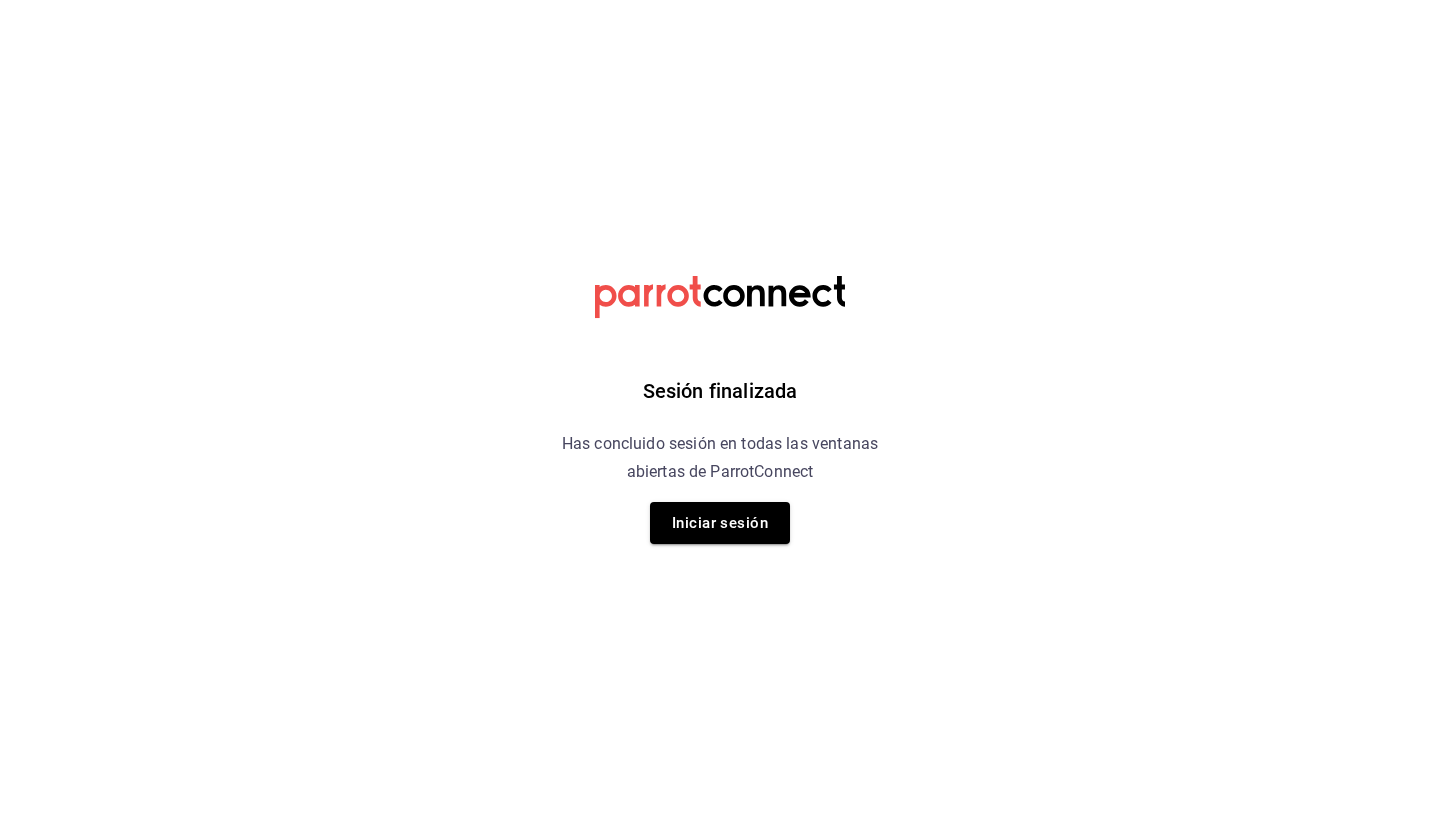 scroll, scrollTop: 0, scrollLeft: 0, axis: both 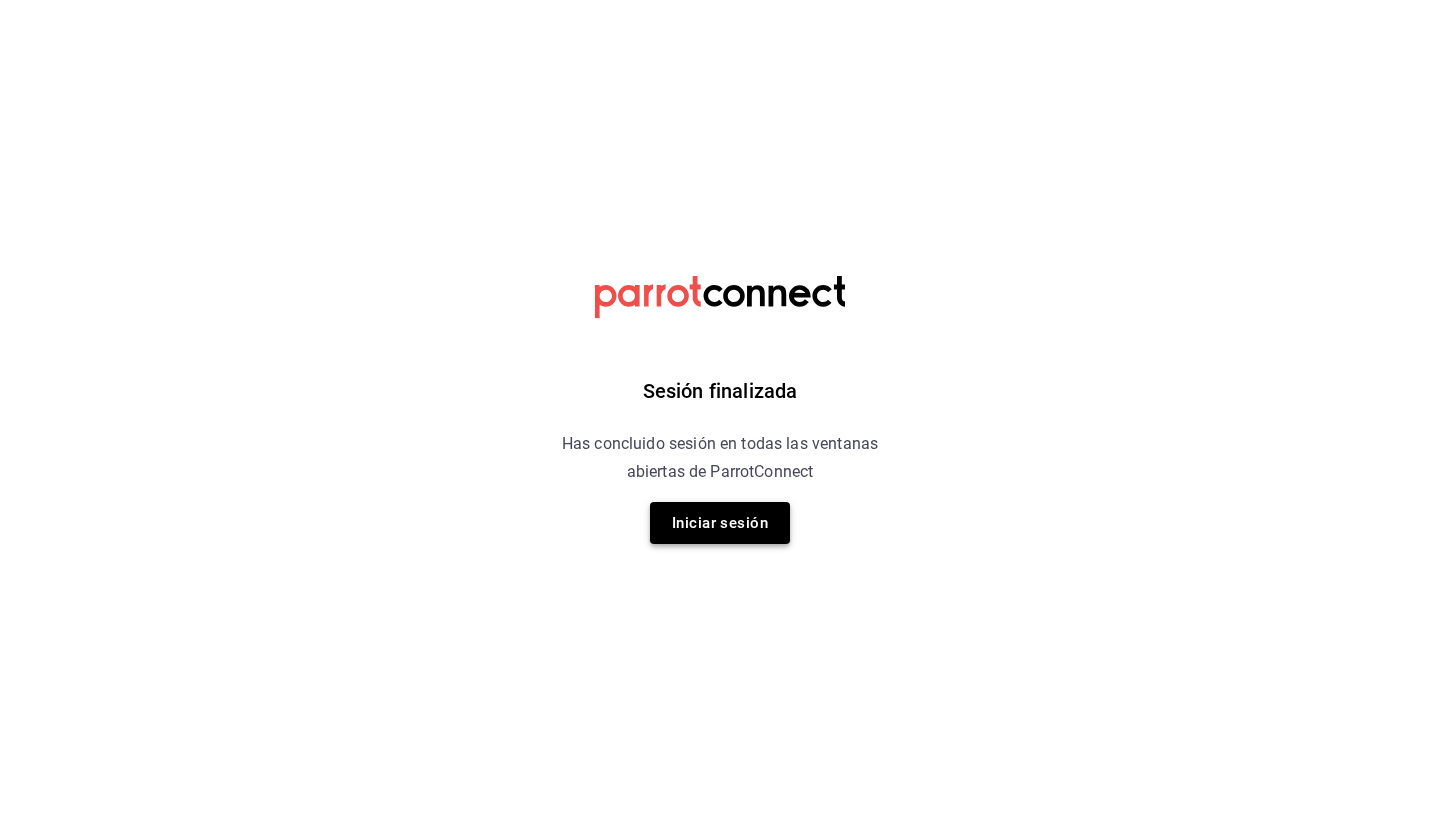 click on "Iniciar sesión" at bounding box center [720, 523] 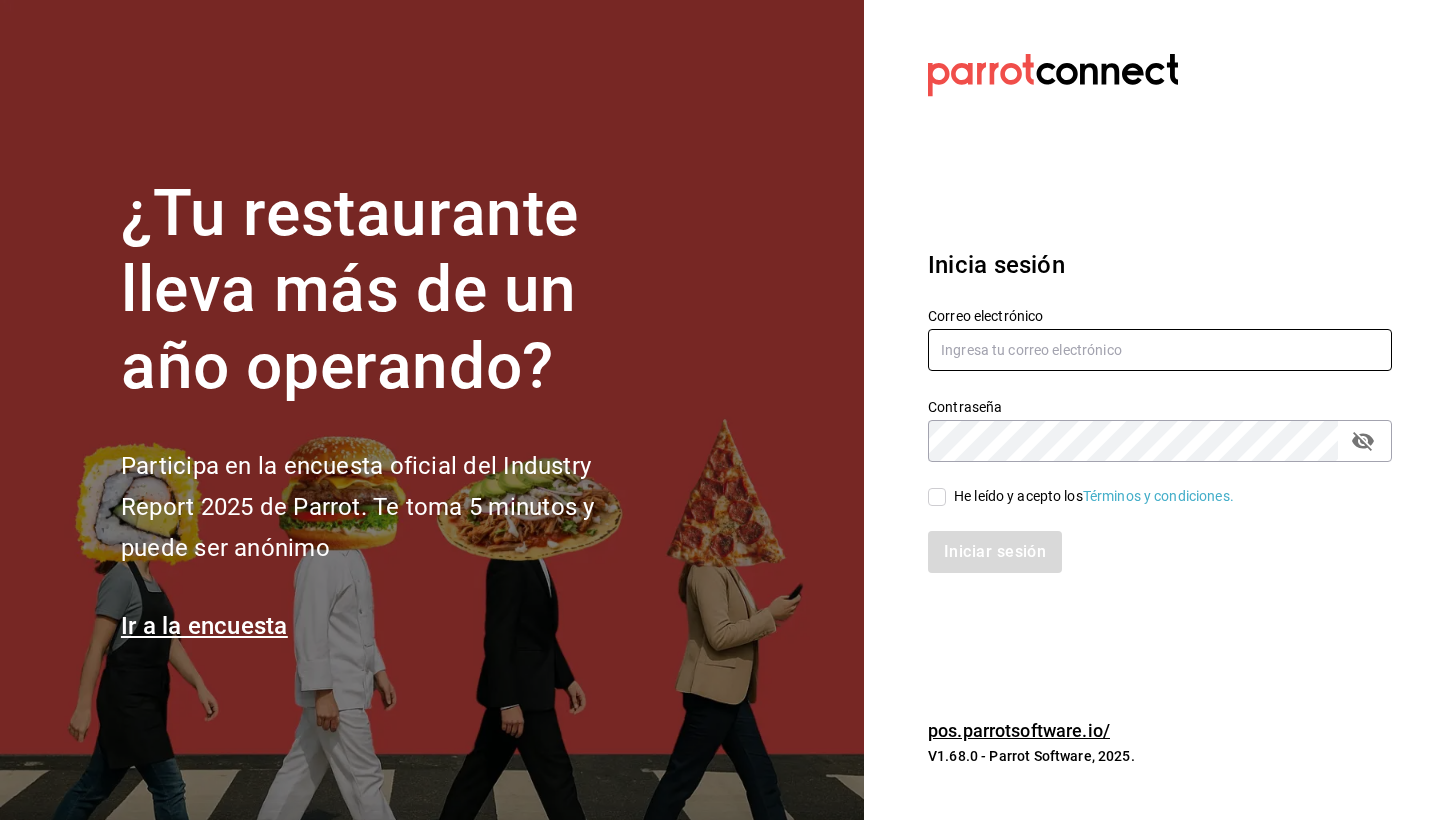 type on "[EMAIL]" 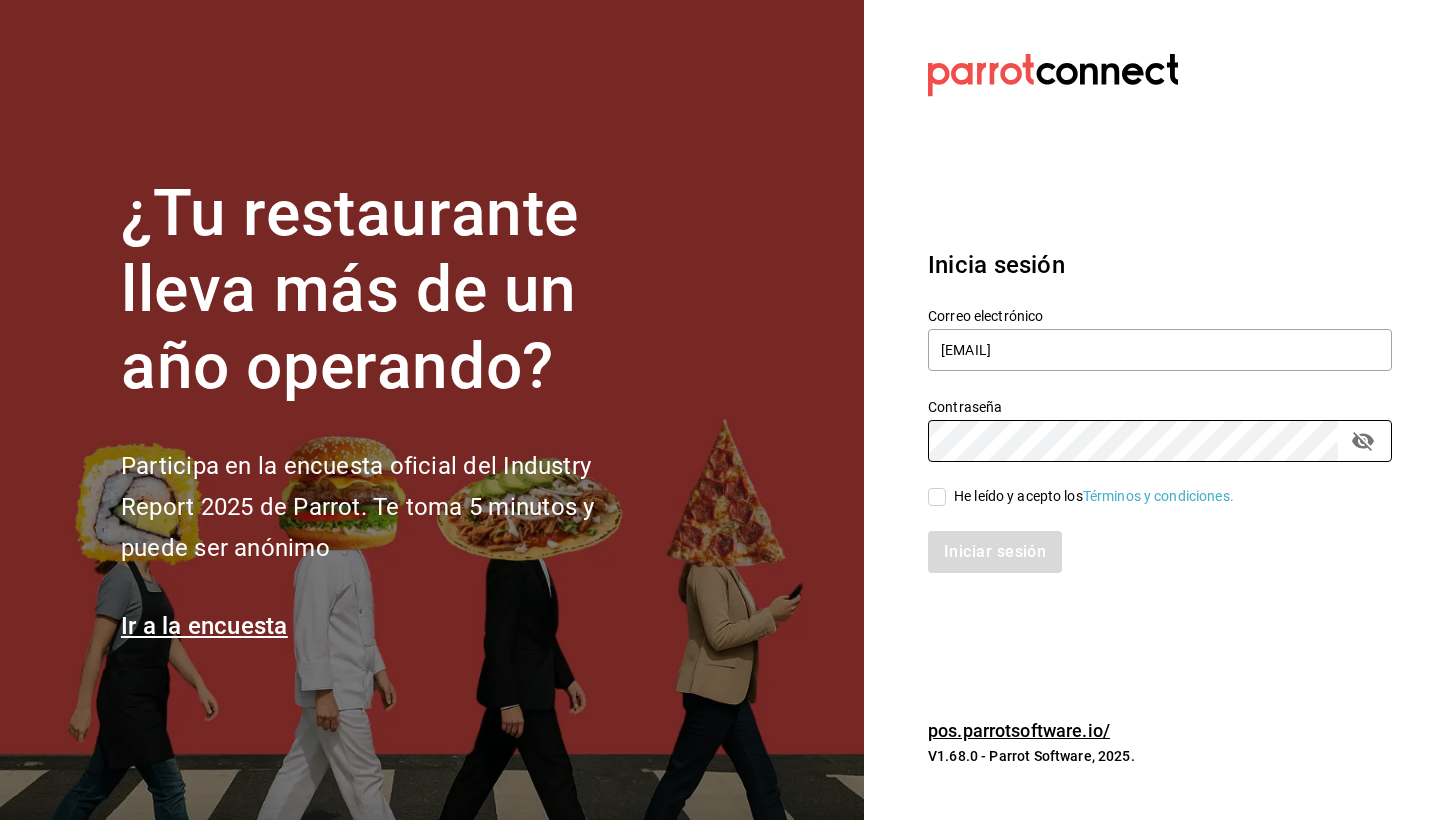 click on "He leído y acepto los  Términos y condiciones." at bounding box center (937, 497) 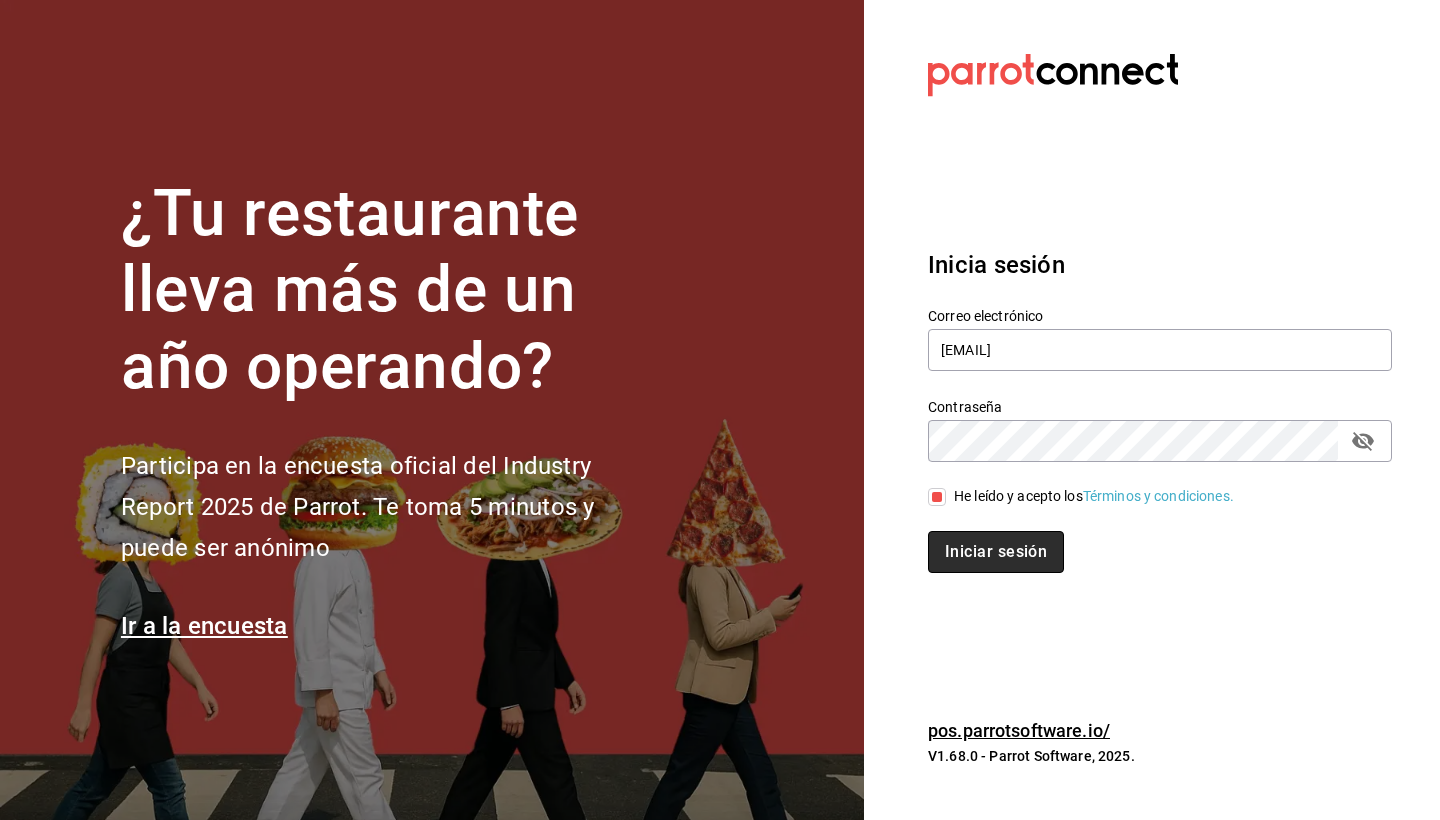 click on "Iniciar sesión" at bounding box center (996, 552) 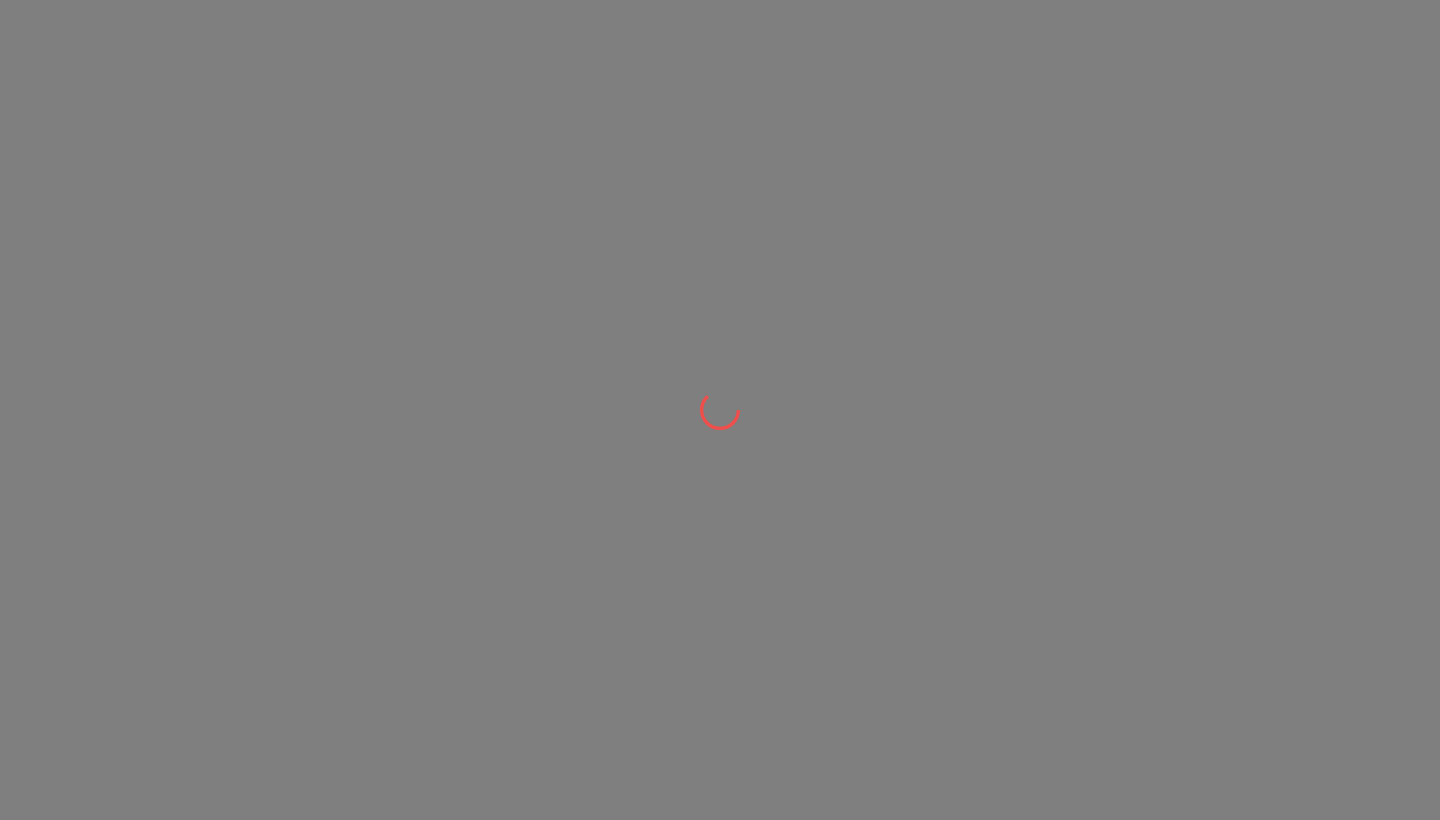 scroll, scrollTop: 0, scrollLeft: 0, axis: both 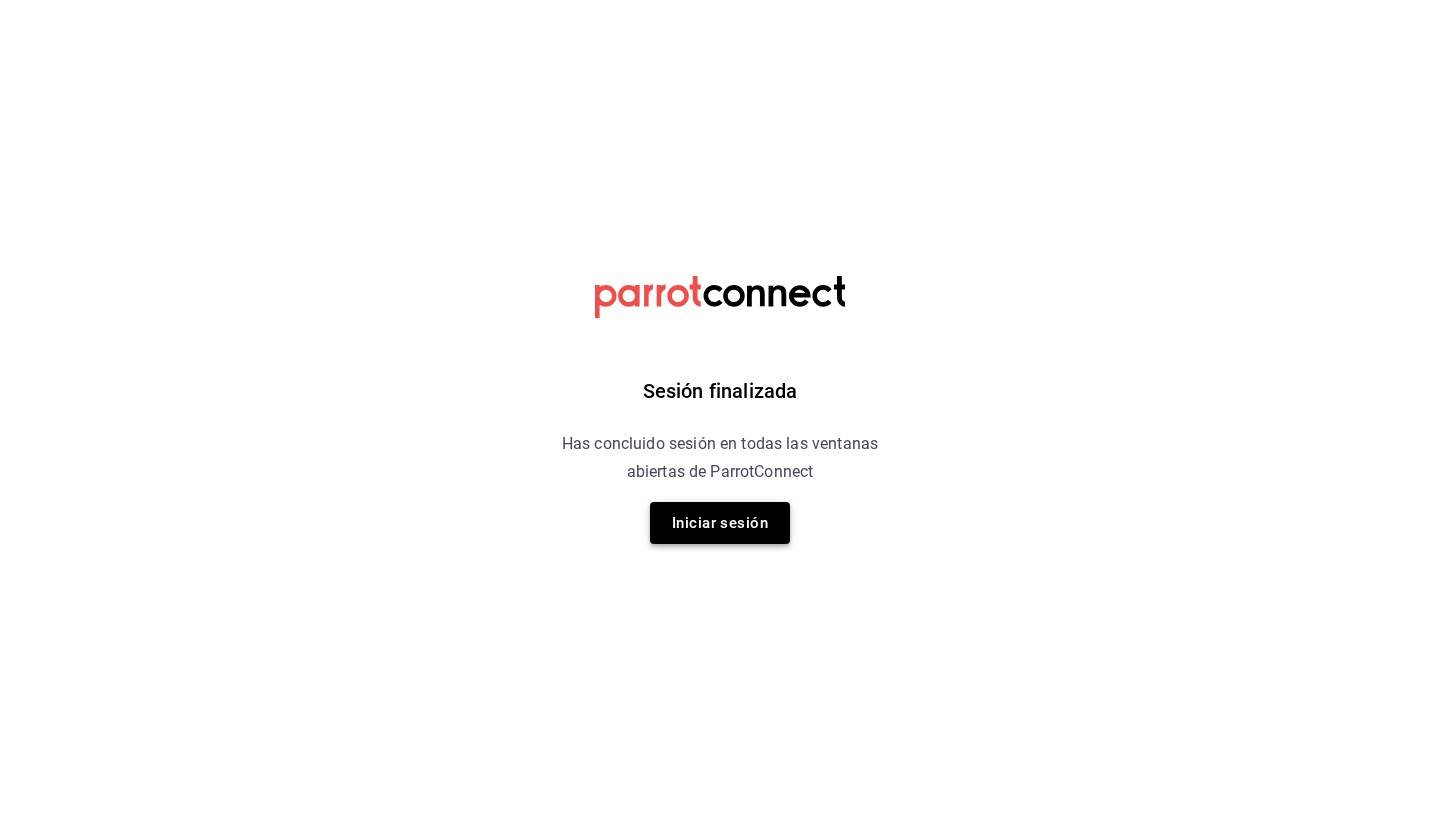 click on "Iniciar sesión" at bounding box center [720, 523] 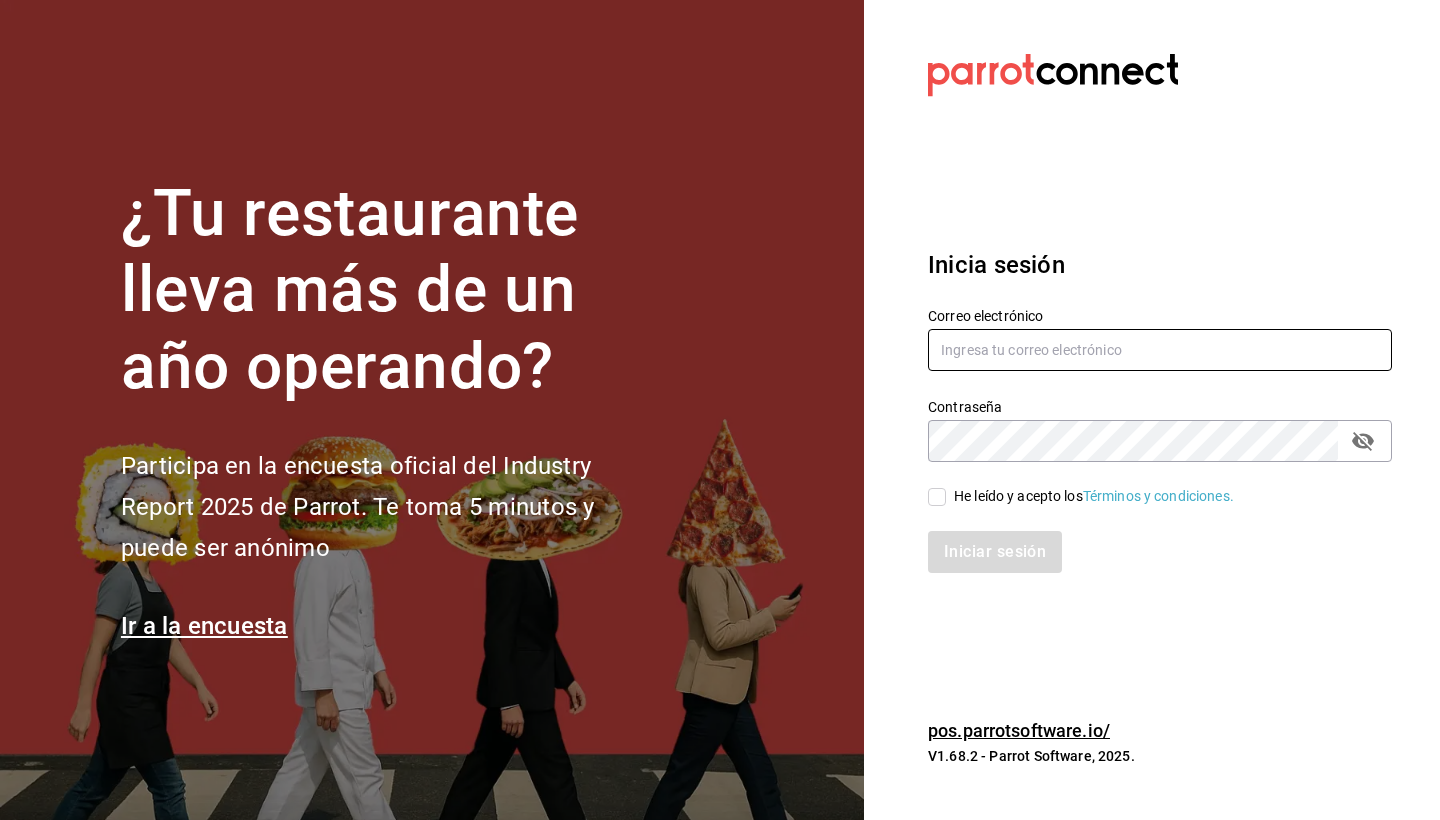 type on "[EMAIL]" 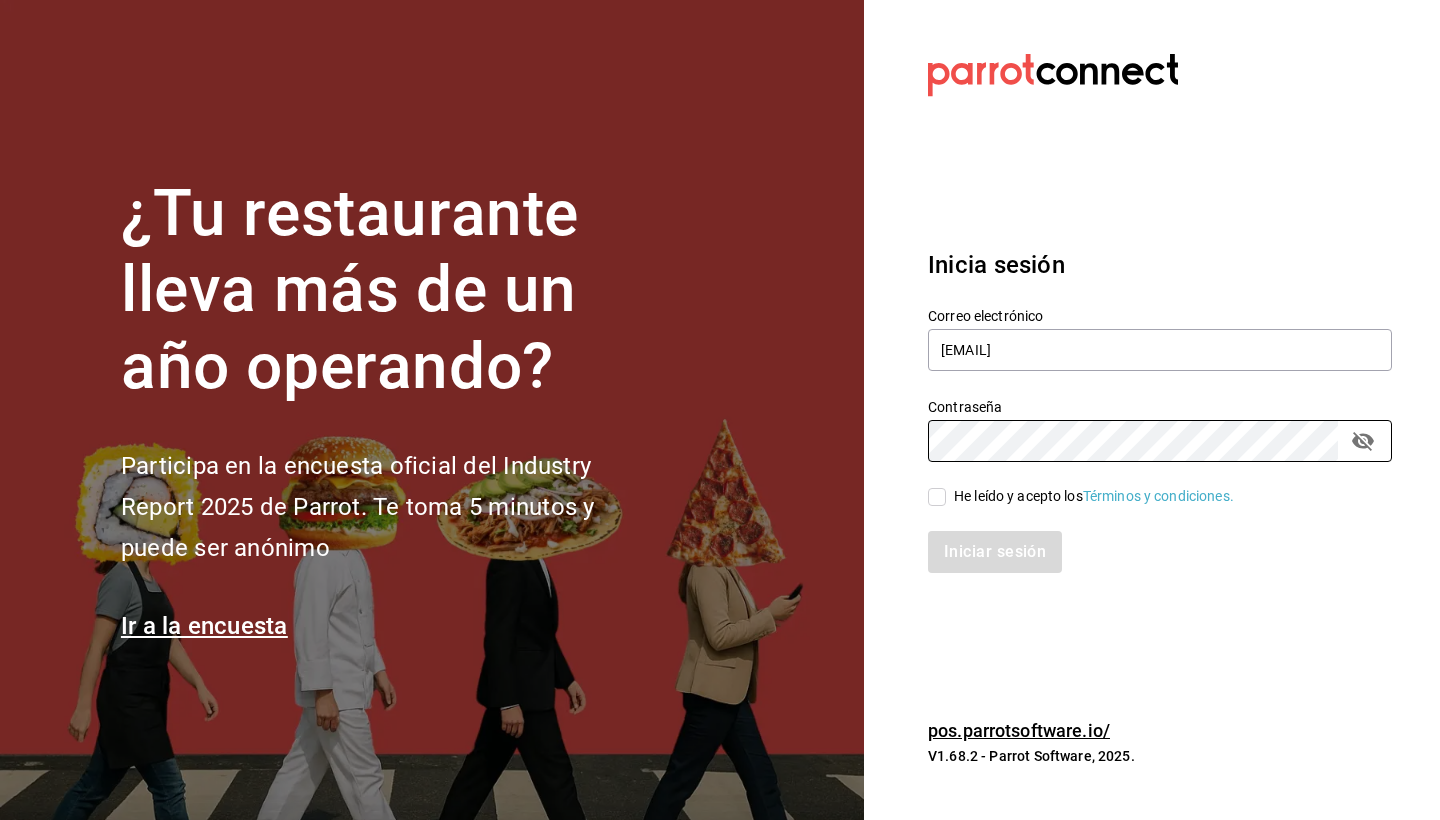 click on "He leído y acepto los  Términos y condiciones." at bounding box center (937, 497) 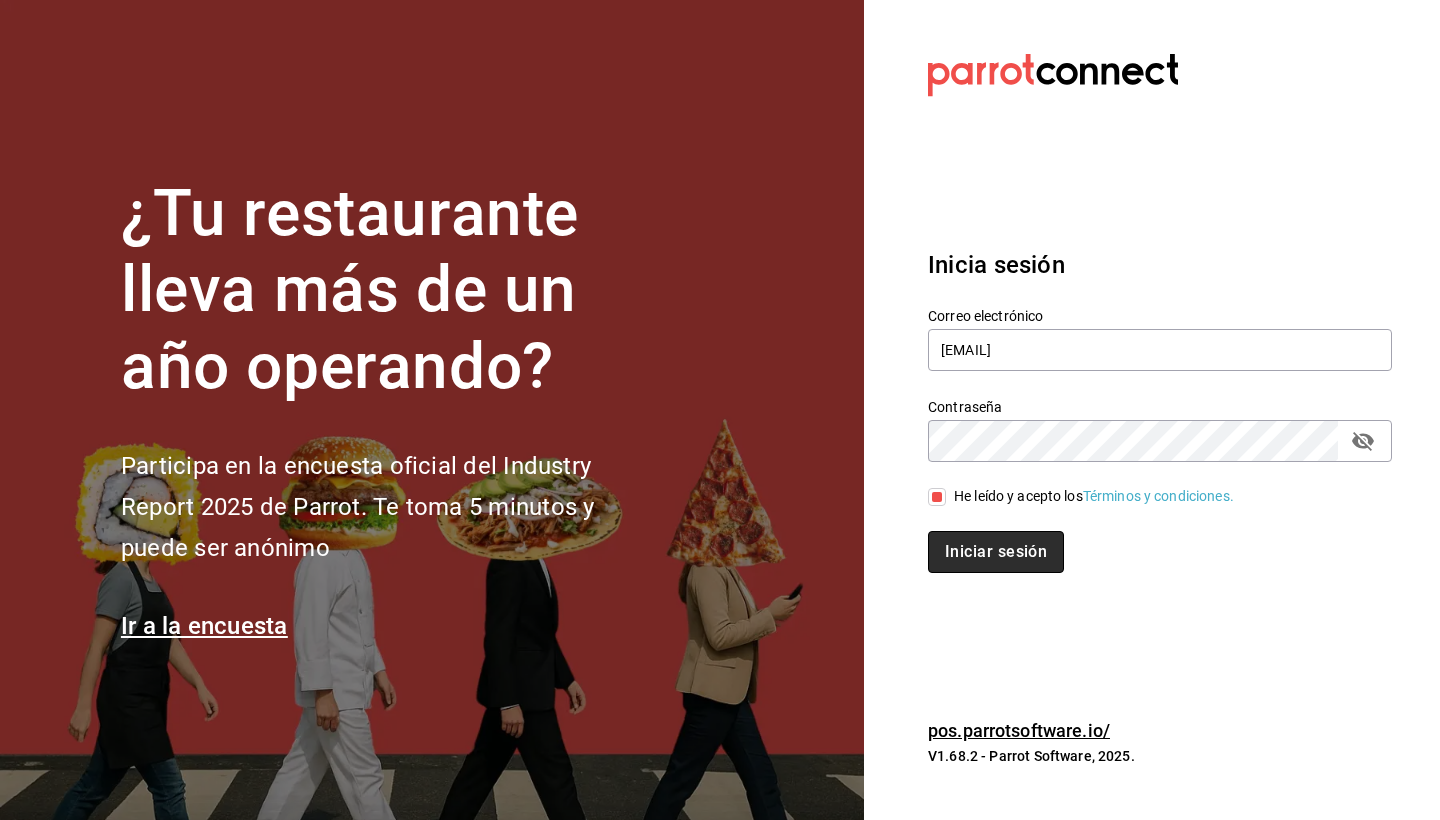 click on "Iniciar sesión" at bounding box center (996, 552) 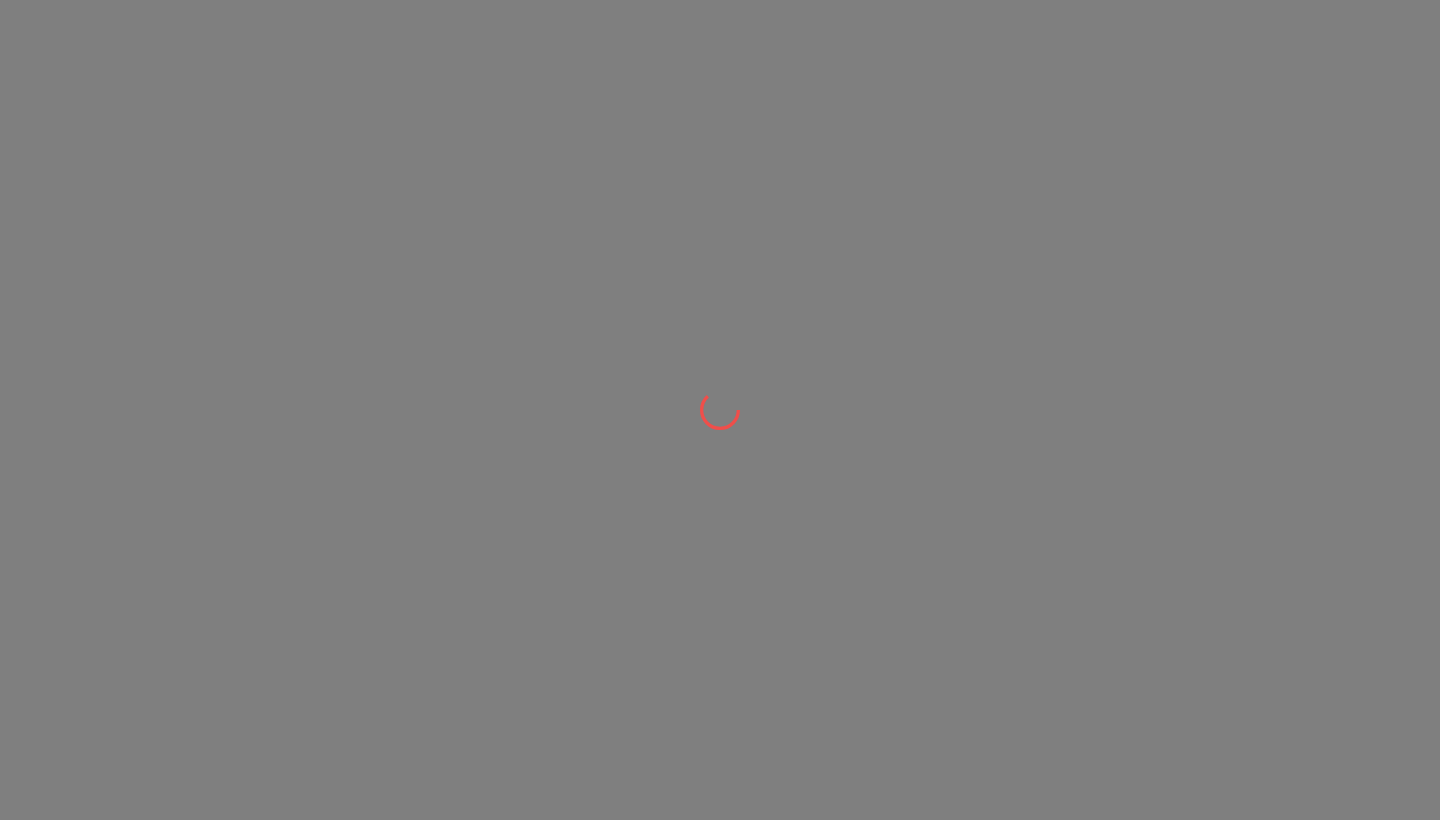scroll, scrollTop: 0, scrollLeft: 0, axis: both 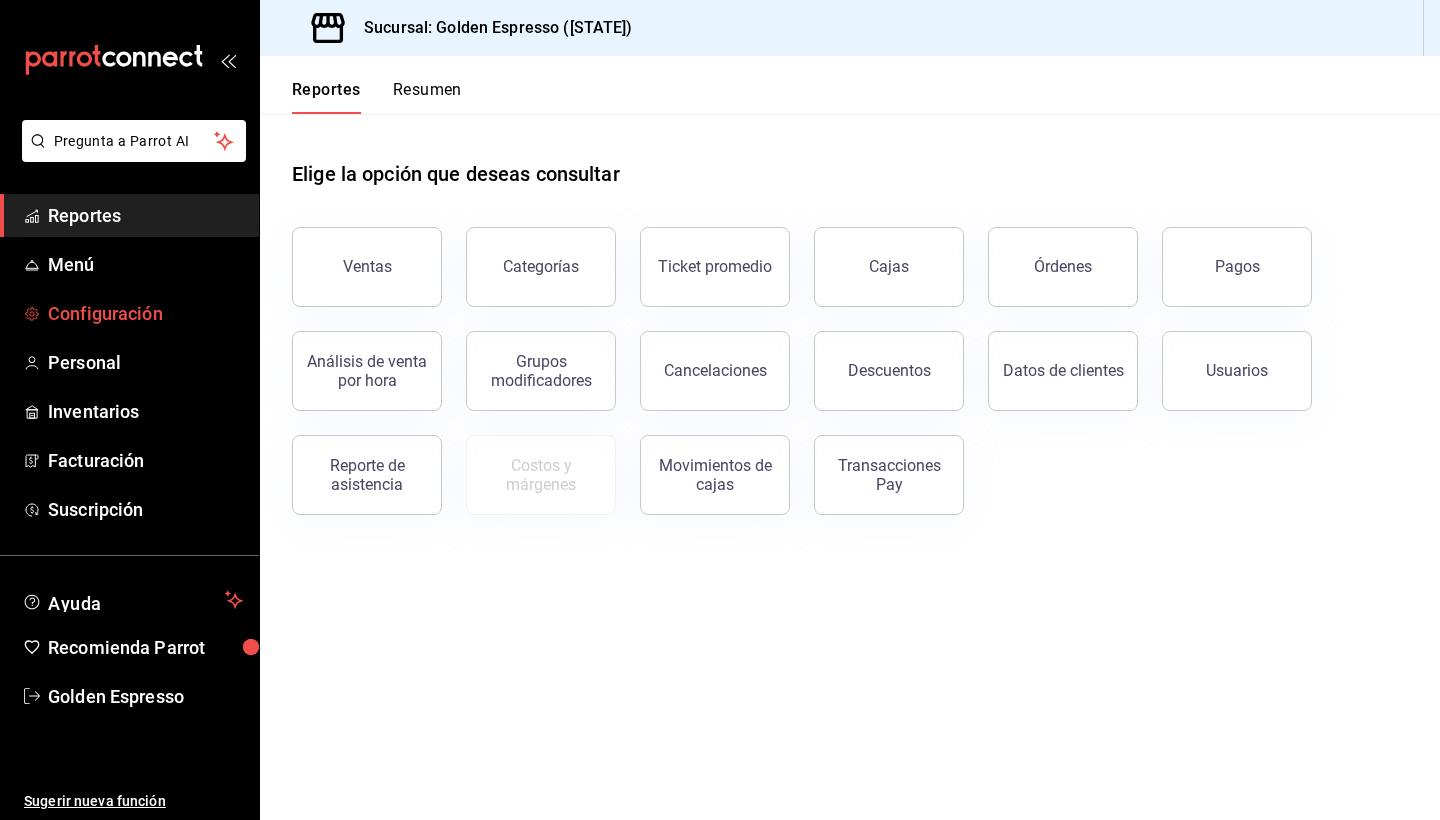 click on "Configuración" at bounding box center (145, 313) 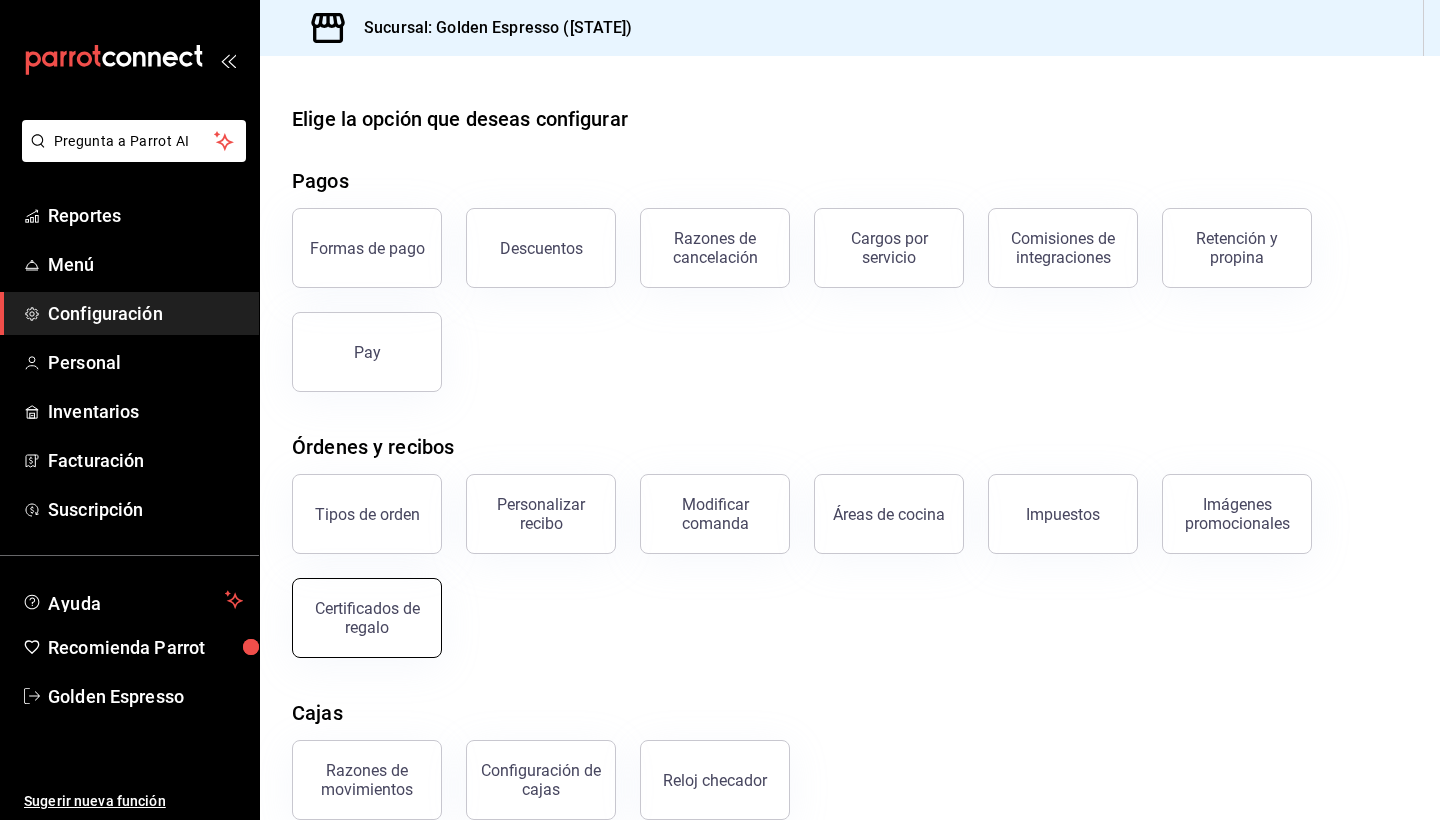 click on "Certificados de regalo" at bounding box center (367, 618) 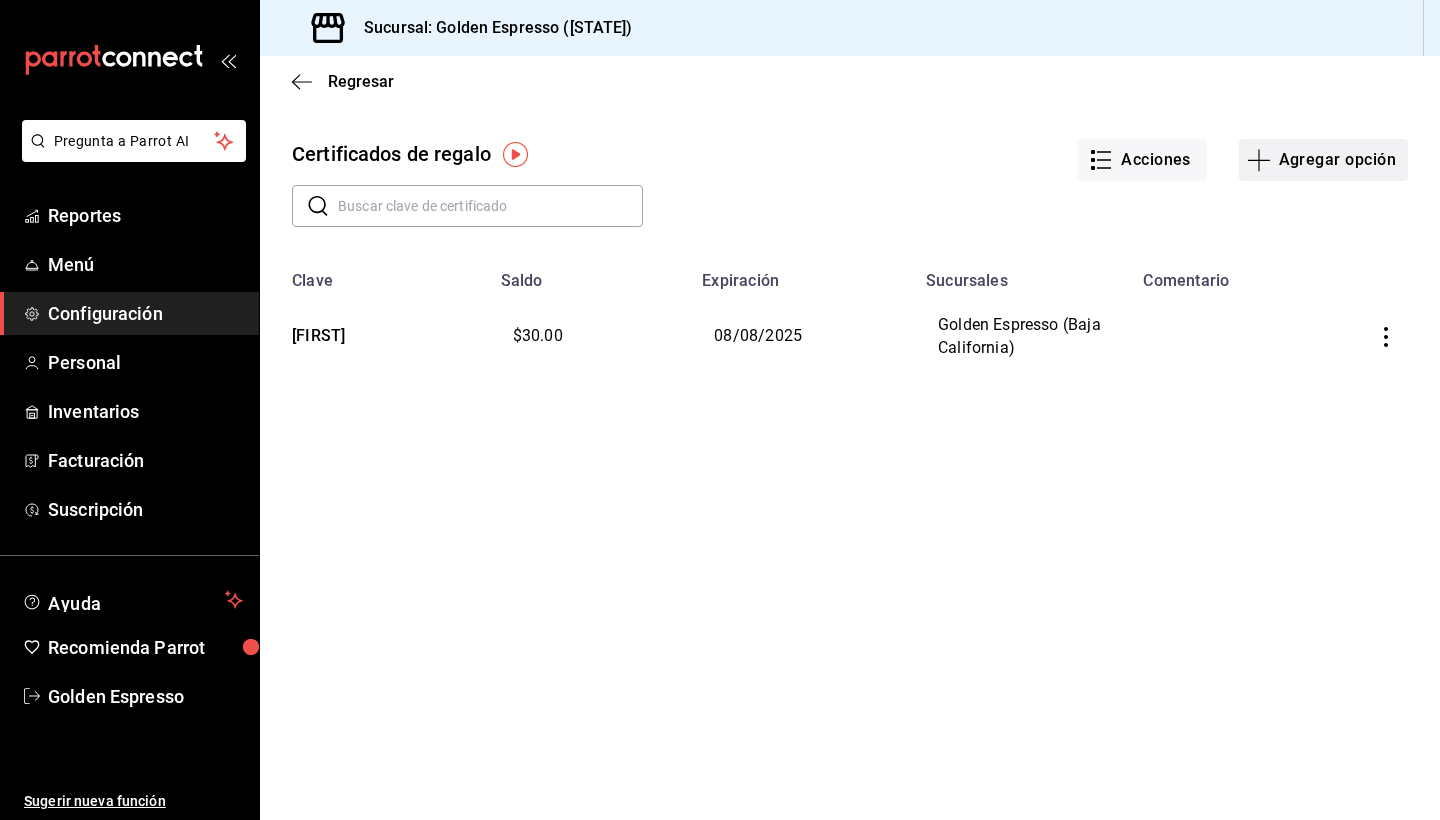 click on "Agregar opción" at bounding box center (1323, 160) 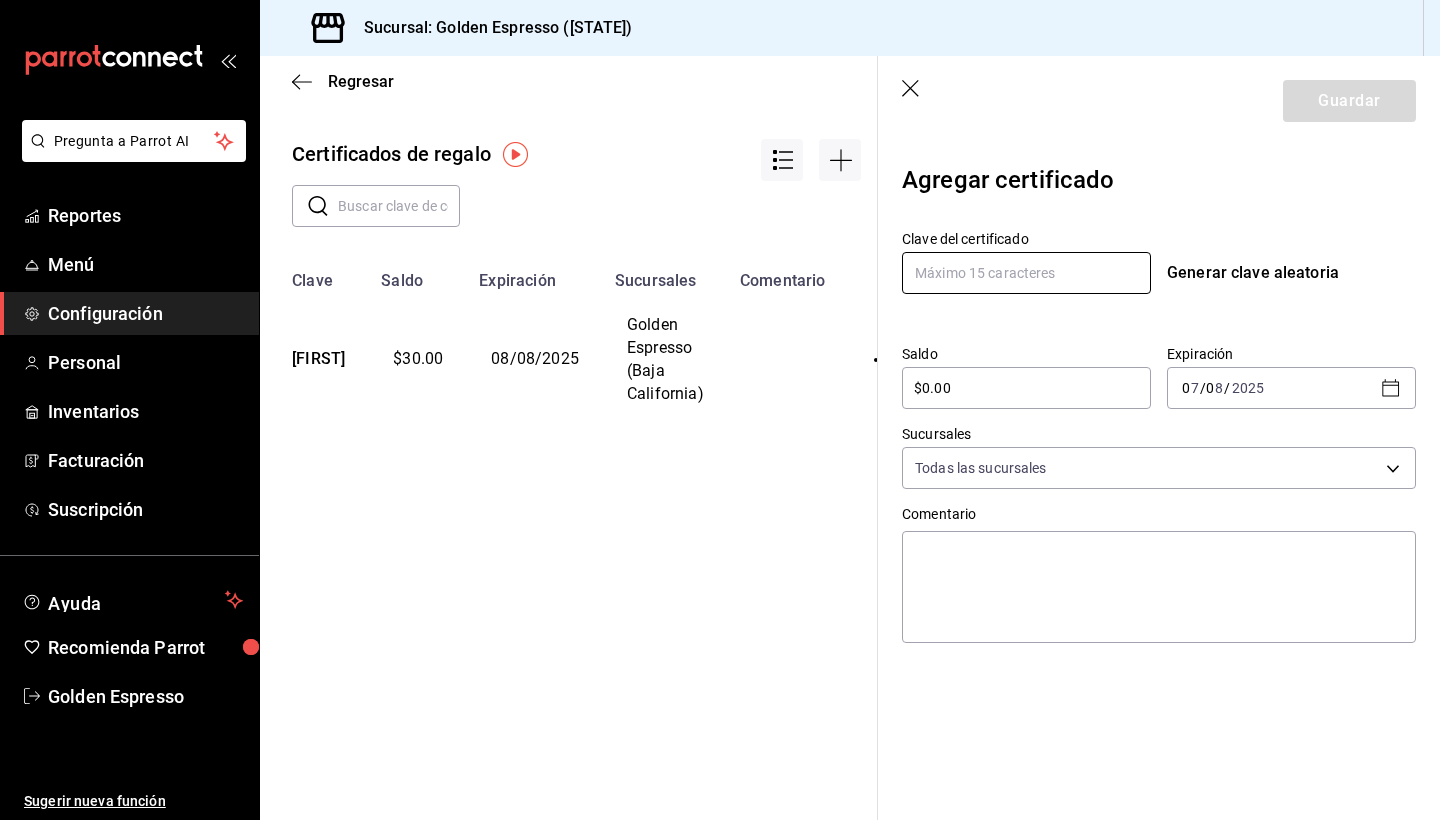 click at bounding box center (1026, 273) 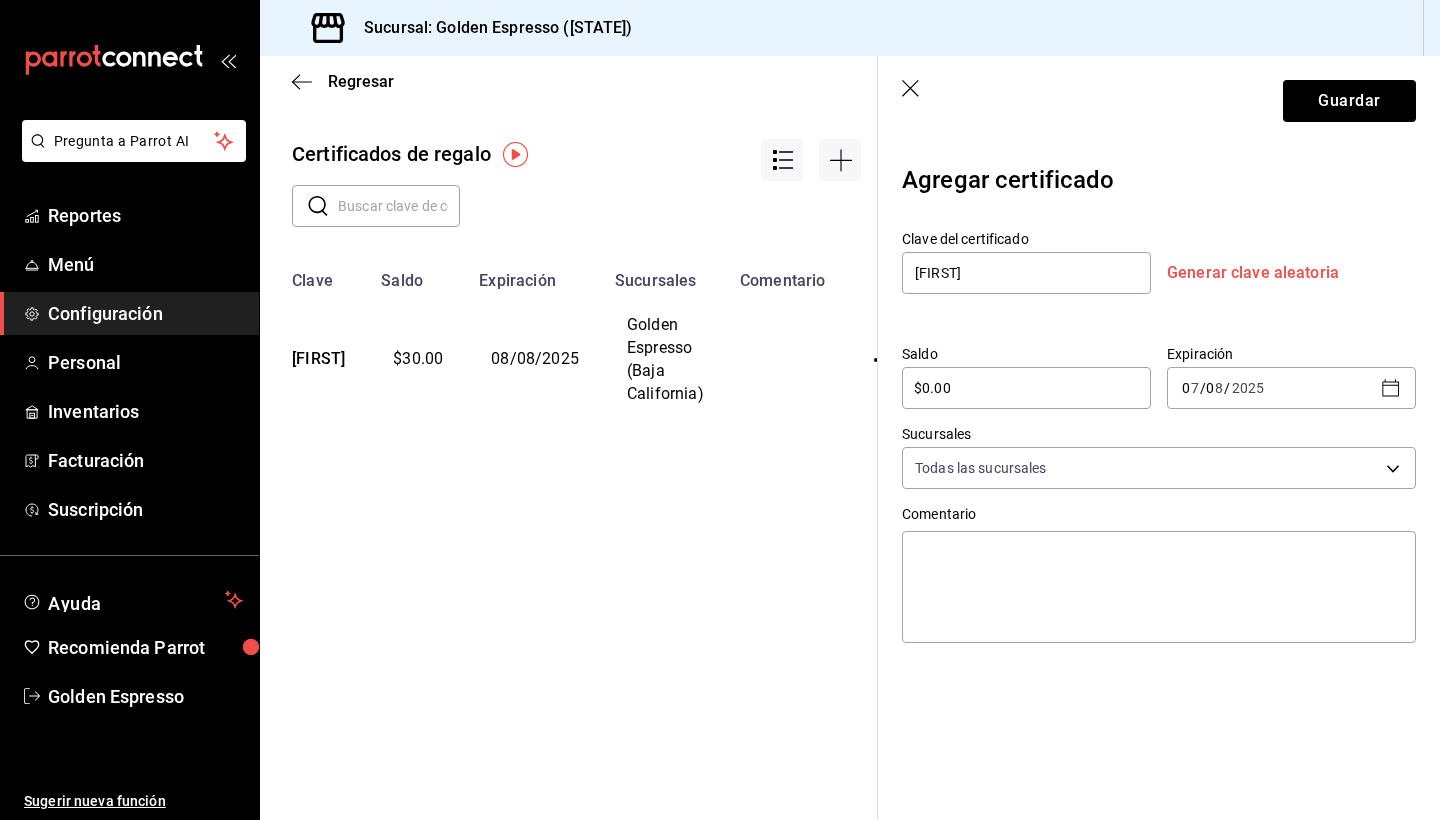 click on "Generar clave aleatoria" at bounding box center (1291, 273) 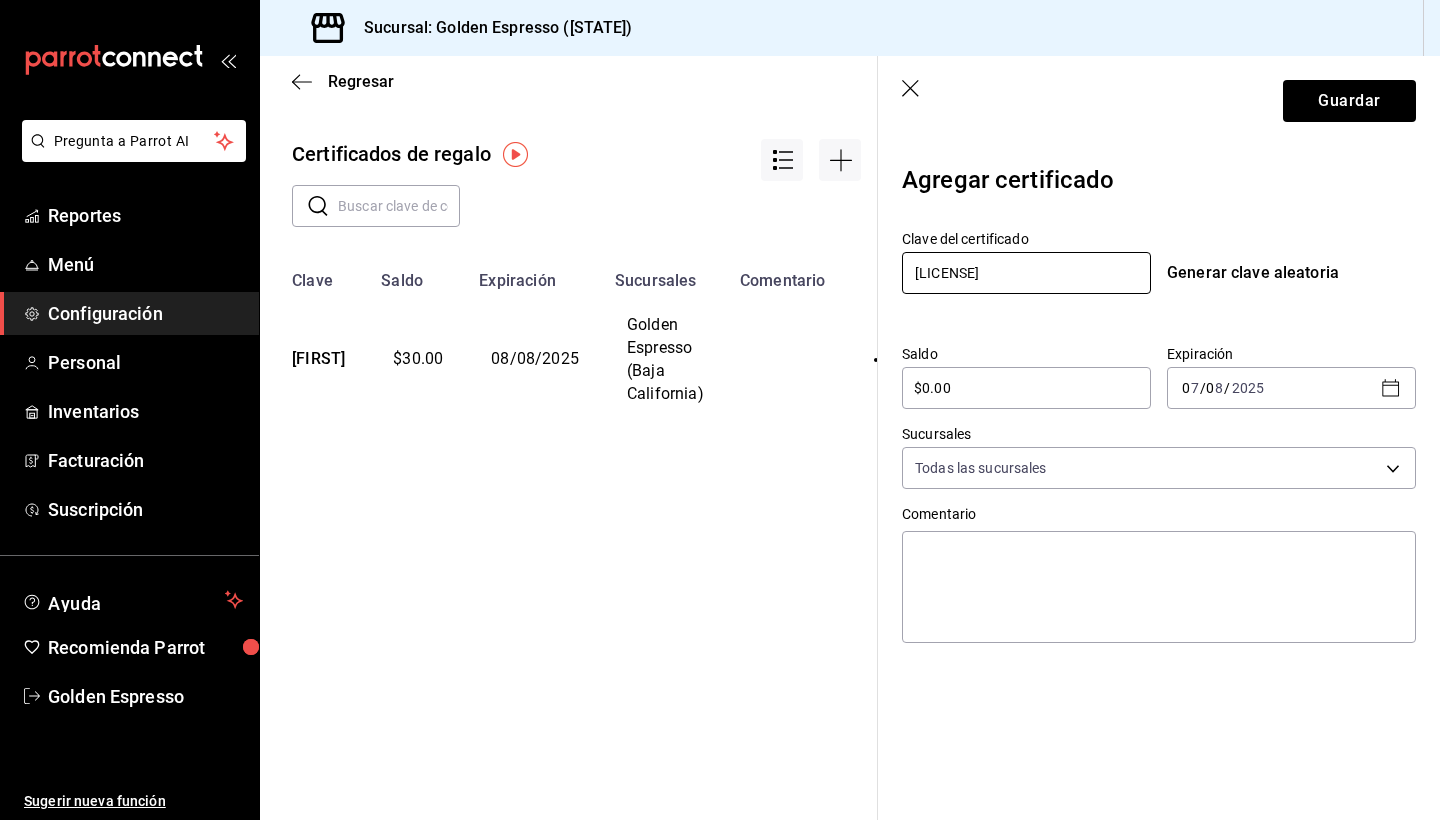 click on "[LICENSE]" at bounding box center [1026, 273] 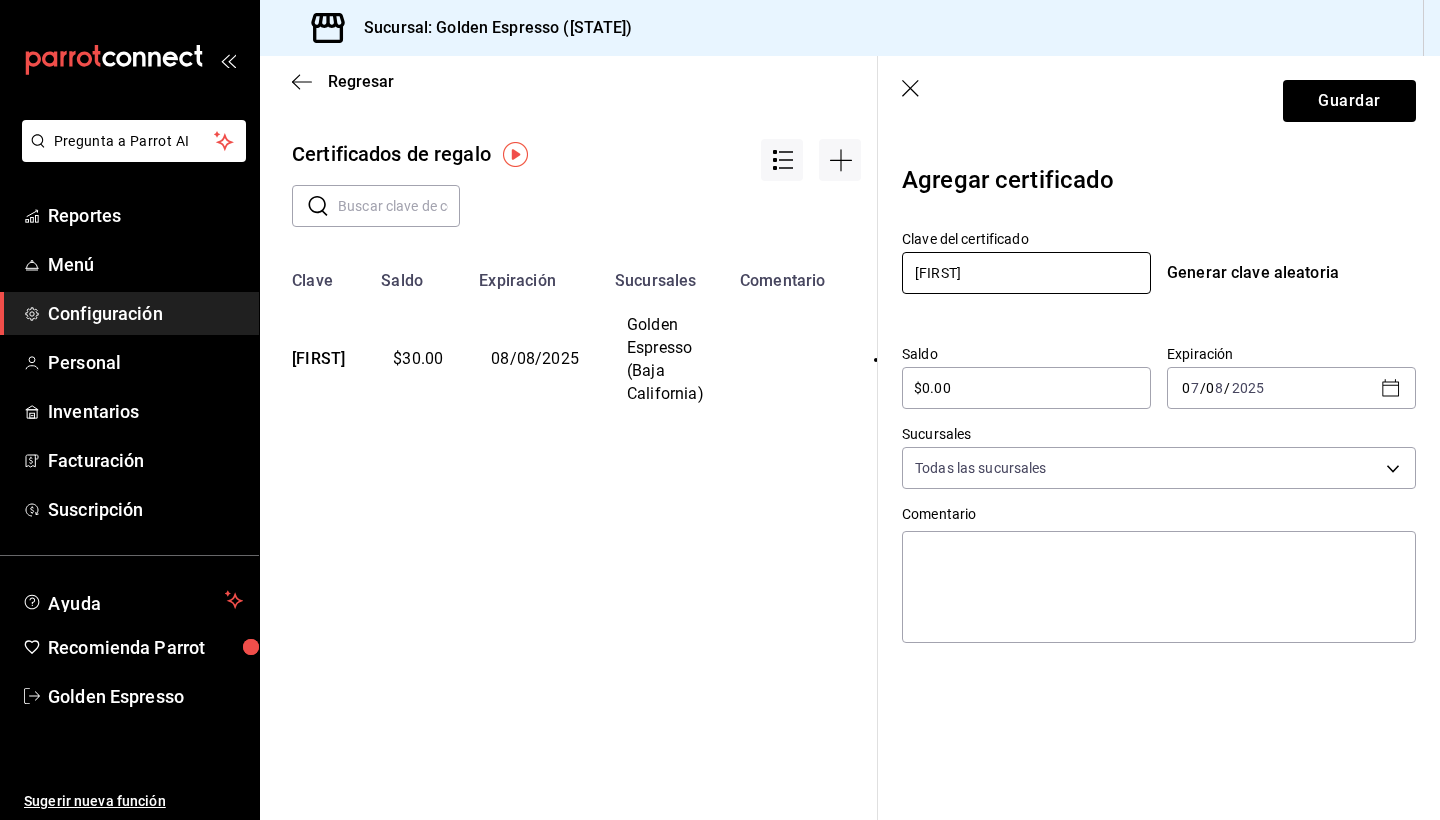 type on "[FIRST]" 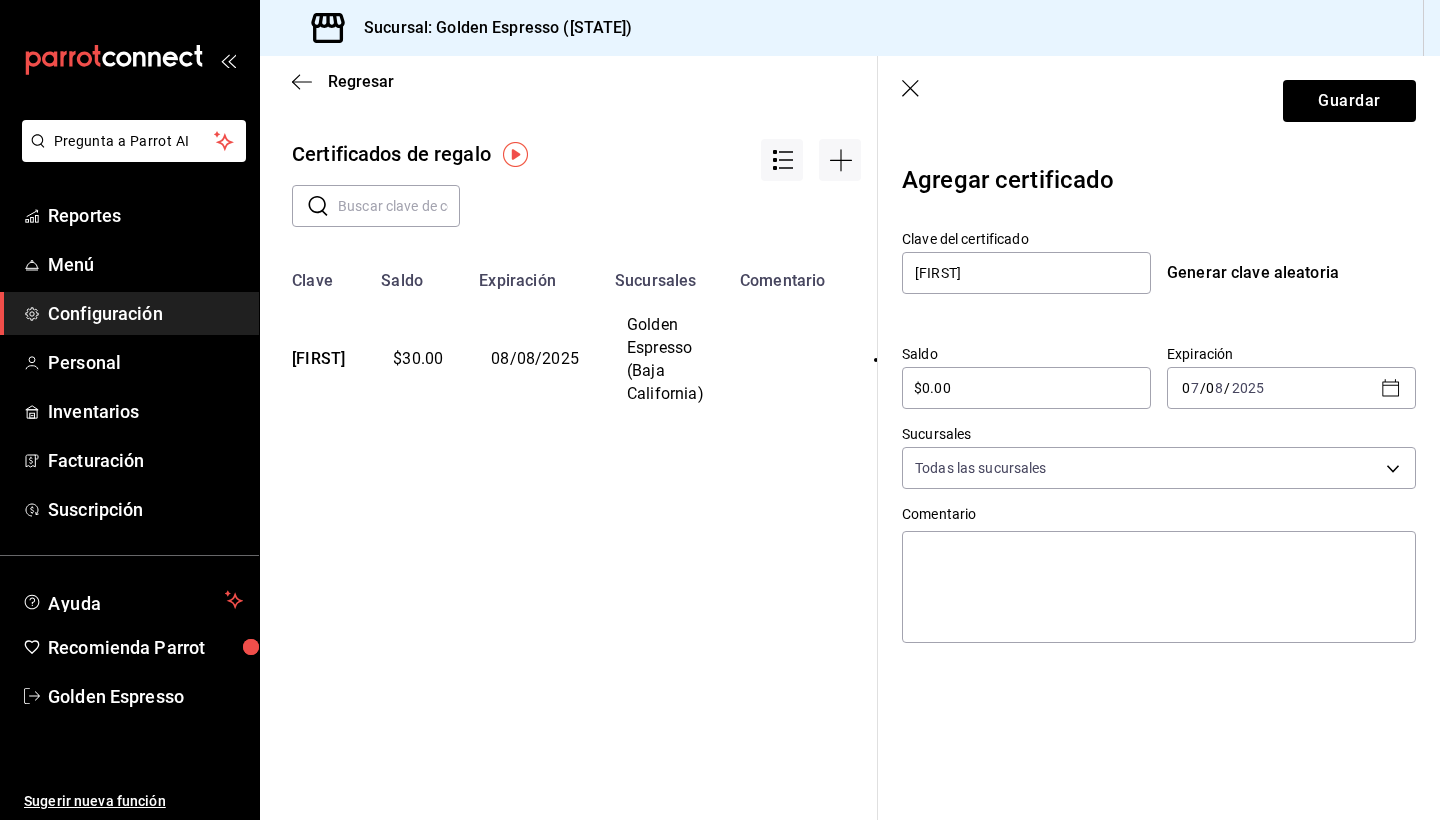 click on "$0.00" at bounding box center (1026, 388) 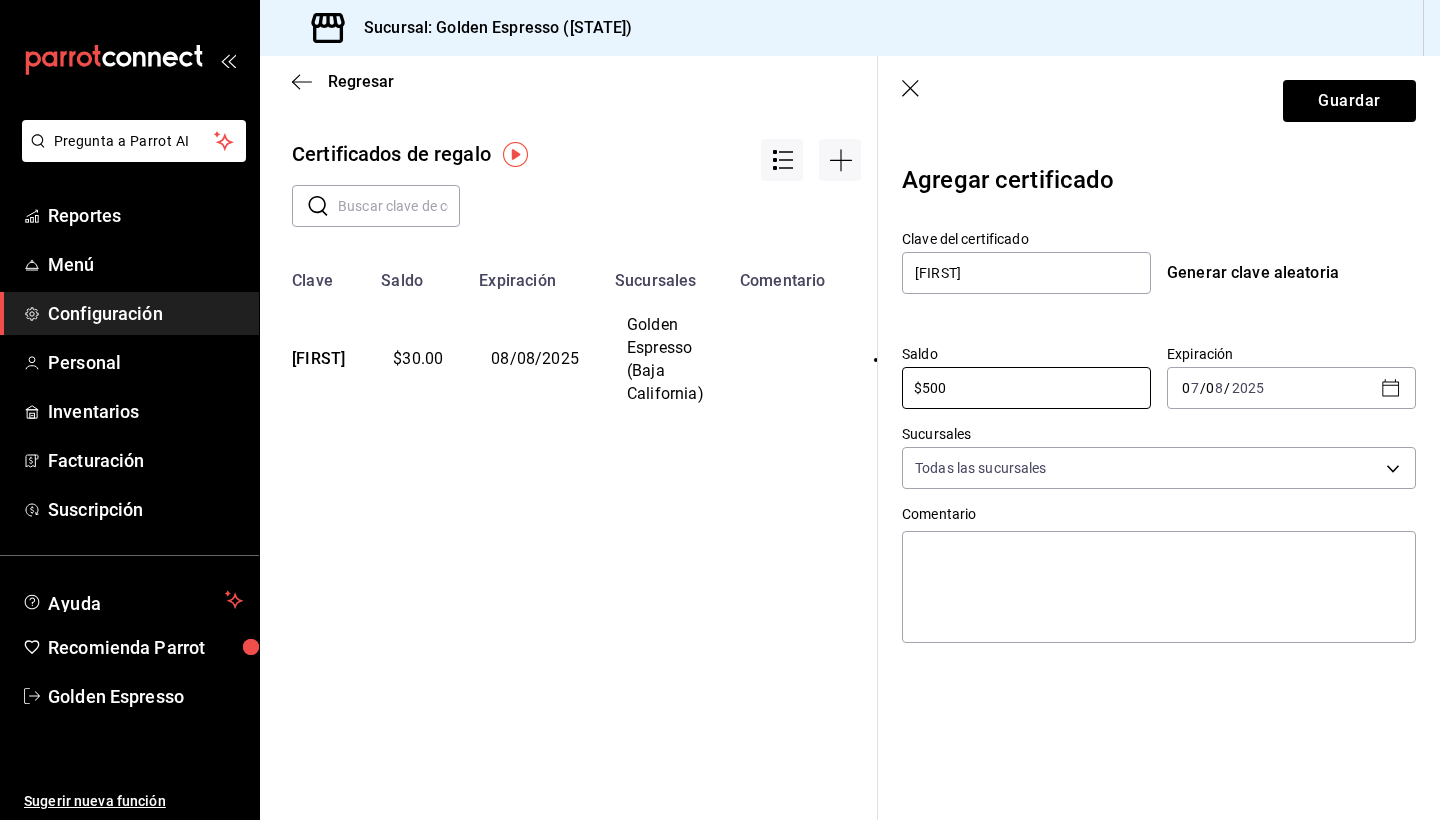type on "$500" 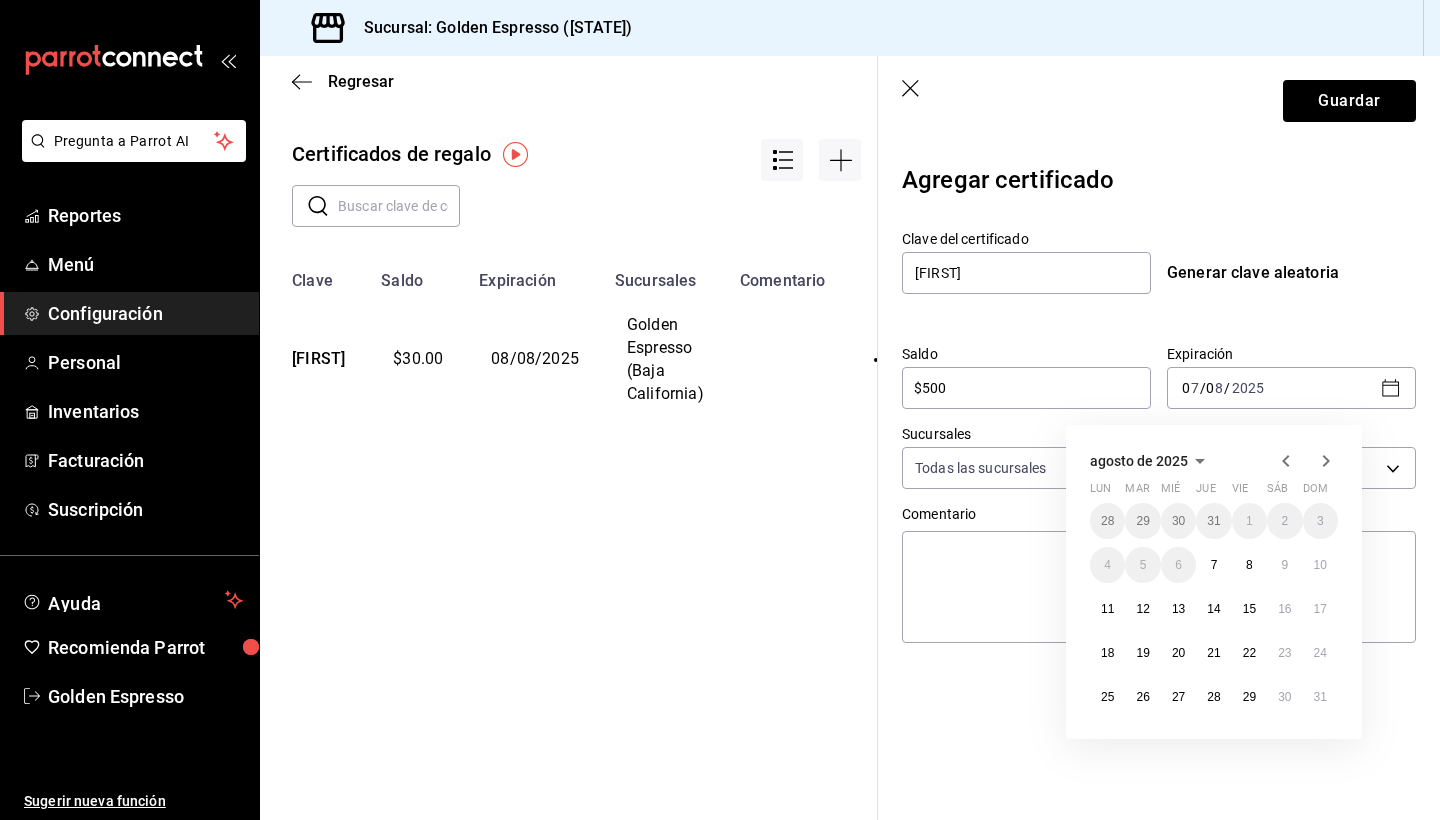 click on "14" at bounding box center (1213, 609) 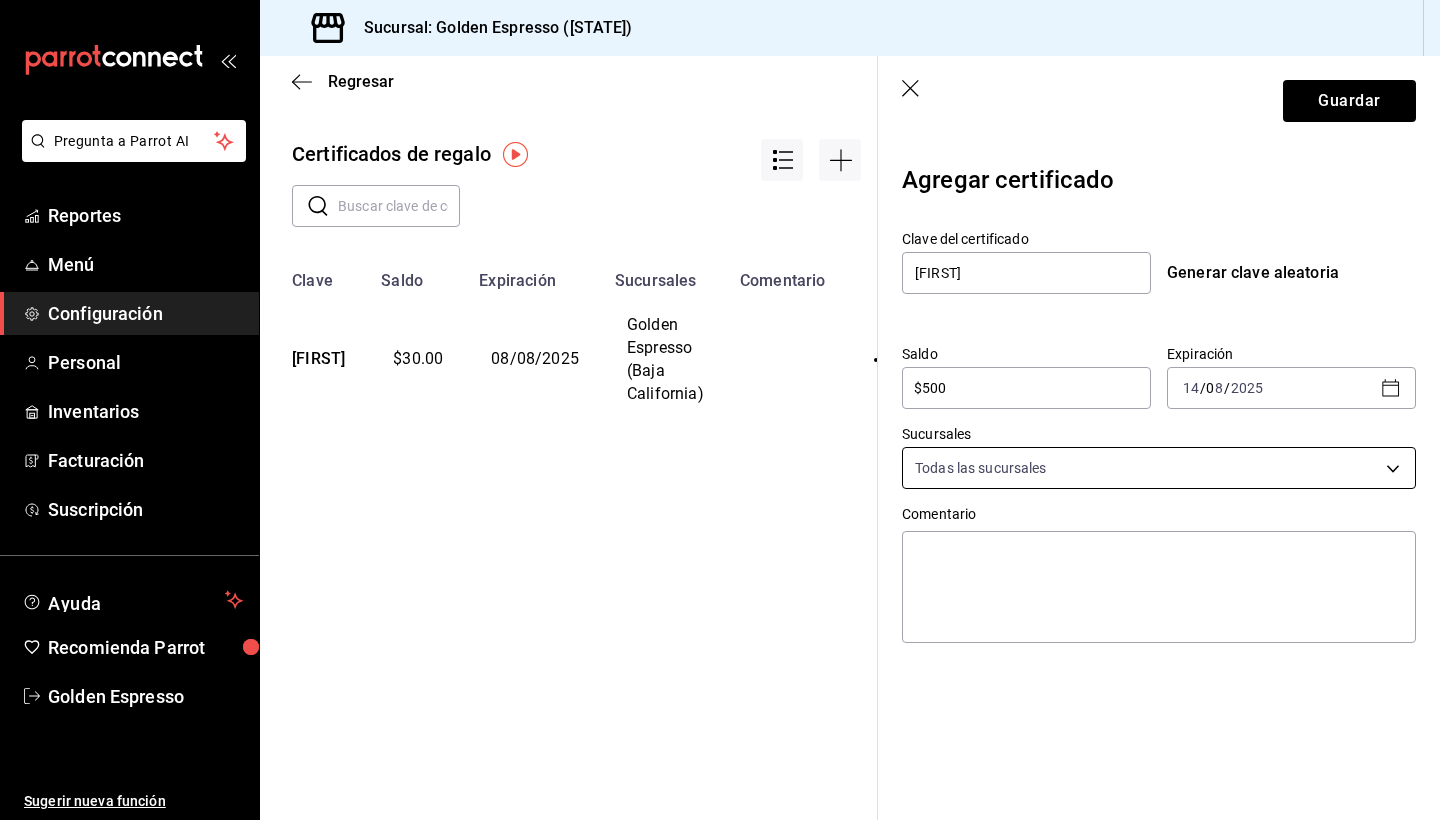 click on "Pregunta a Parrot AI Reportes   Menú   Configuración   Personal   Inventarios   Facturación   Suscripción   Ayuda Recomienda Parrot   Golden Espresso   Sugerir nueva función   Sucursal: Golden Espresso ([STATE]) Regresar Certificados de regalo ​ ​ Clave Saldo Expiración Sucursales Comentario [FIRST] $30.00 [DATE] Golden Espresso ([STATE]) Guardar Agregar certificado Clave del certificado [FIRST] Generar clave aleatoria Saldo $500 ​ Expiración [DATE] [DATE] Sucursales Todas las sucursales [object Object] Comentario x GANA 1 MES GRATIS EN TU SUSCRIPCIÓN AQUÍ ¿Recuerdas cómo empezó tu restaurante?
Hoy puedes ayudar a un colega a tener el mismo cambio que tú viviste.
Recomienda Parrot directamente desde tu Portal Administrador.
Es fácil y rápido.
🎁 Por cada restaurante que se una, ganas 1 mes gratis. Ver video tutorial Ir a video Pregunta a Parrot AI Reportes   Menú   Configuración   Personal   Inventarios   Facturación   Suscripción   Ayuda" at bounding box center (720, 410) 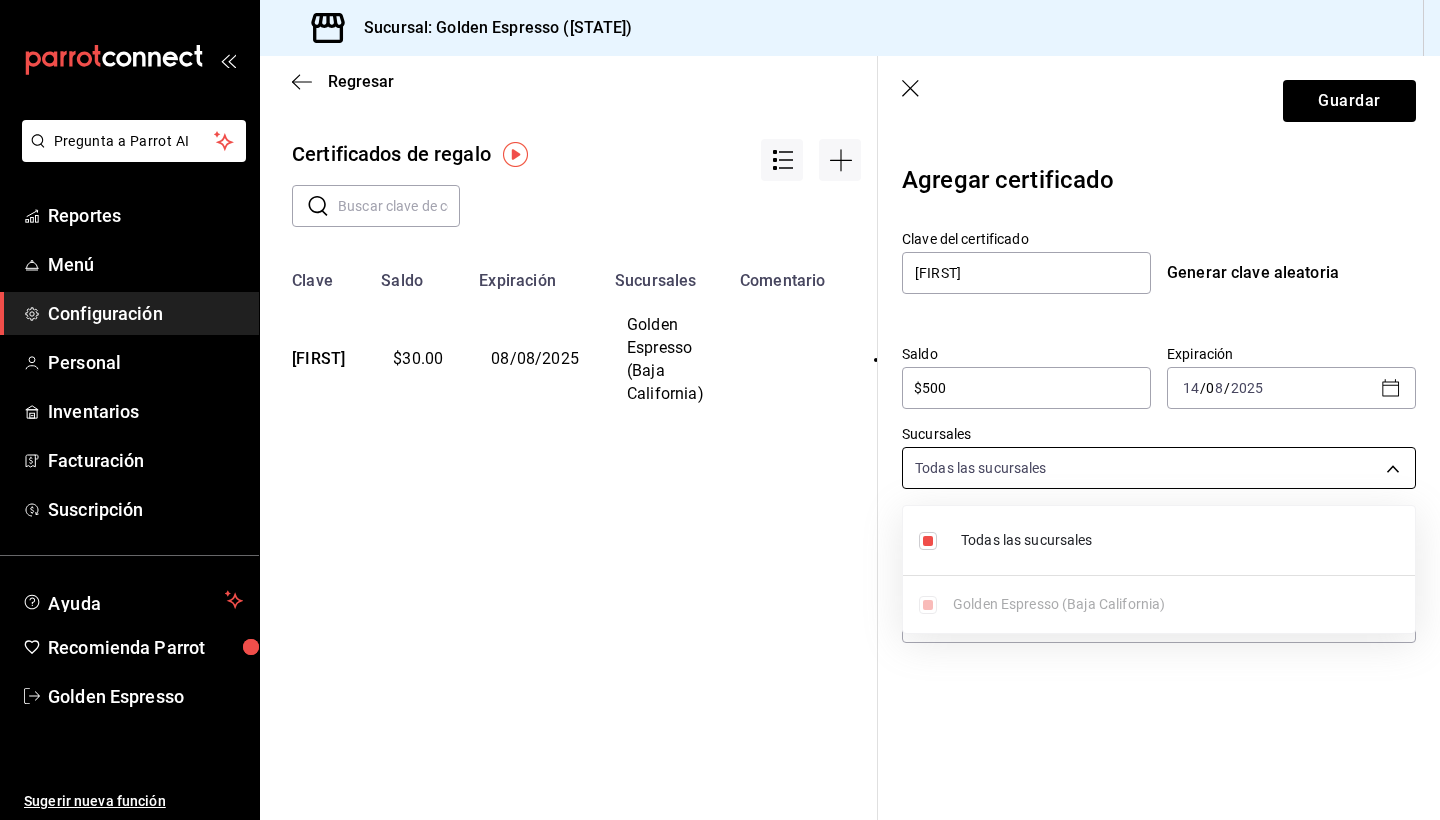 click at bounding box center (720, 410) 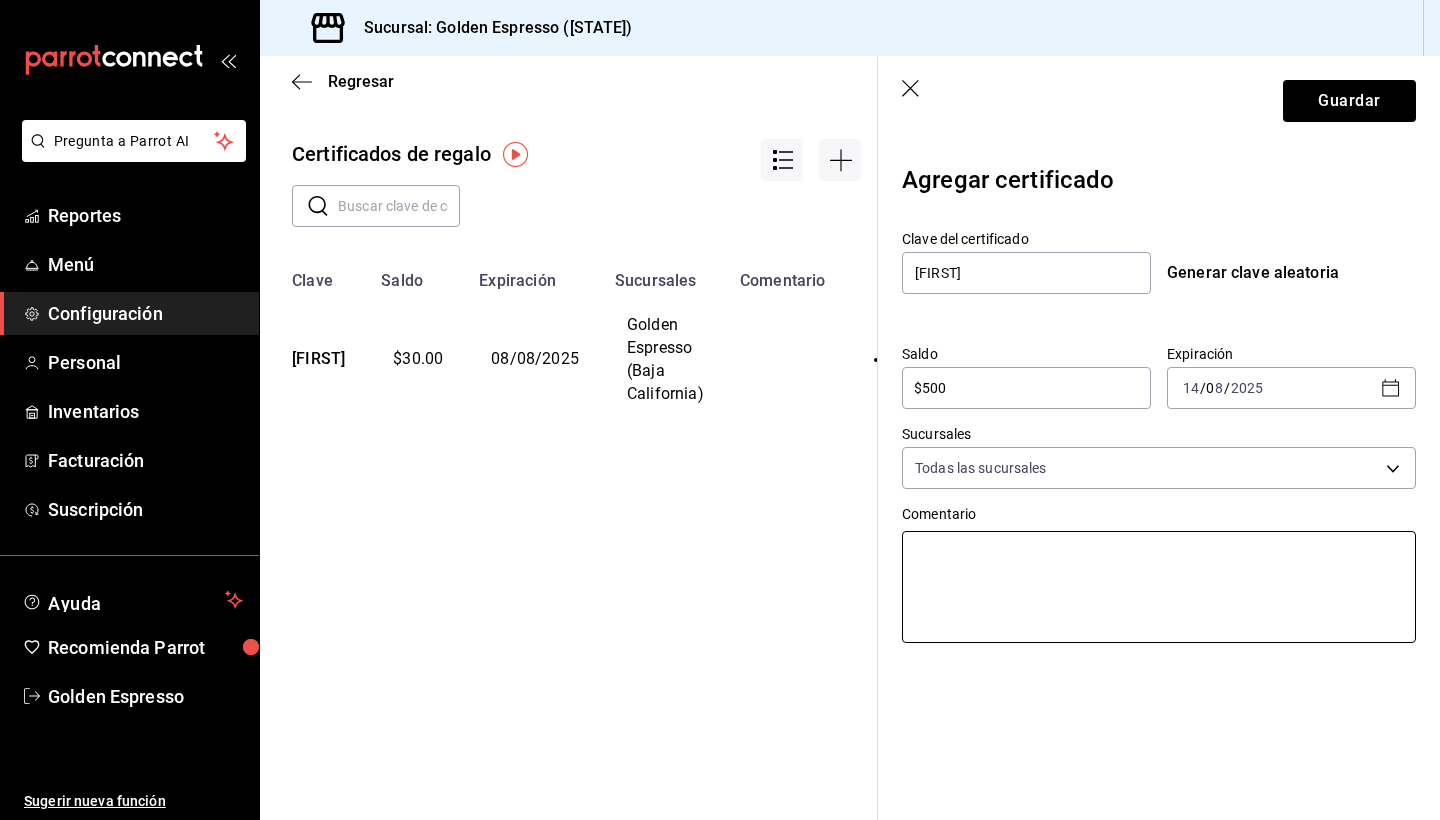 click at bounding box center [1159, 587] 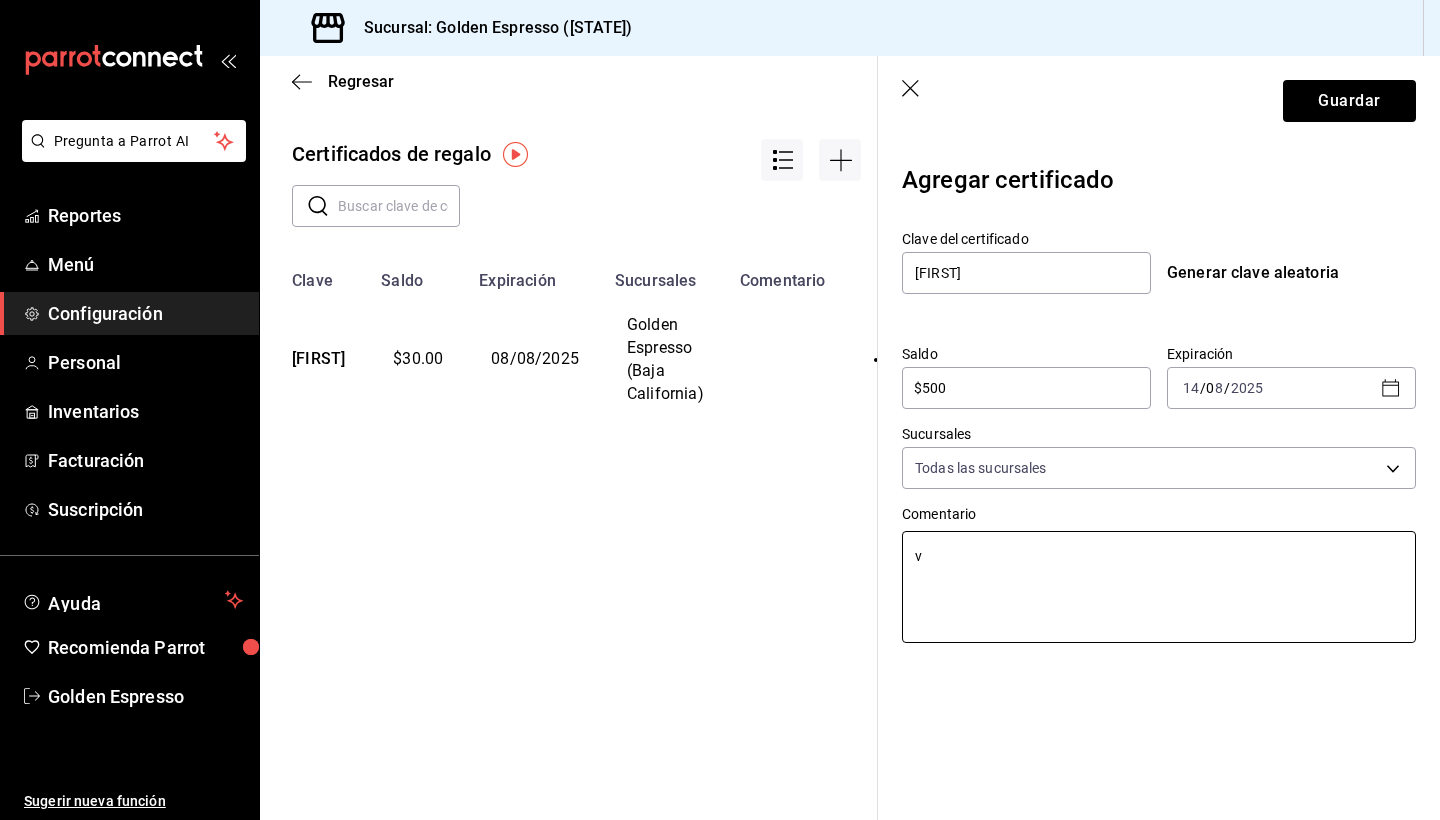type on "x" 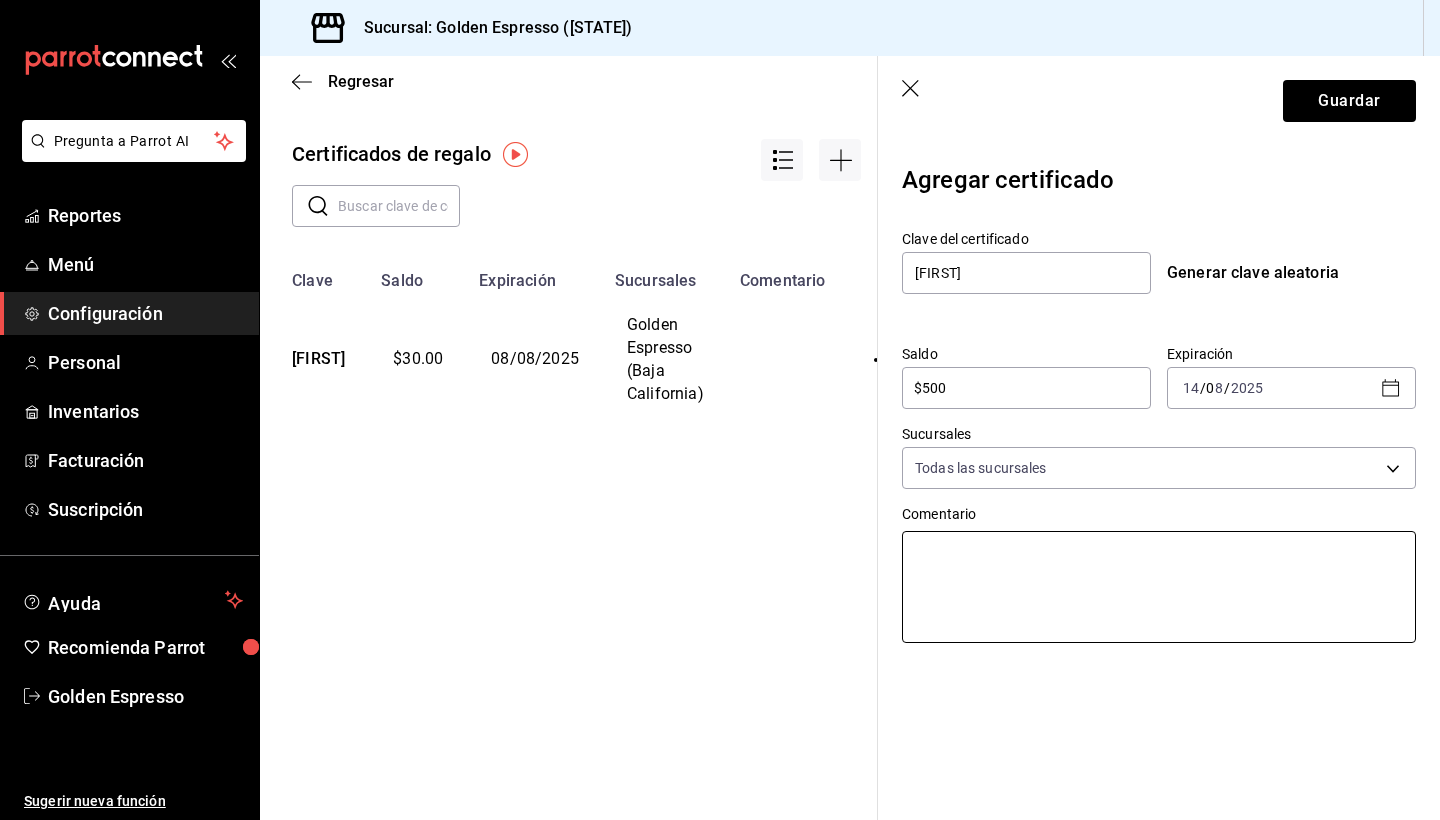 type on "V" 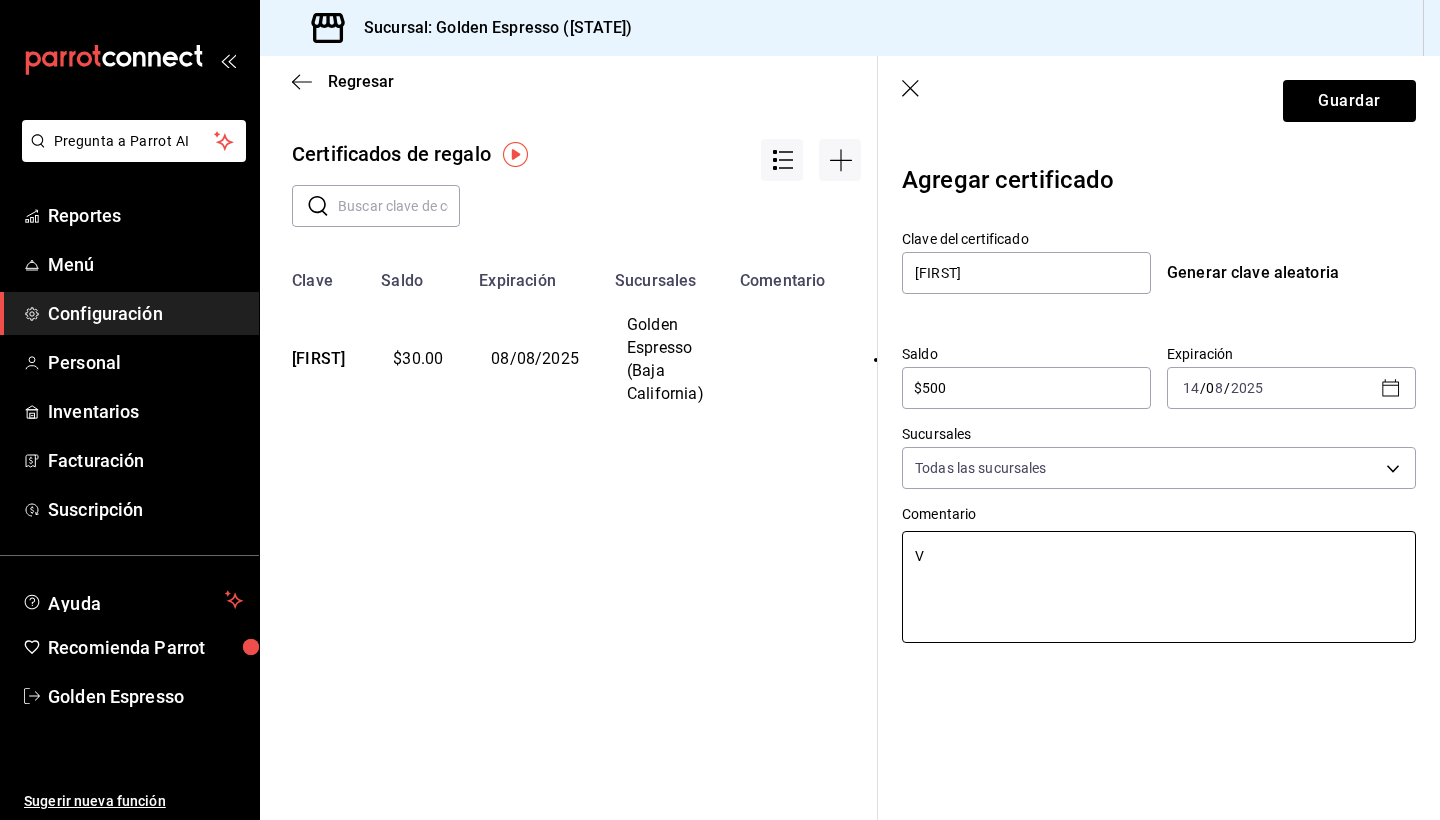 type on "x" 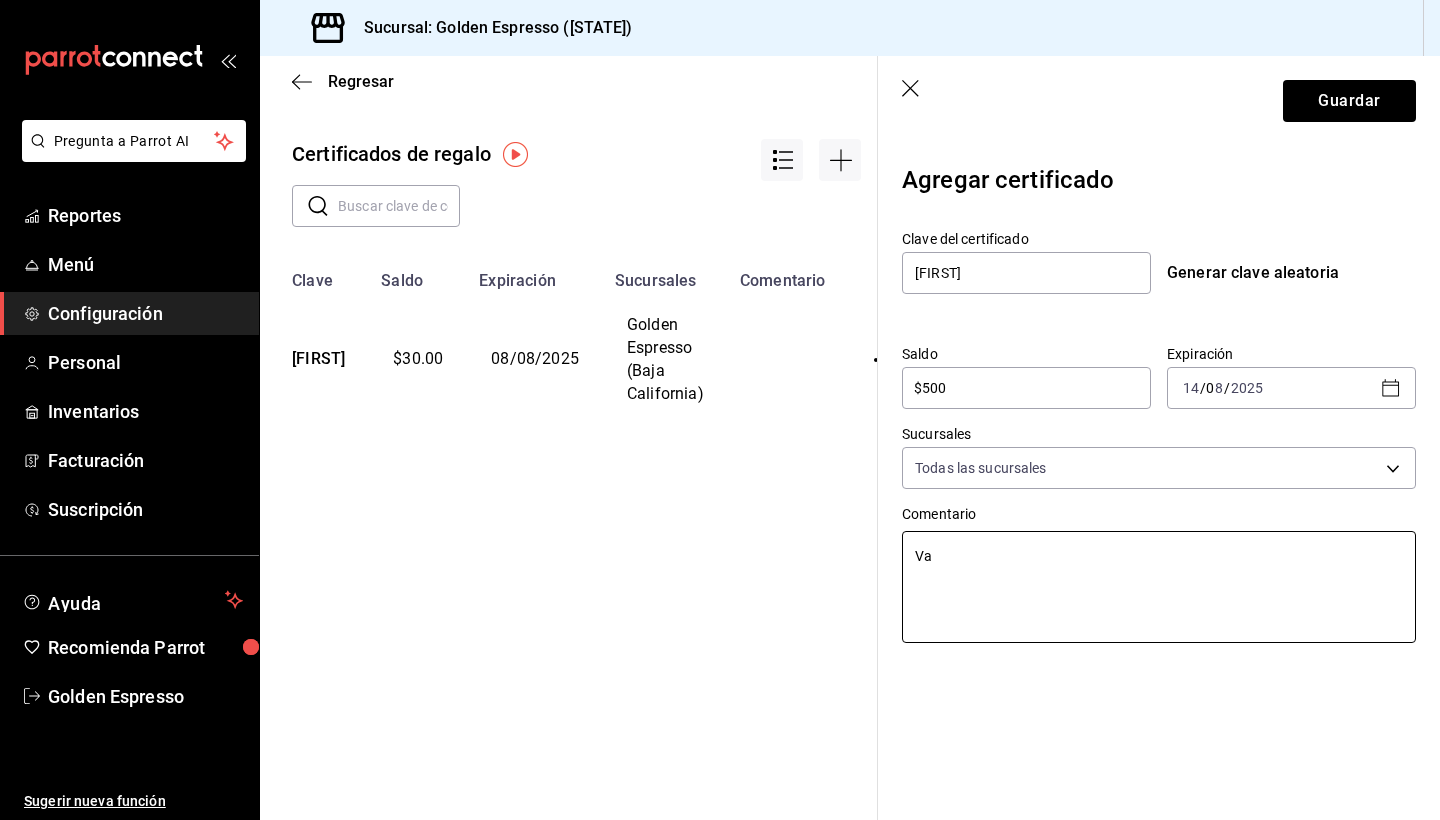 type on "x" 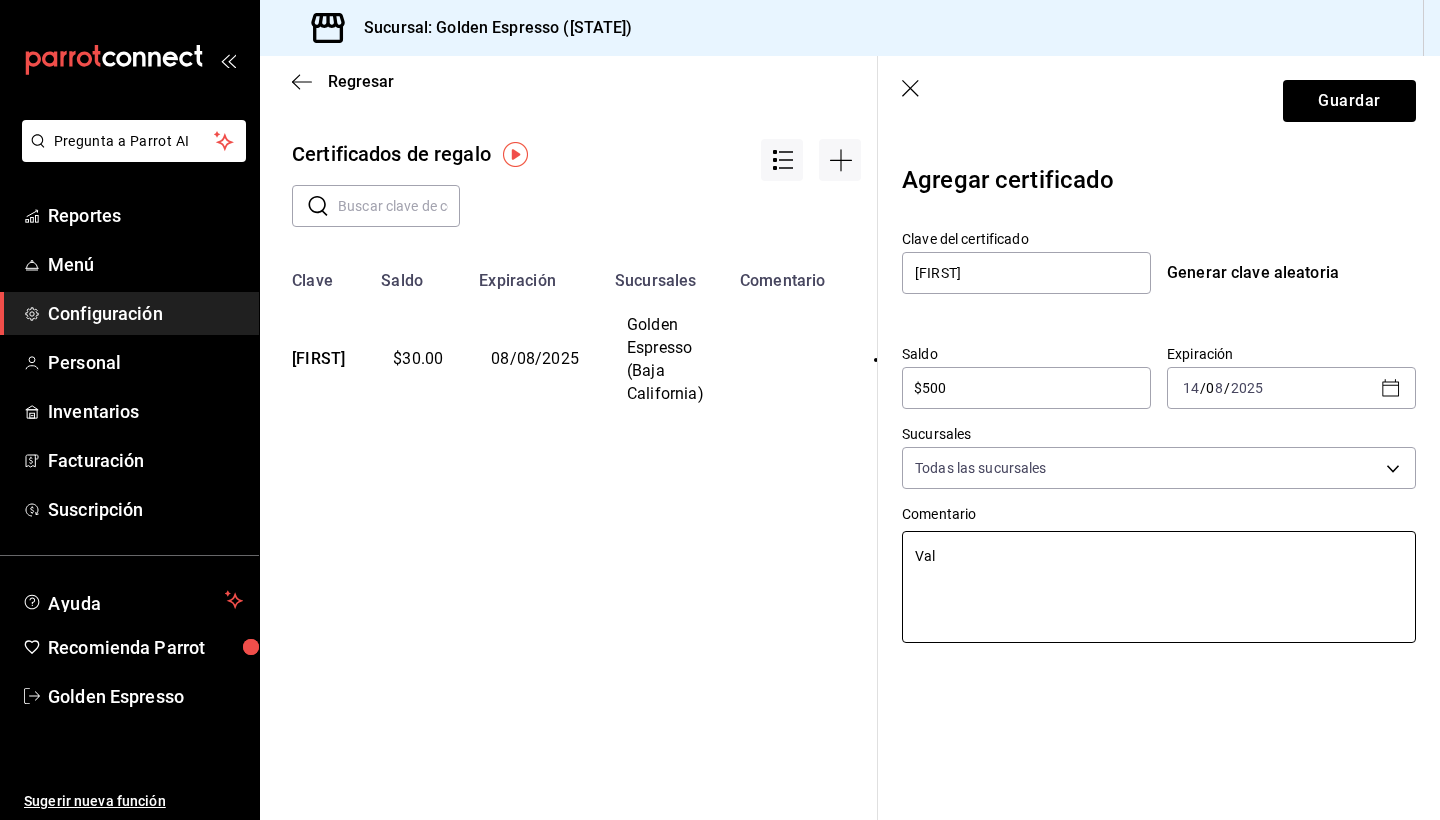 type on "x" 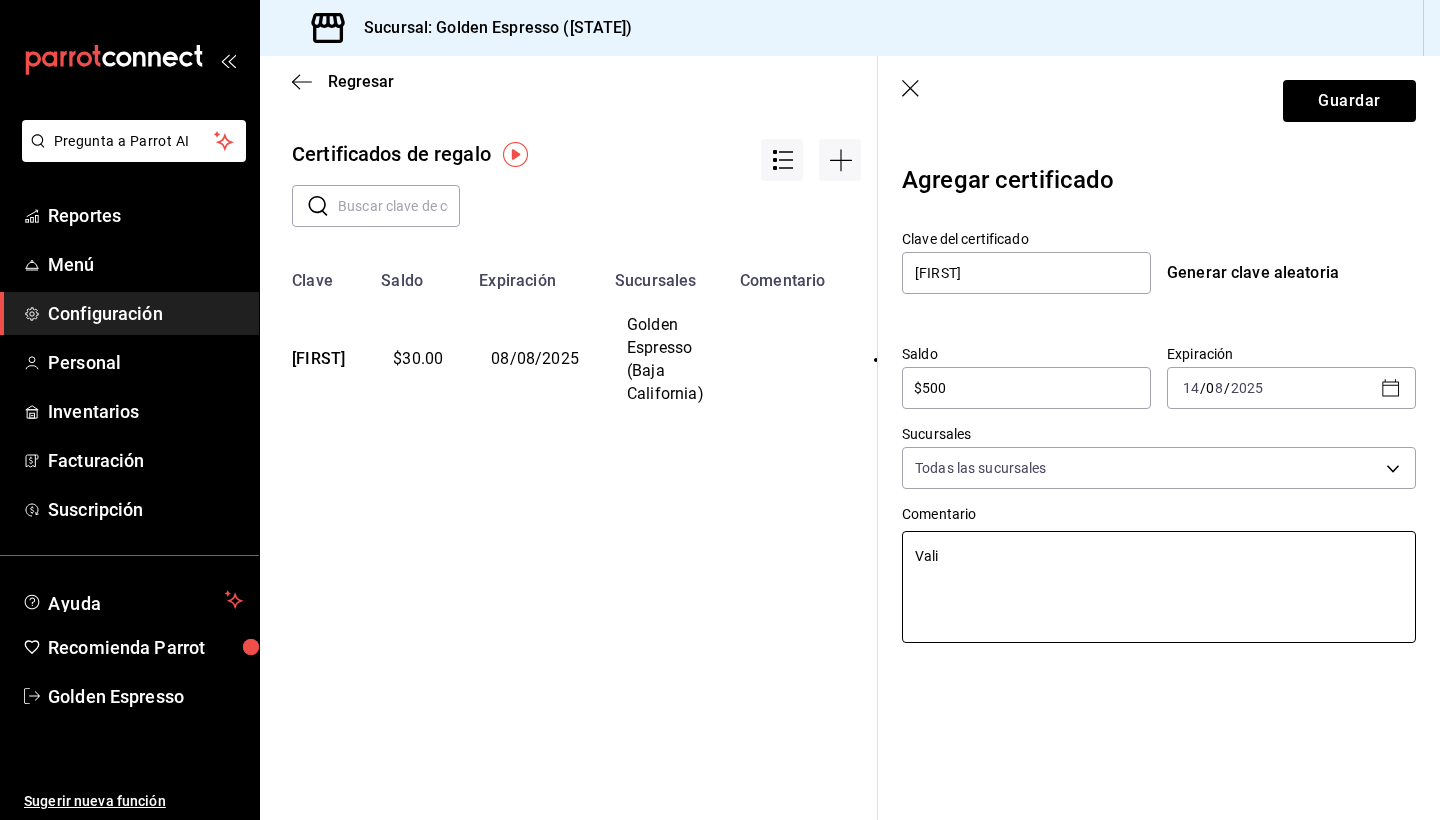 type on "x" 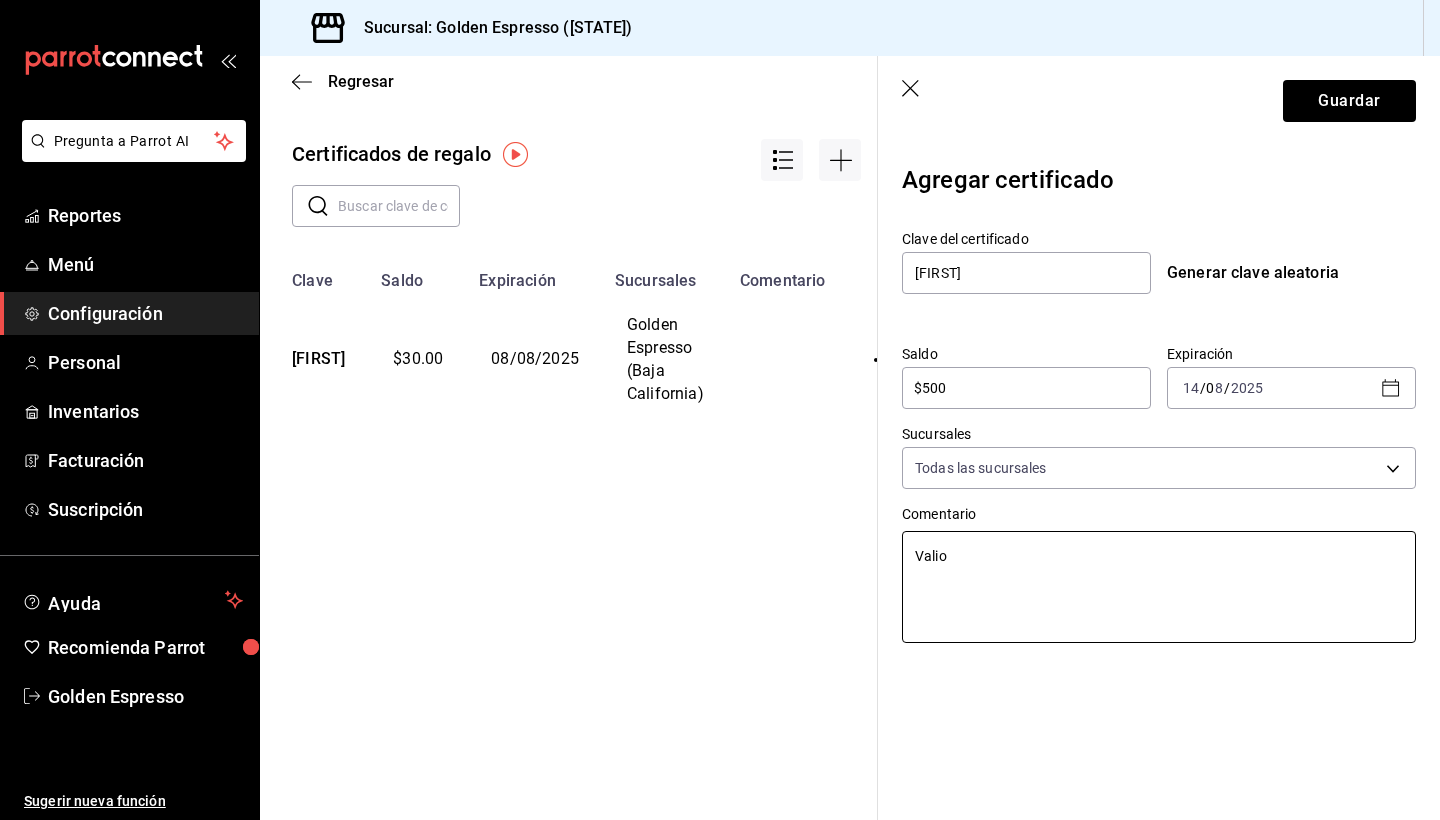 type on "x" 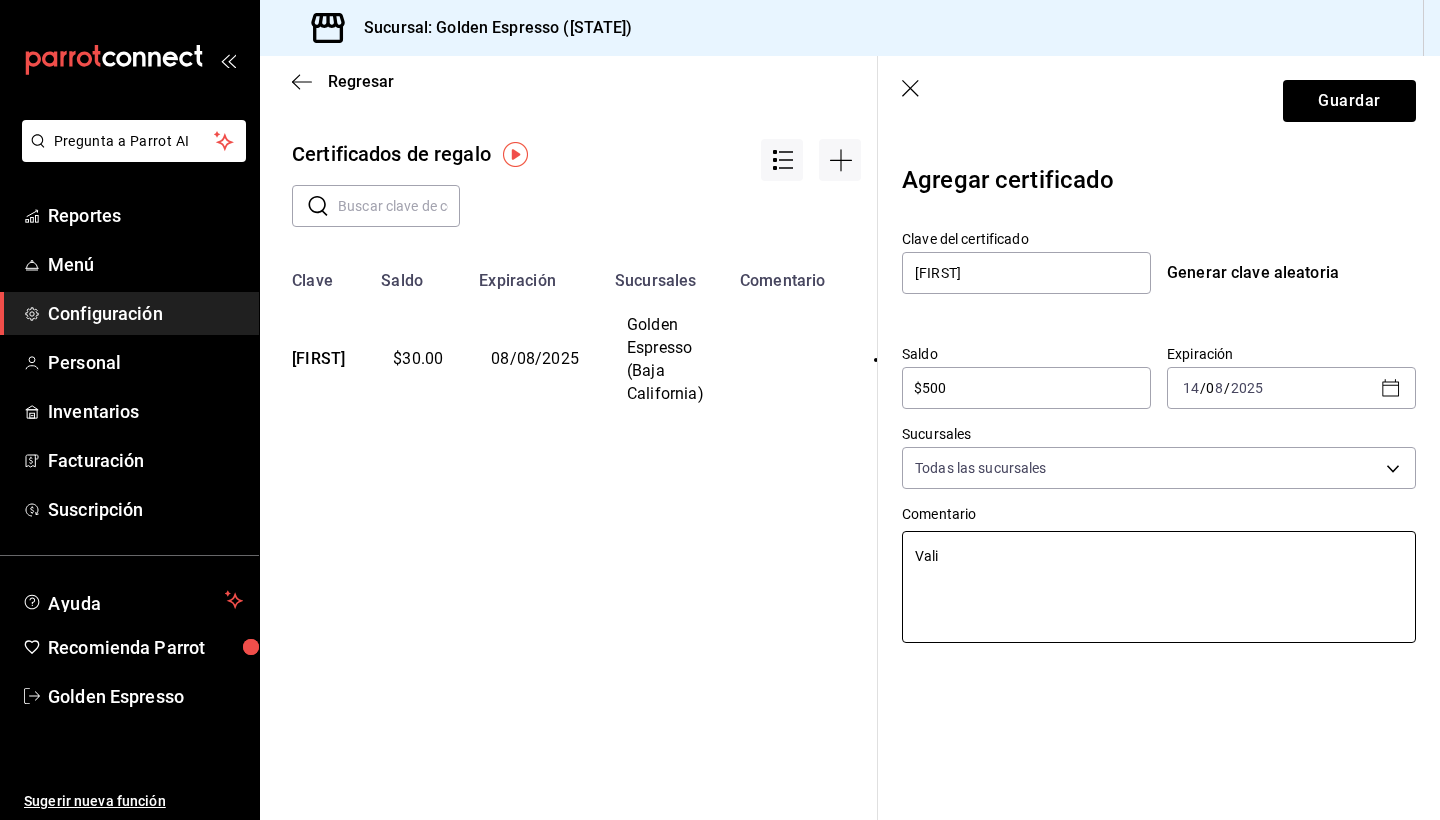 type on "Val" 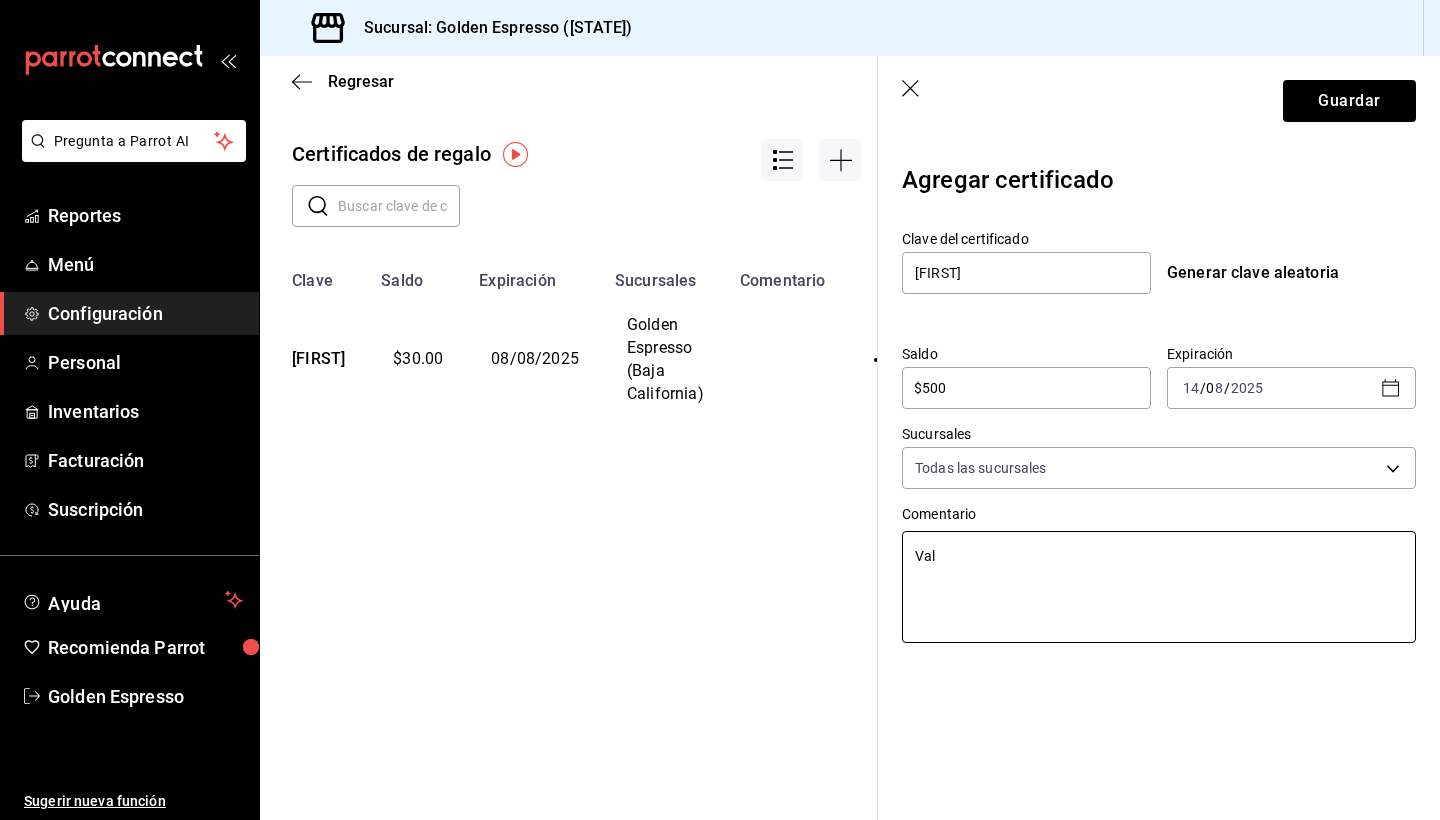 type on "x" 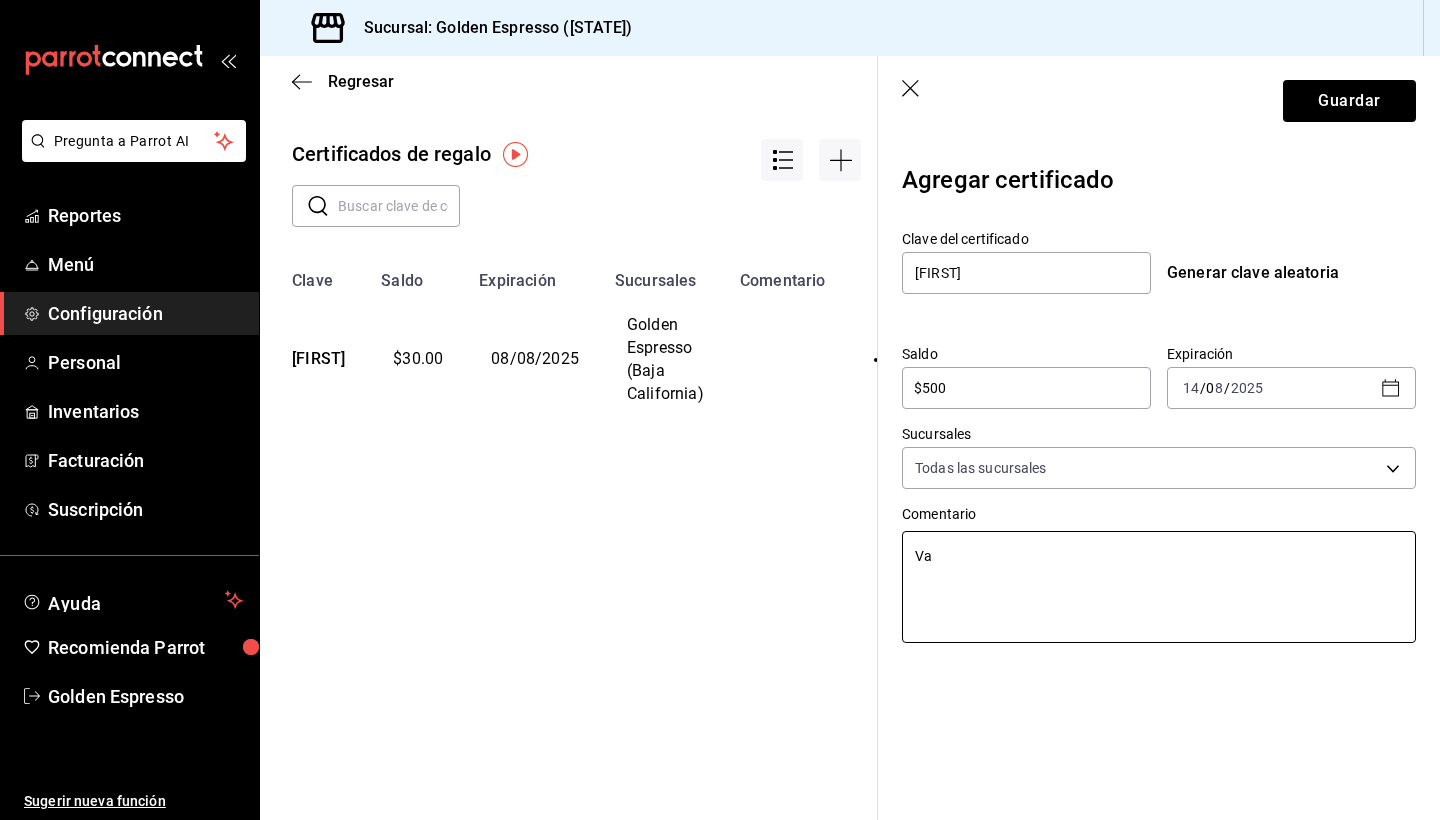 type on "x" 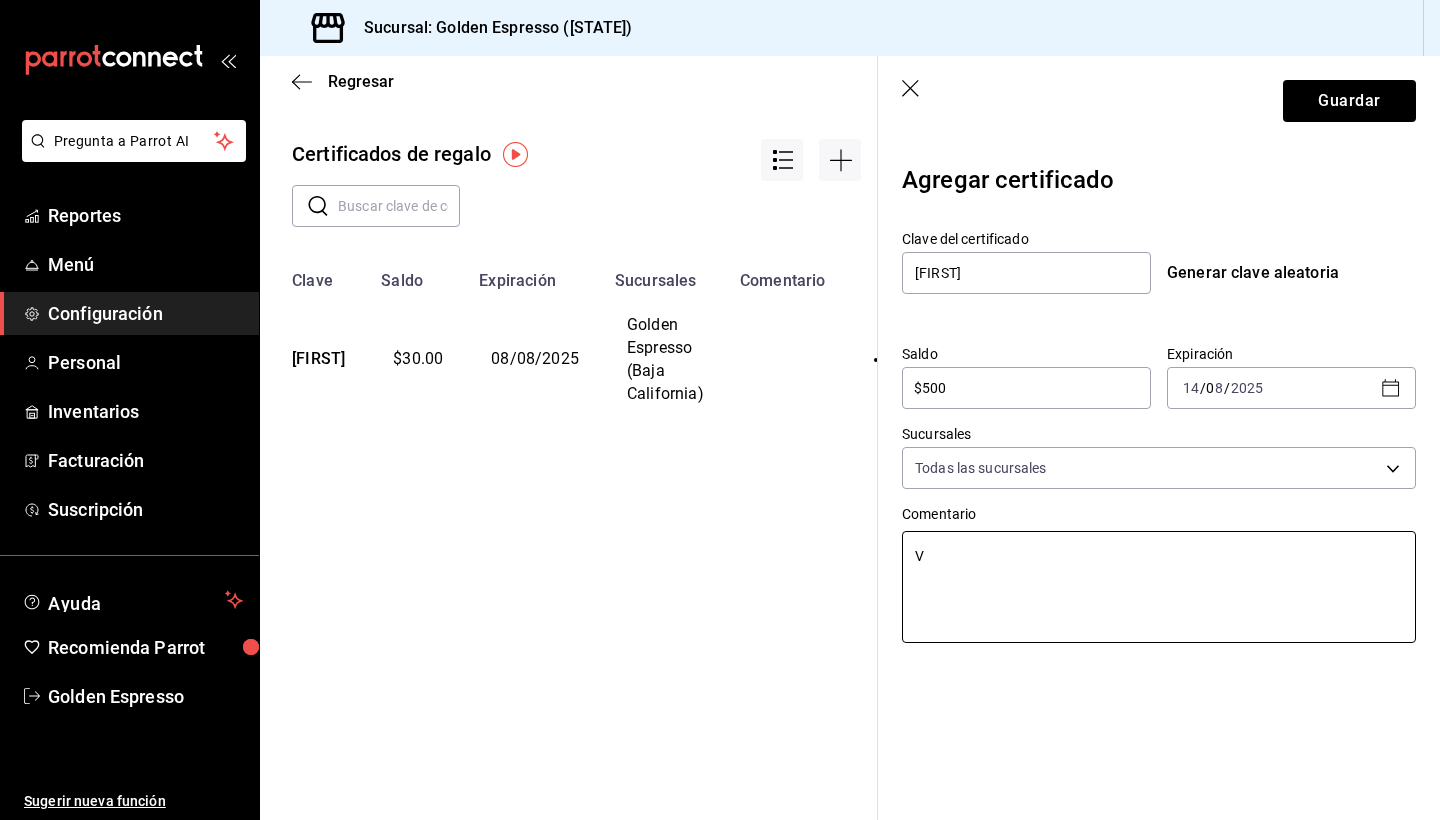 type on "x" 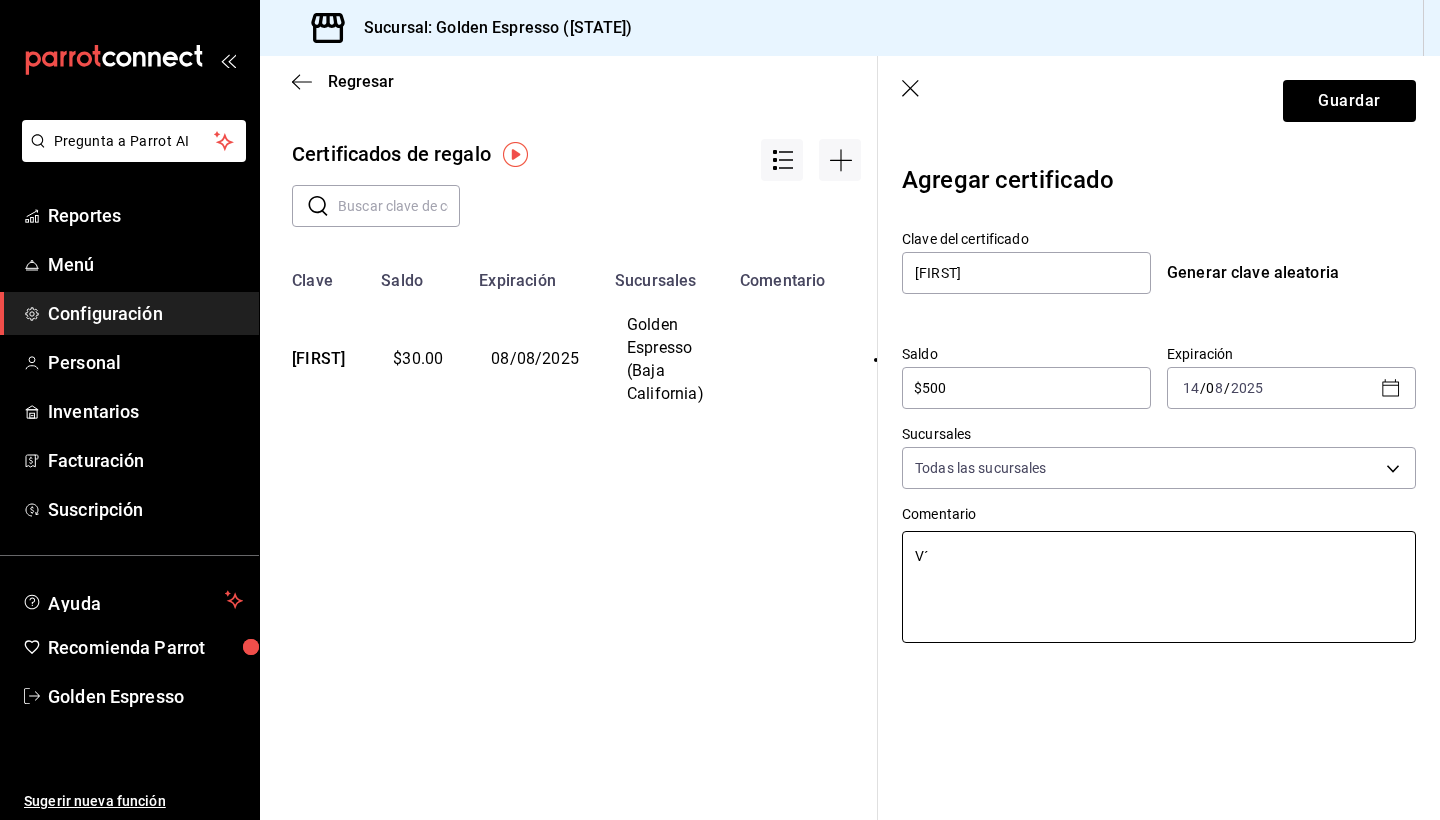 type on "x" 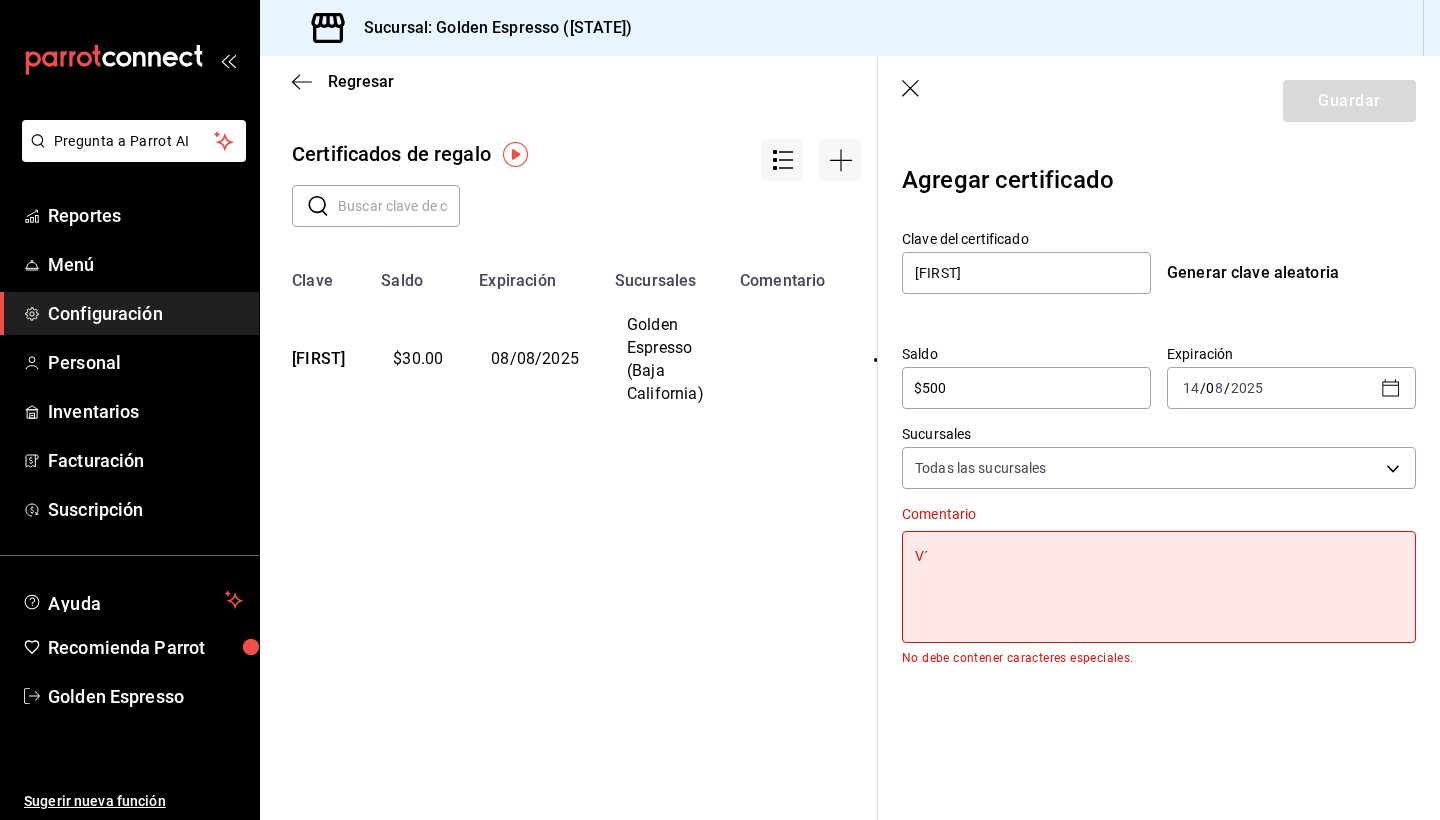 type on "Vá" 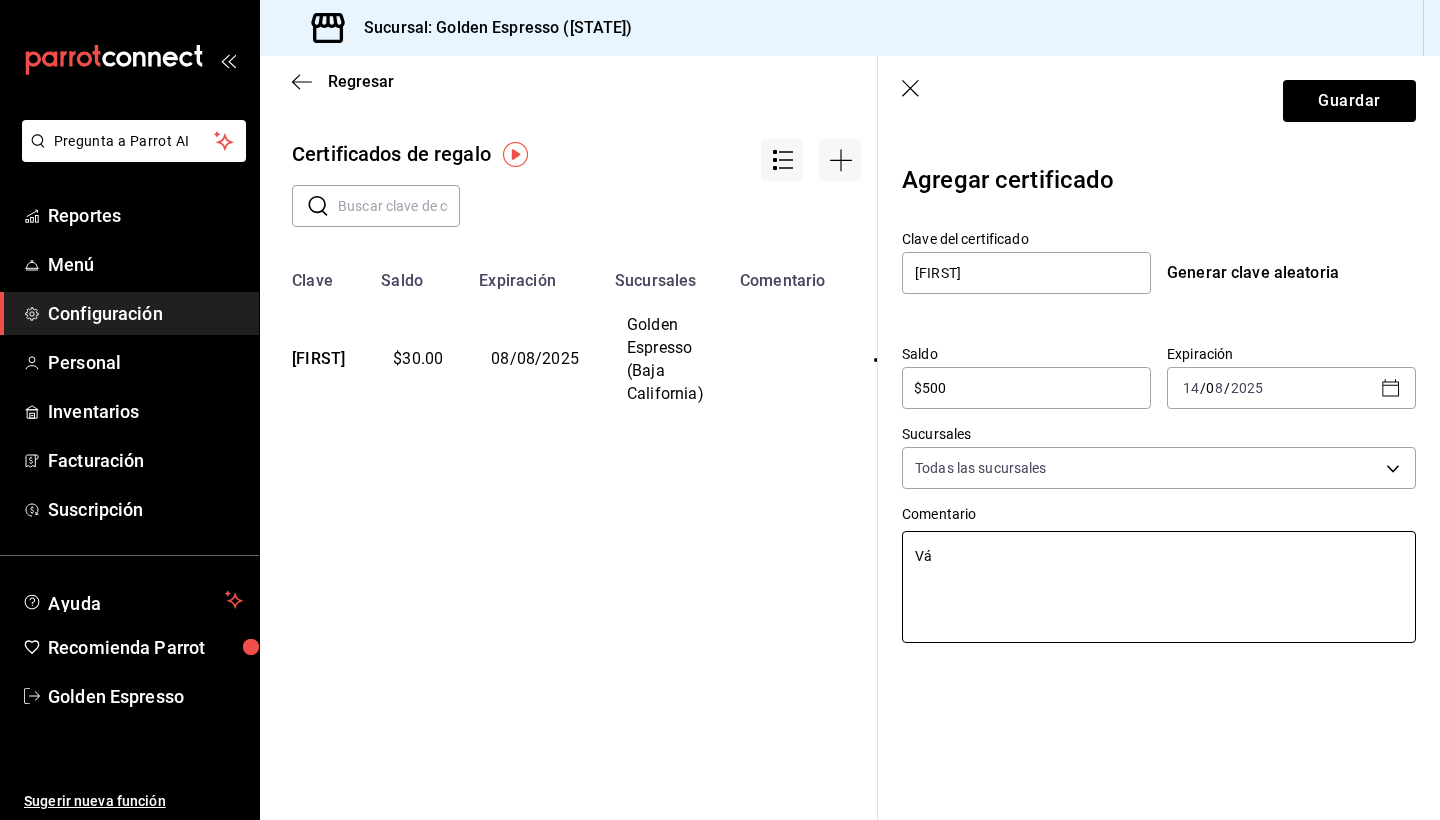 type on "x" 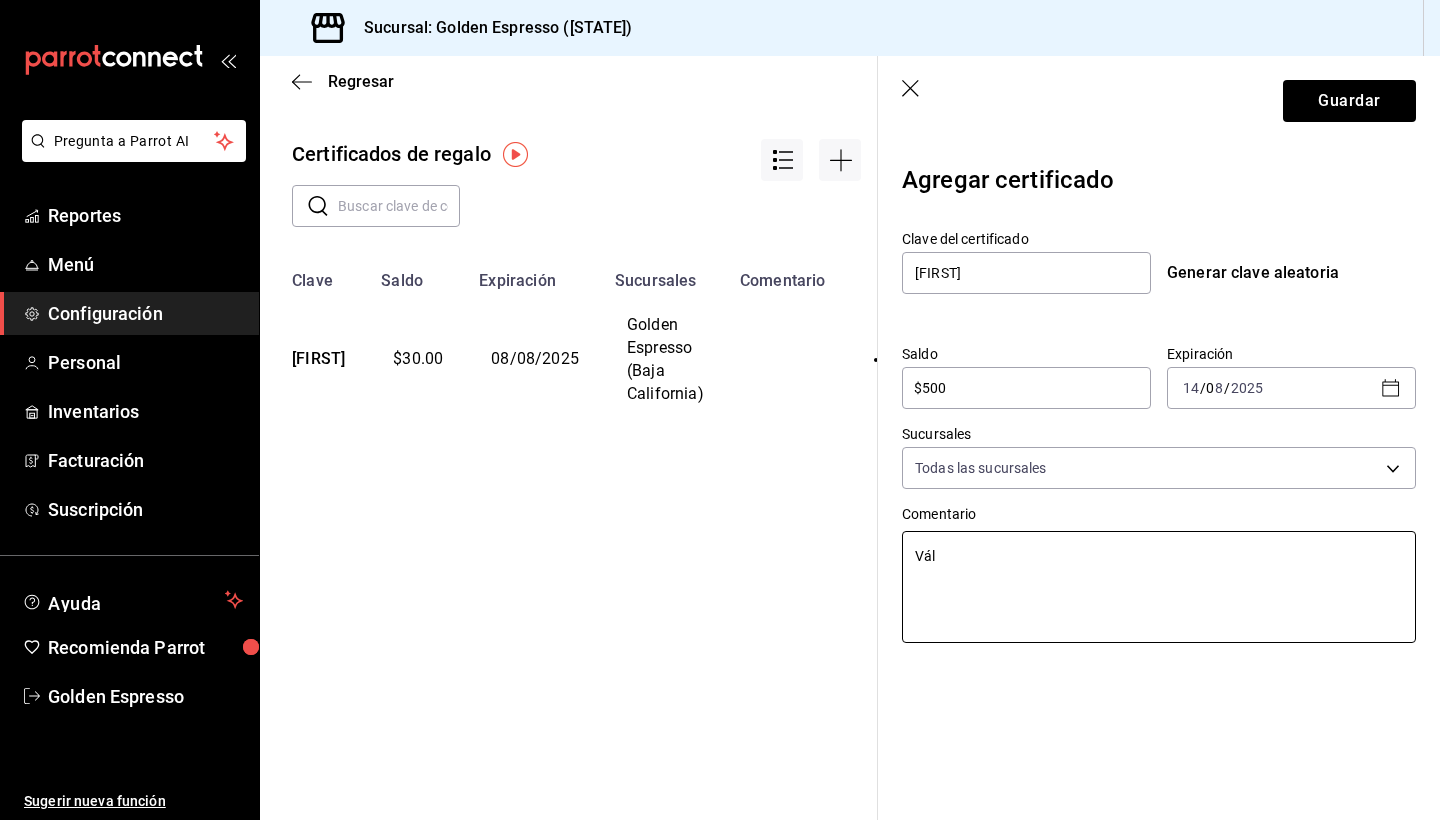 type on "x" 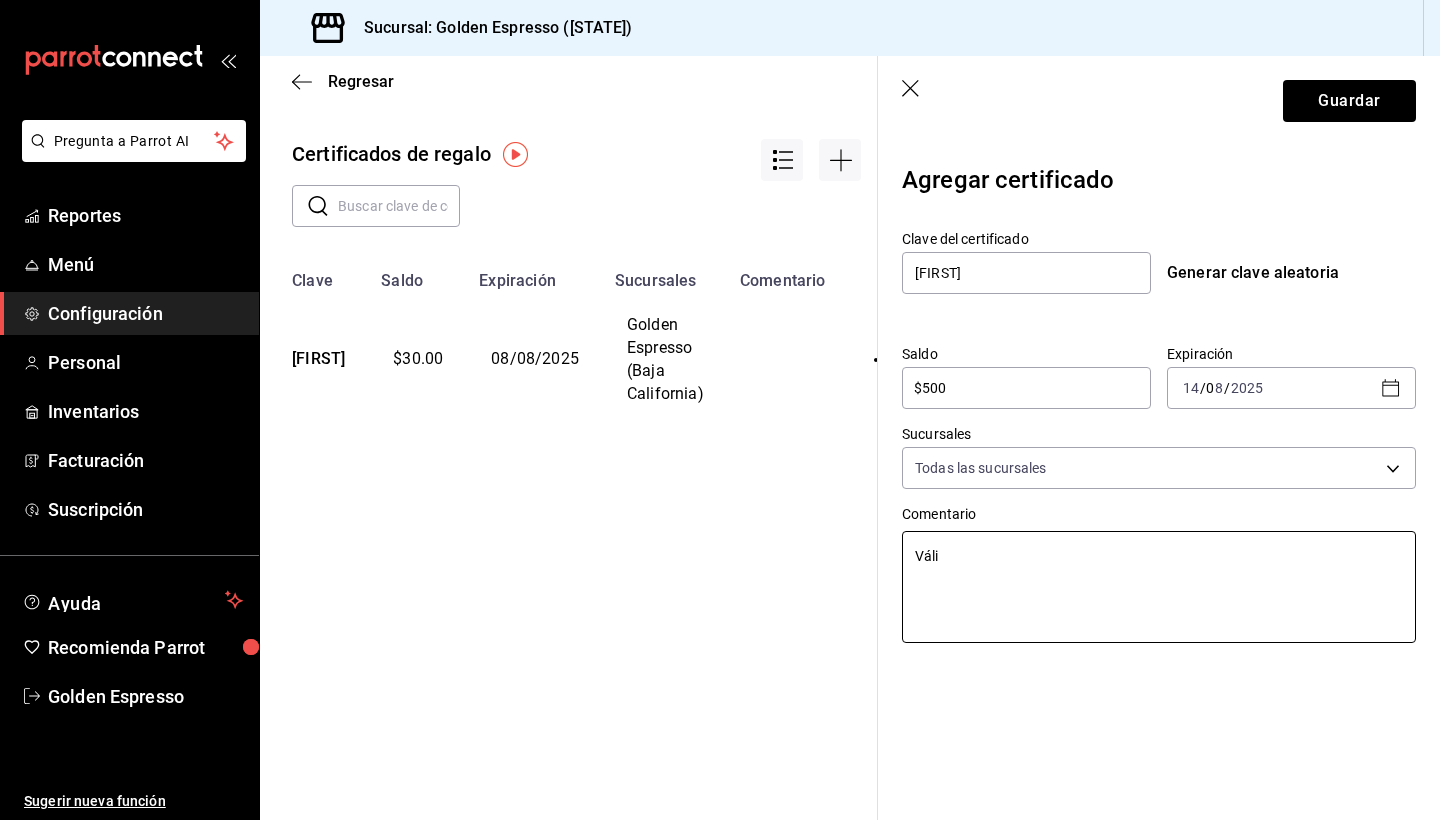 type on "x" 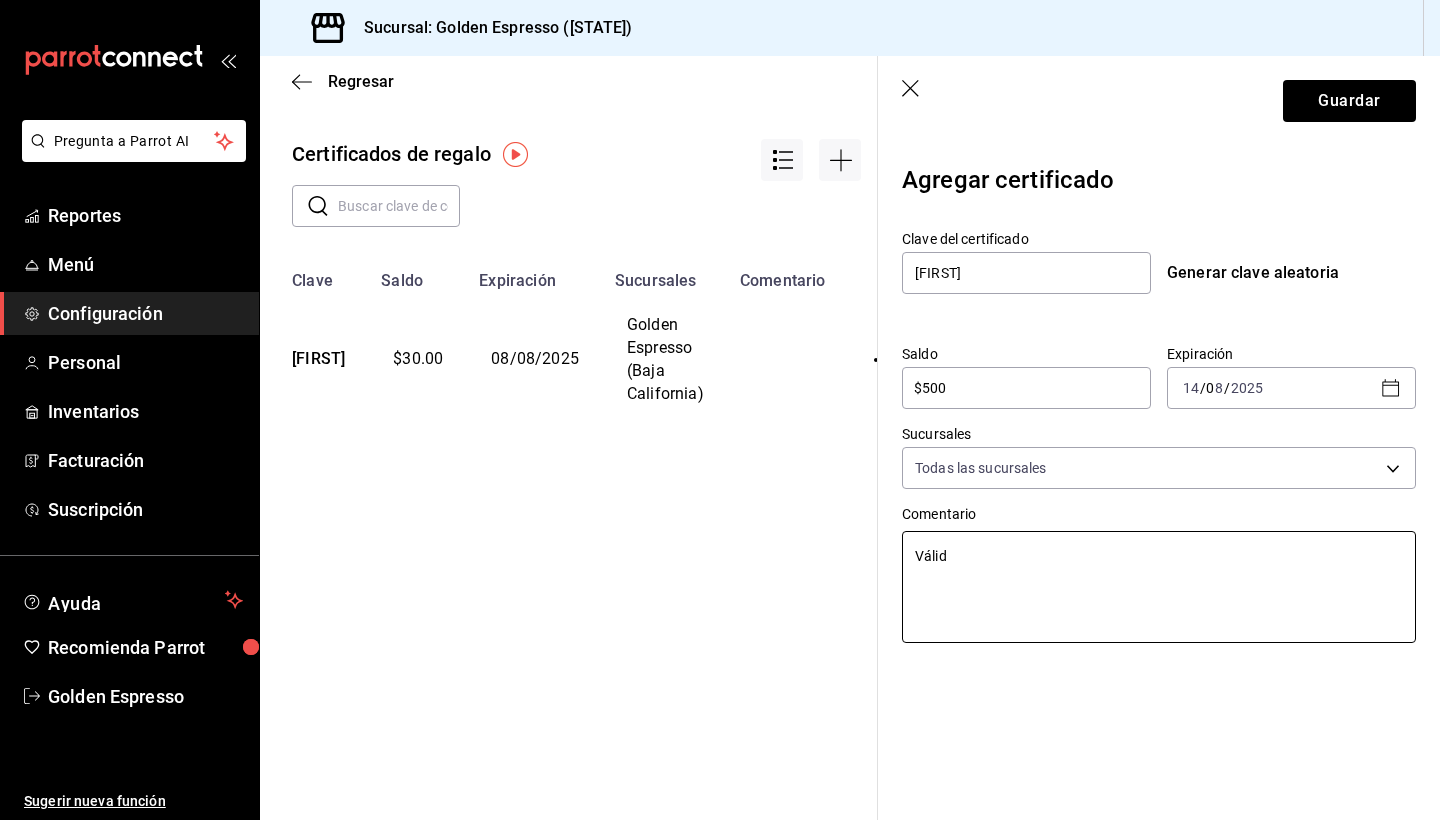 type on "x" 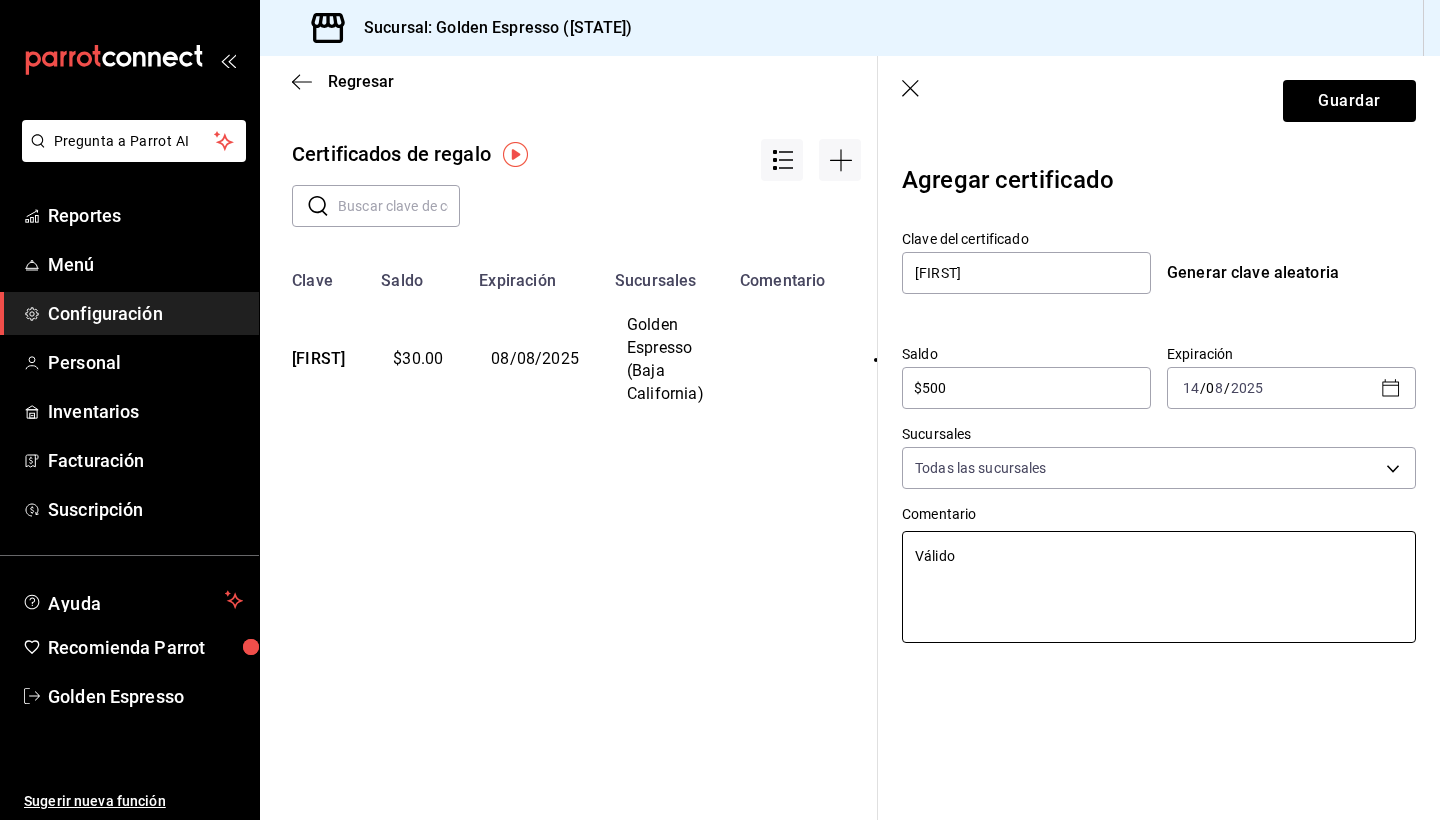 type on "x" 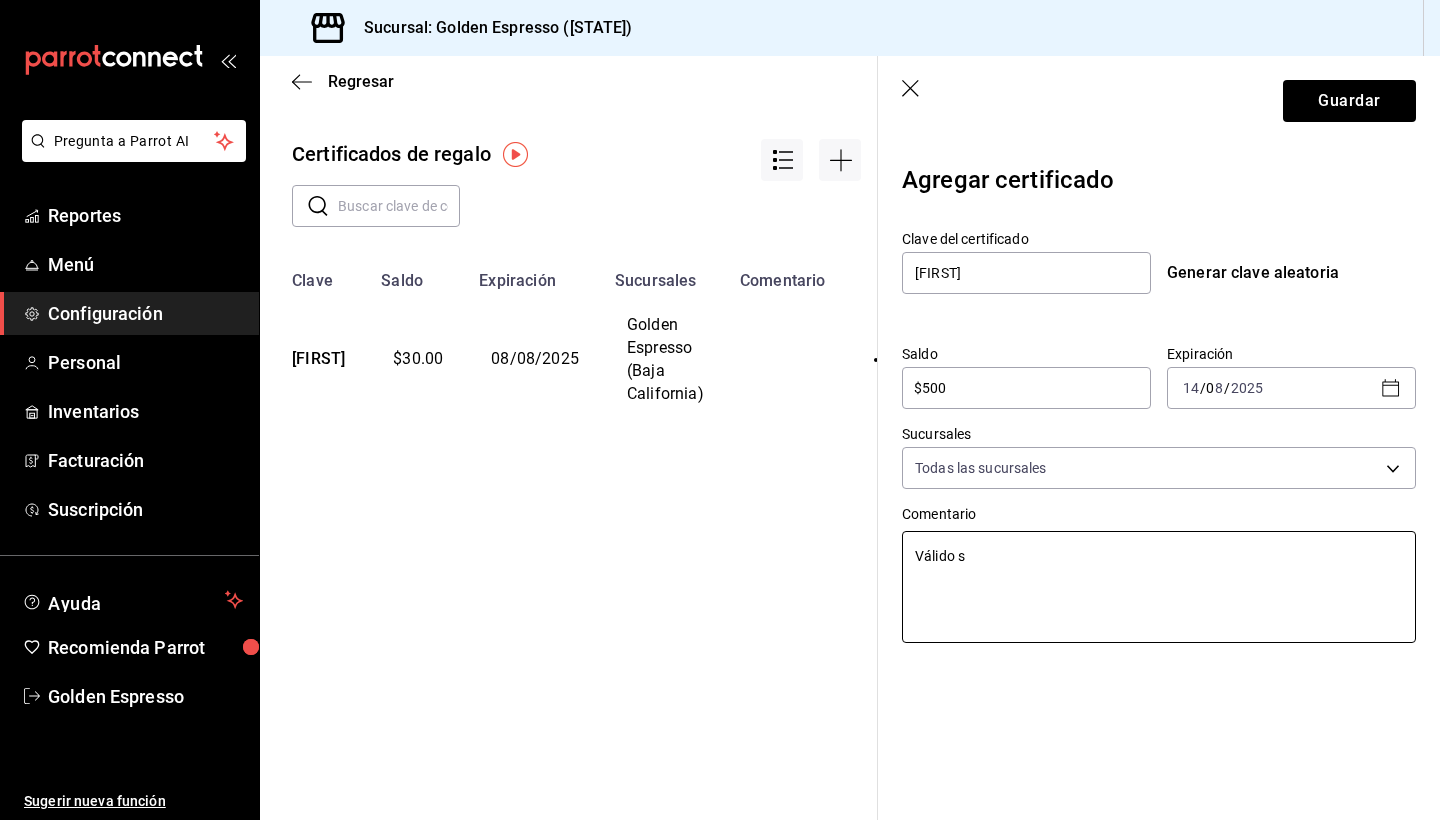 type on "Válido so" 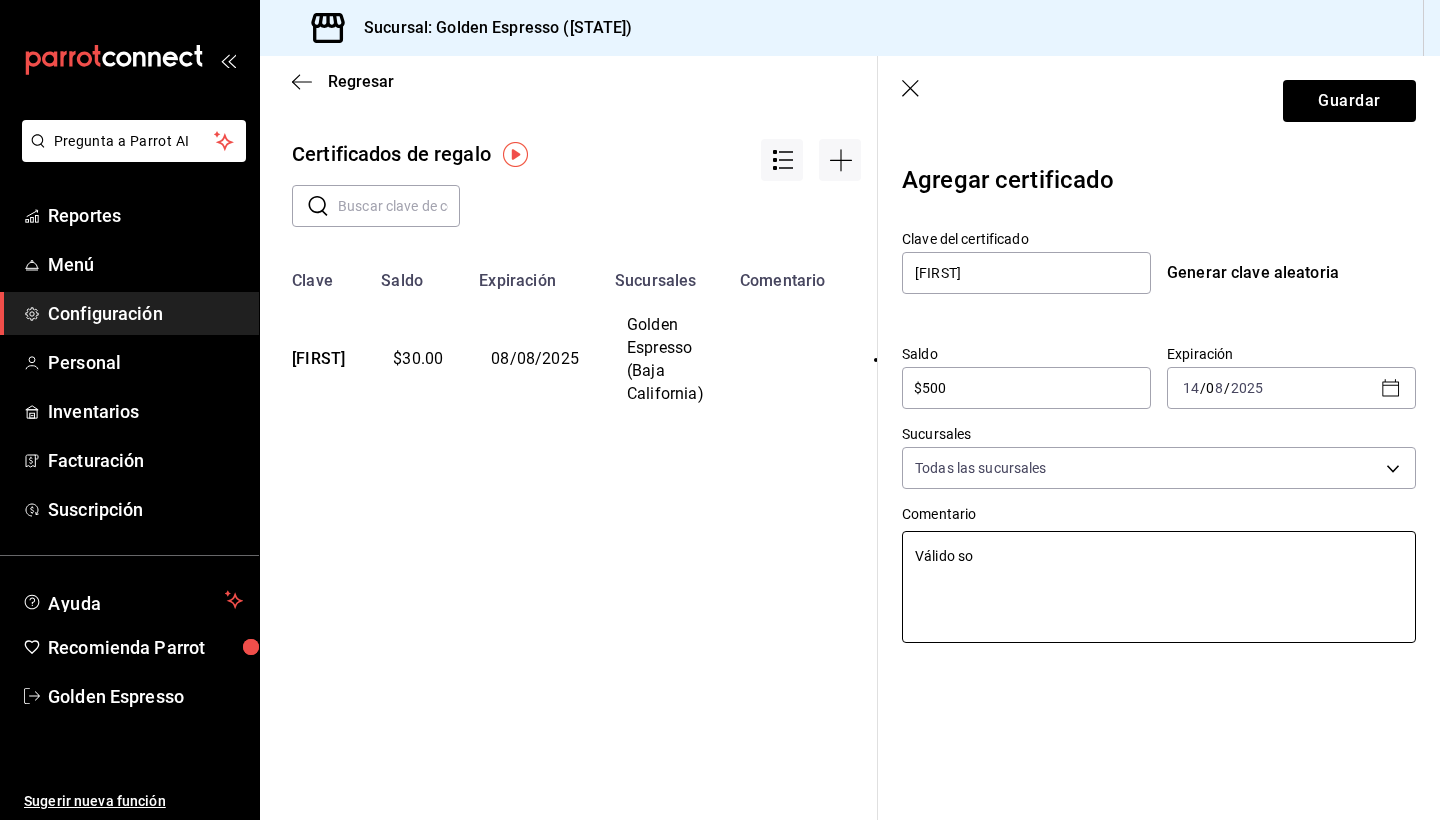 type on "x" 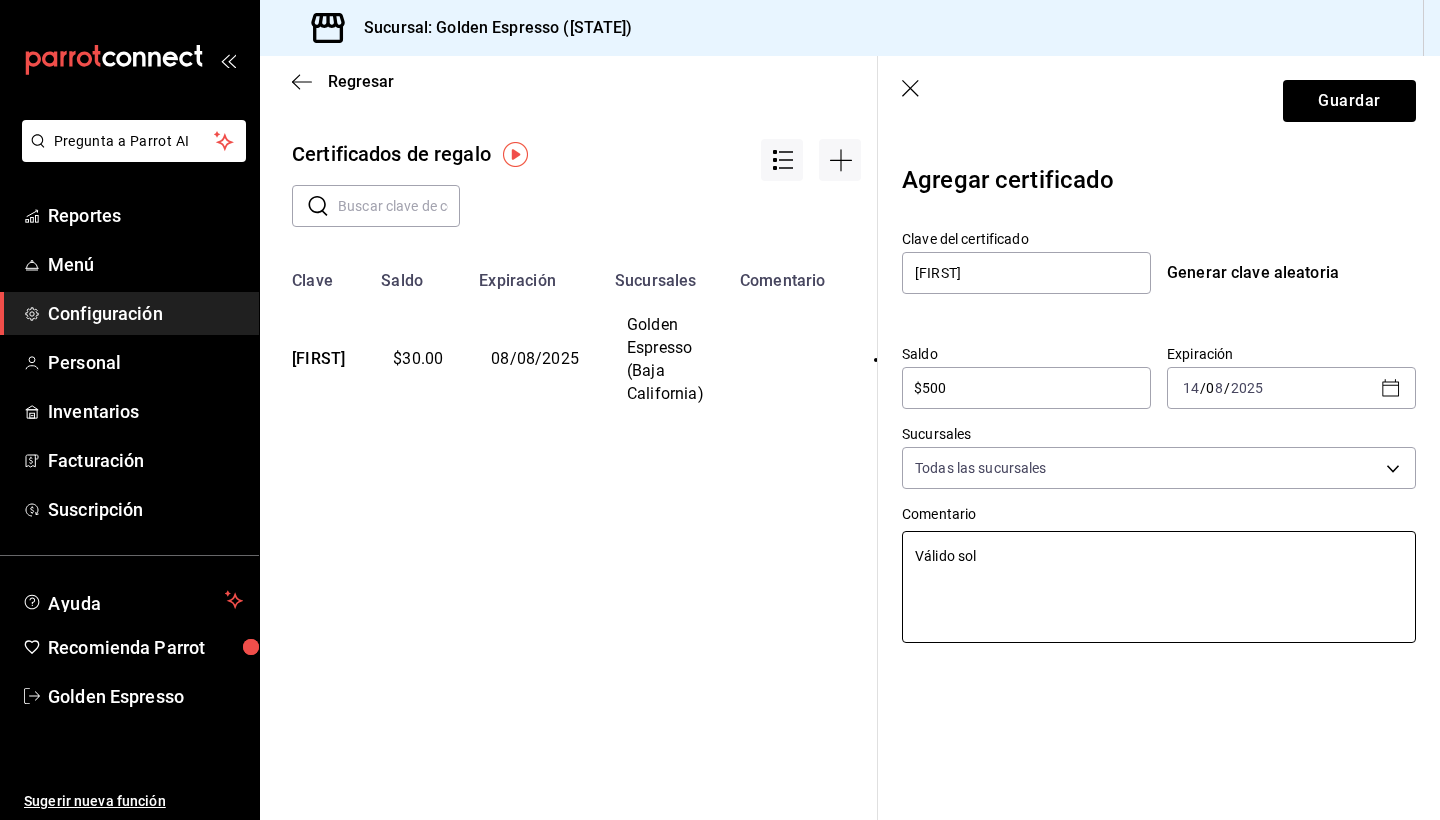 type on "x" 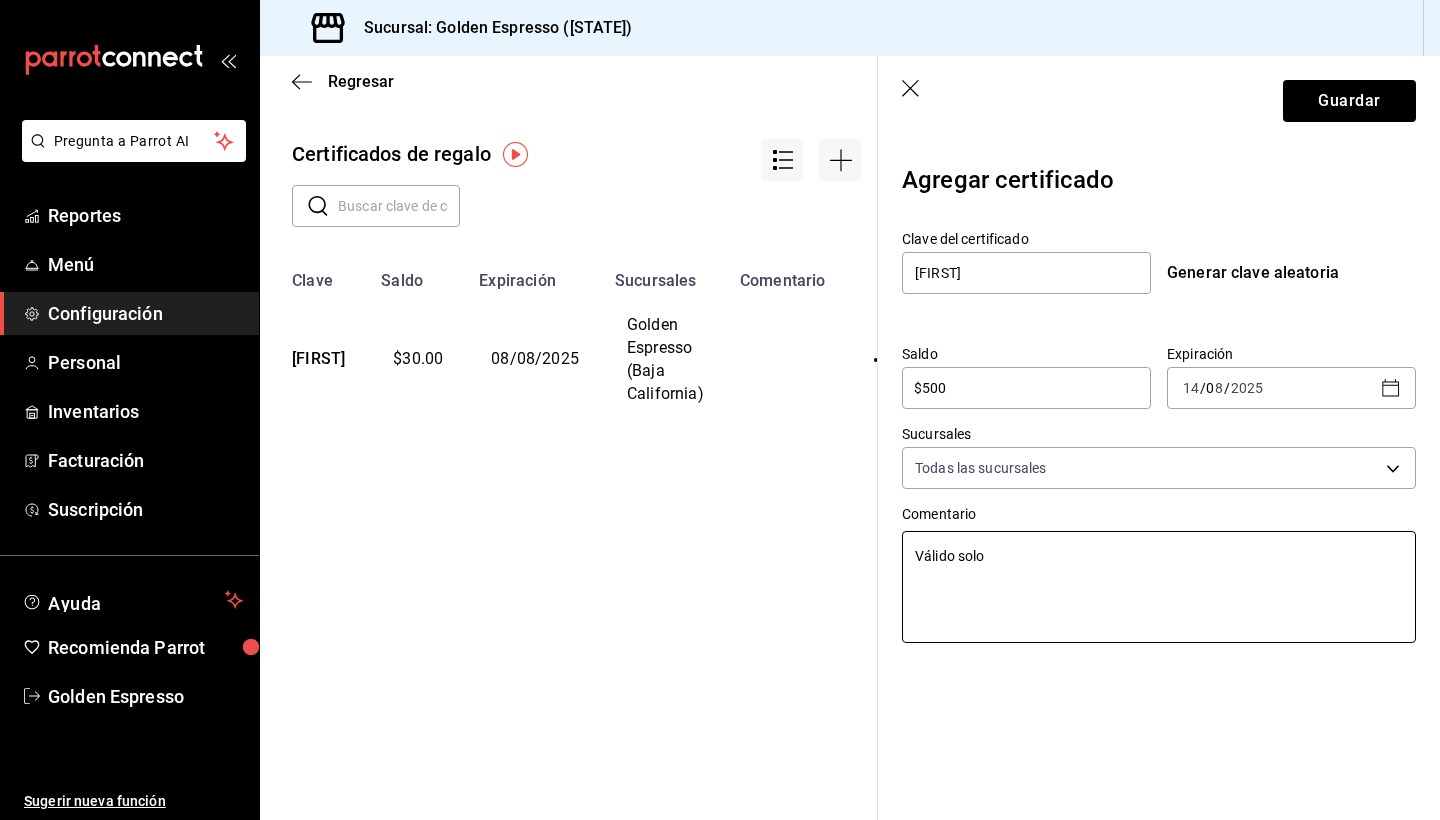 type on "x" 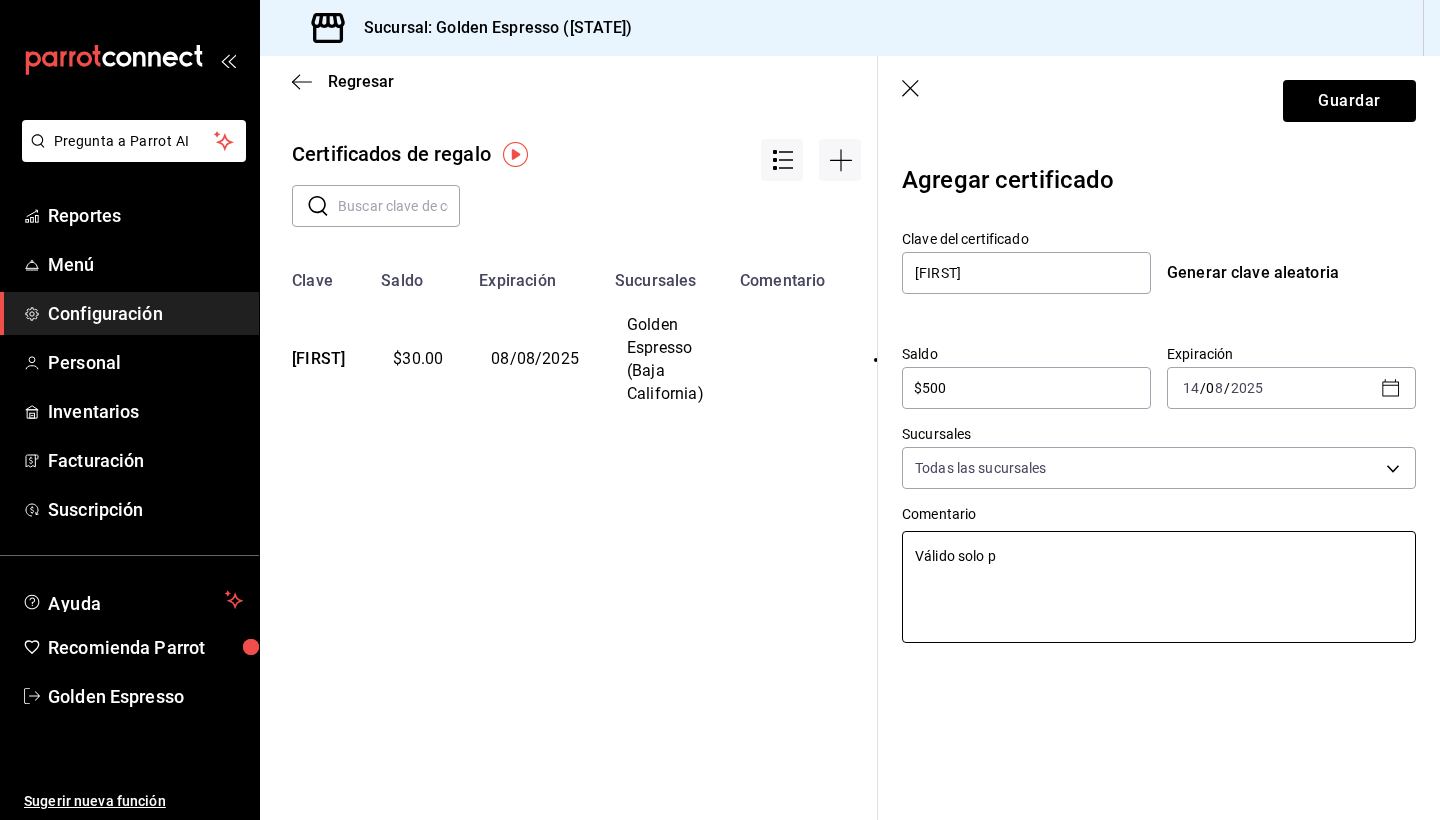 type on "Válido solo pa" 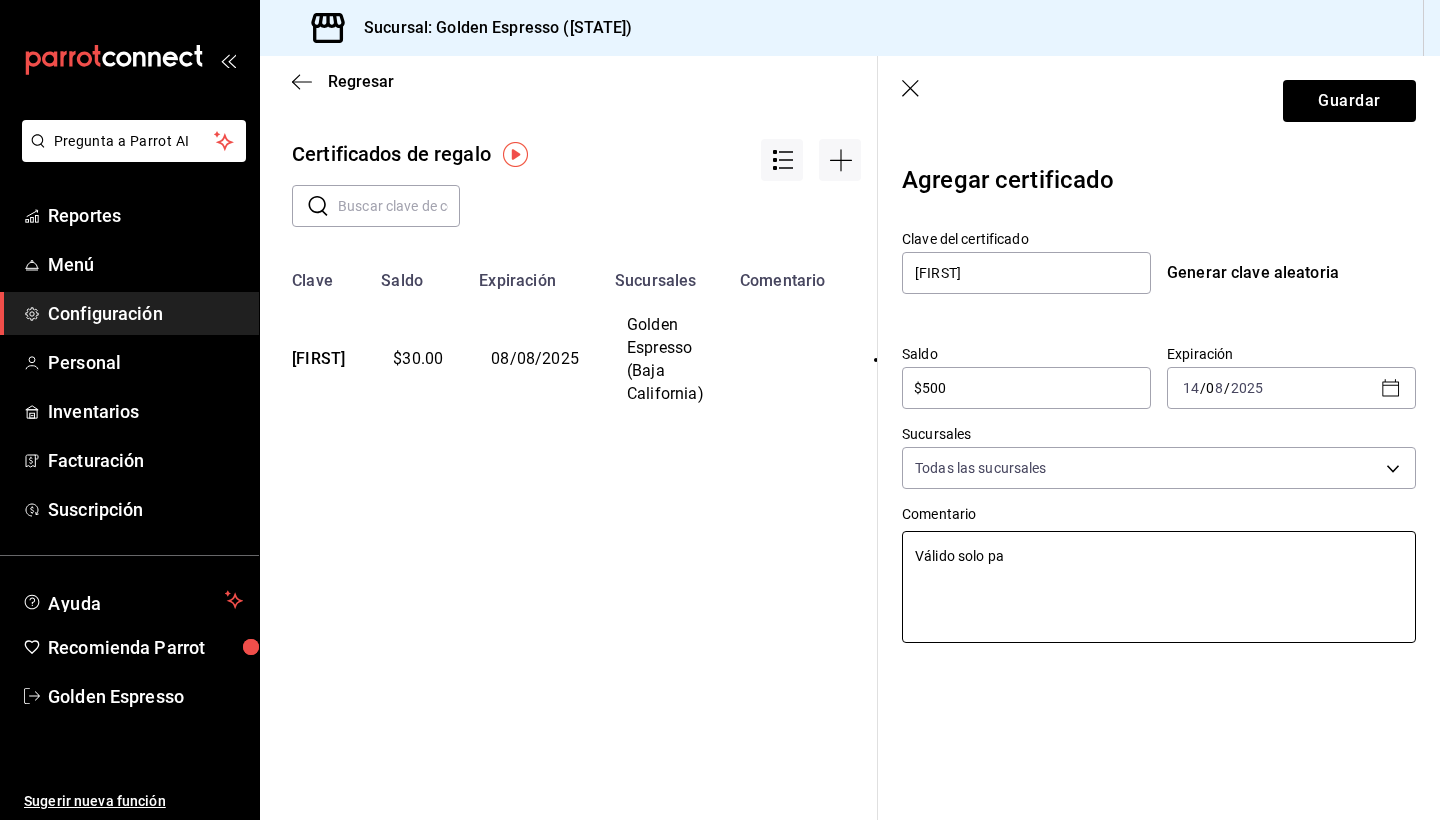 type on "x" 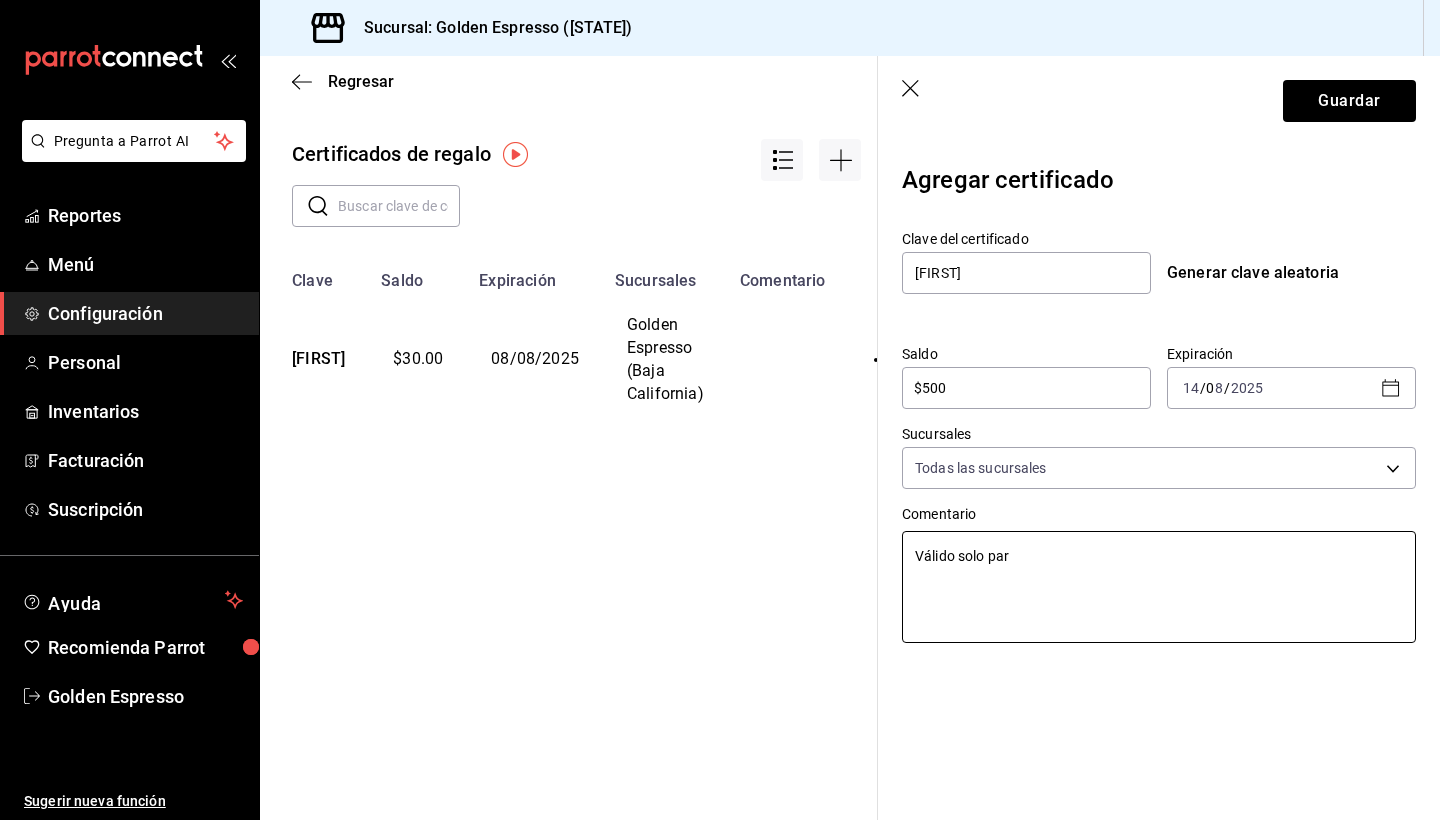 type on "x" 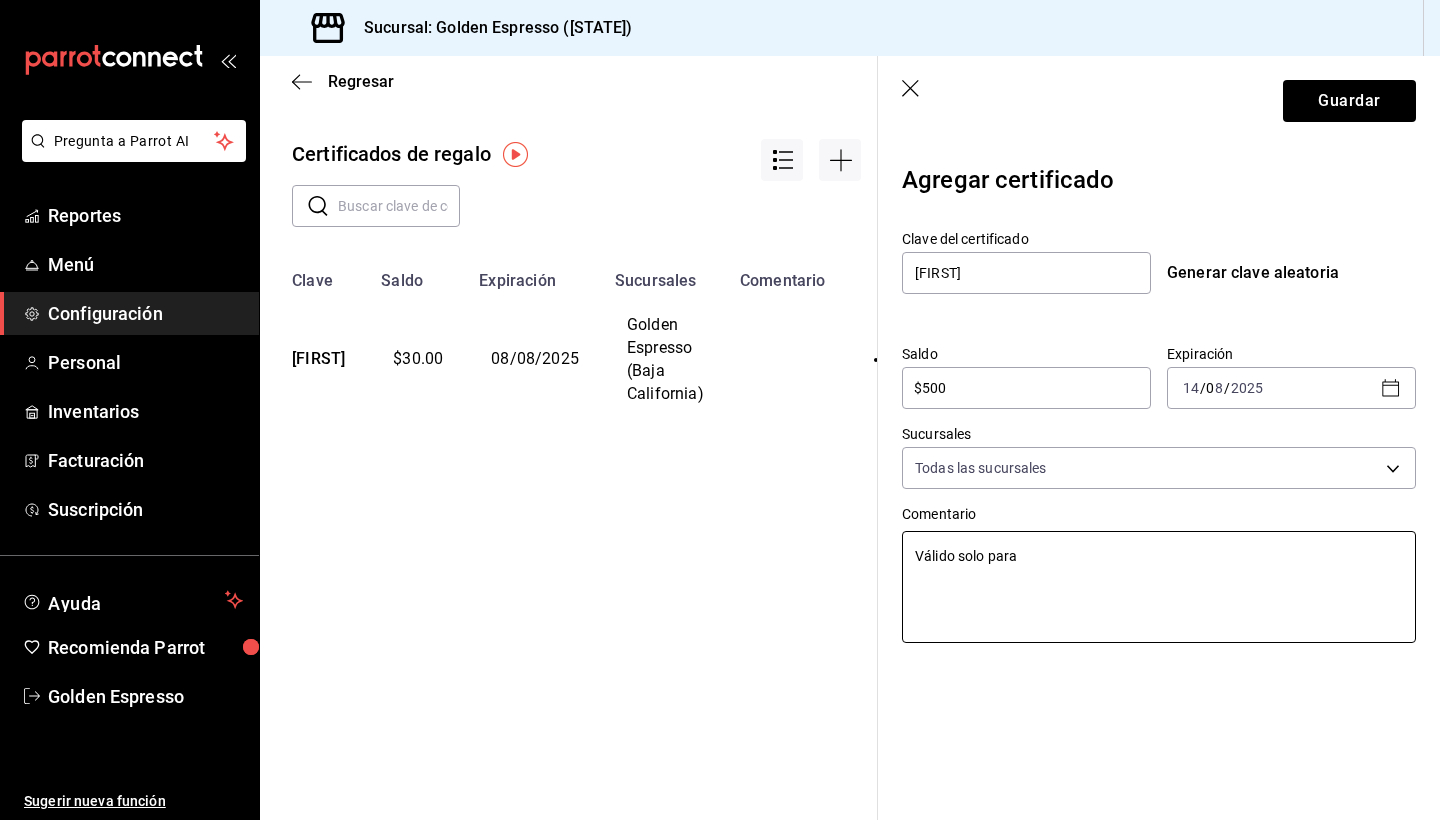 type on "x" 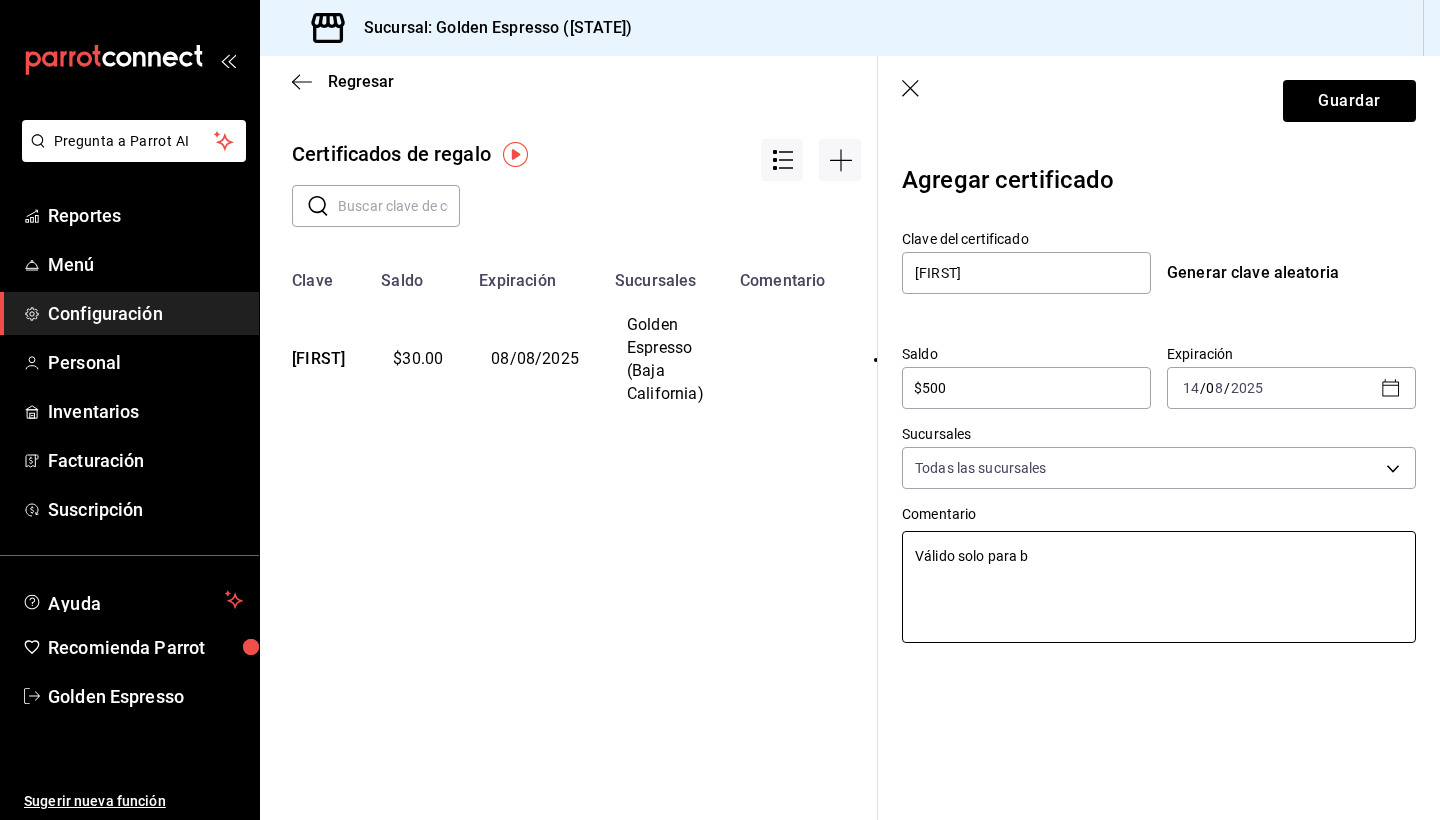 type on "x" 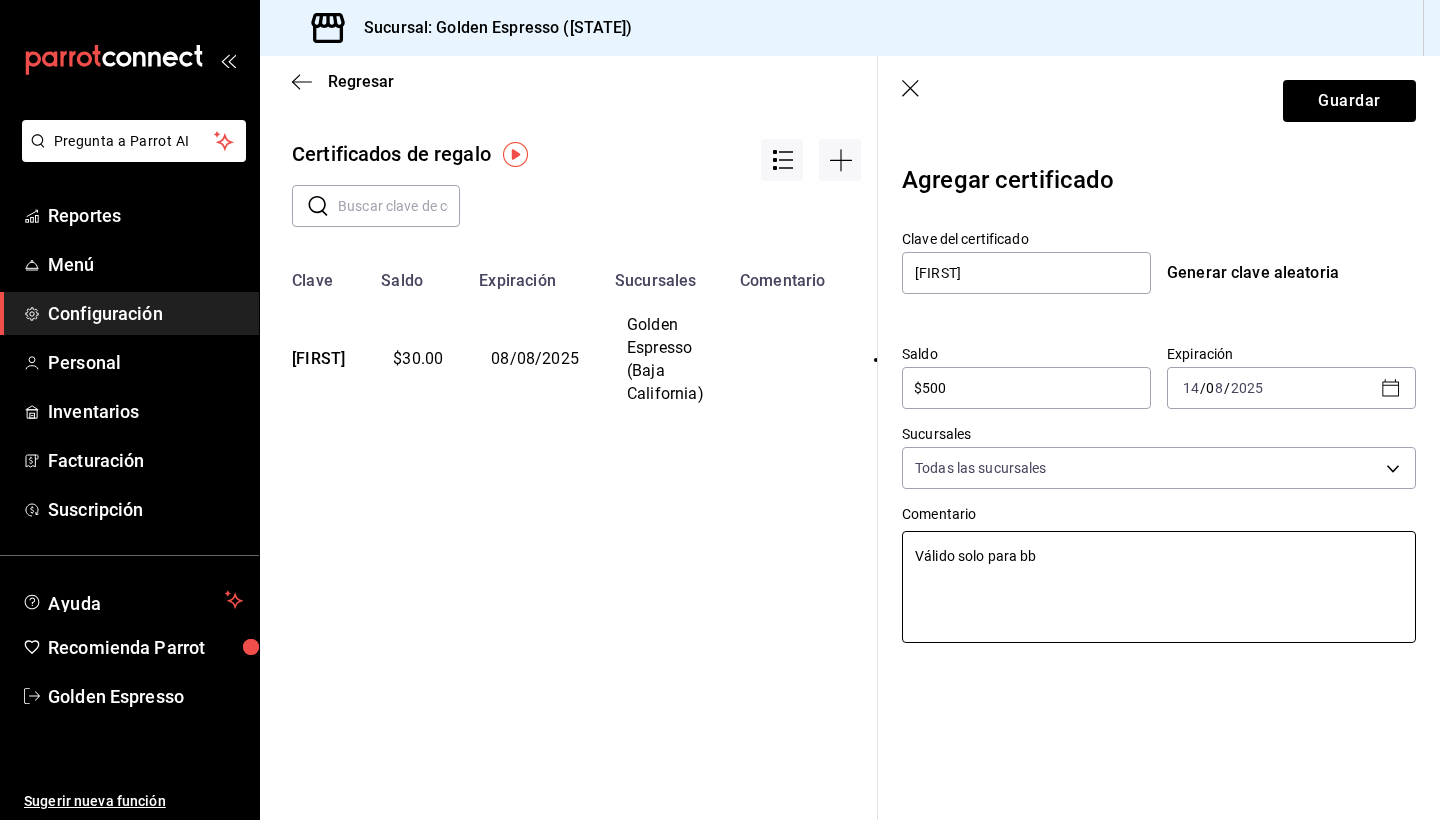 type on "x" 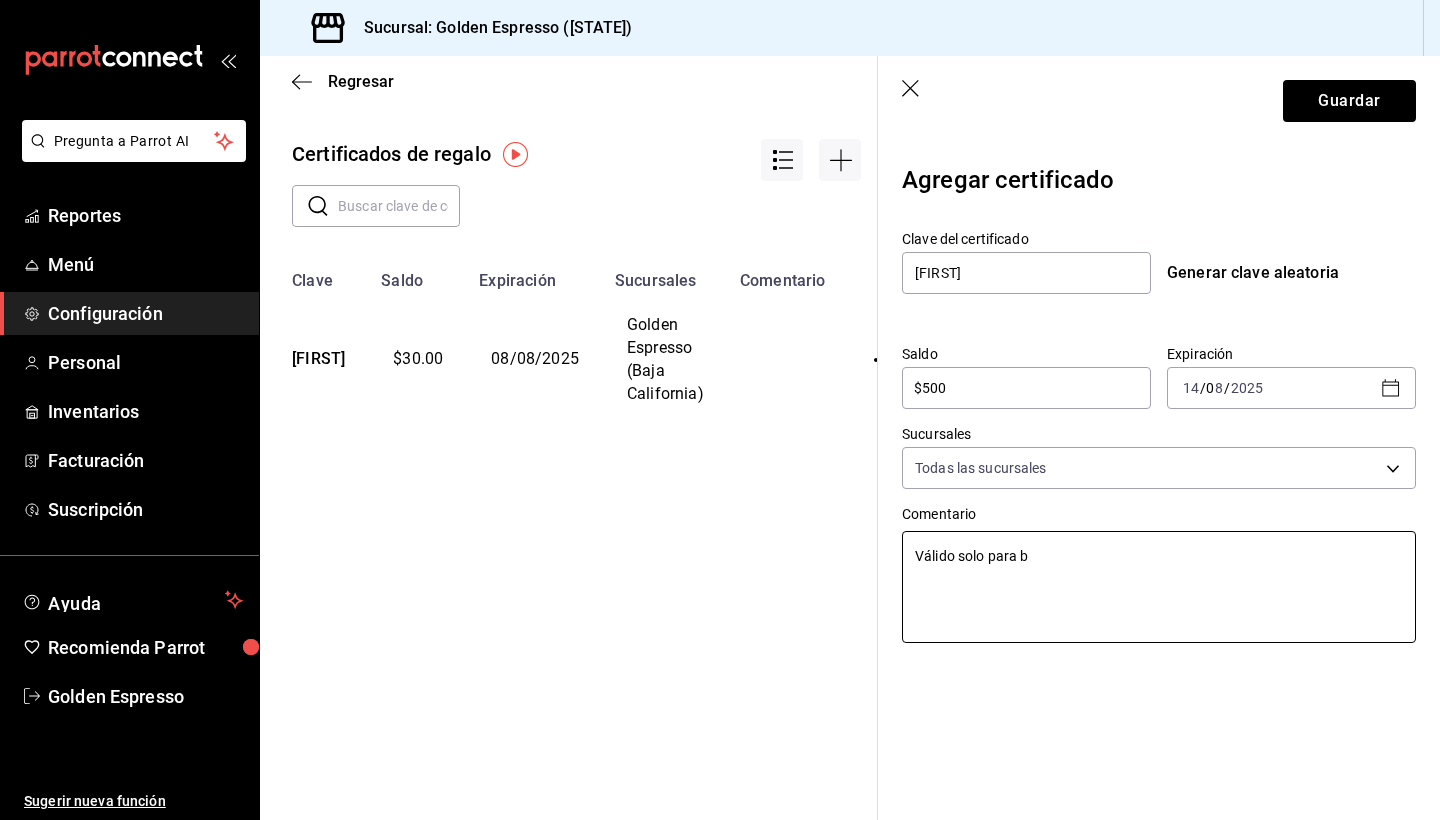 type on "x" 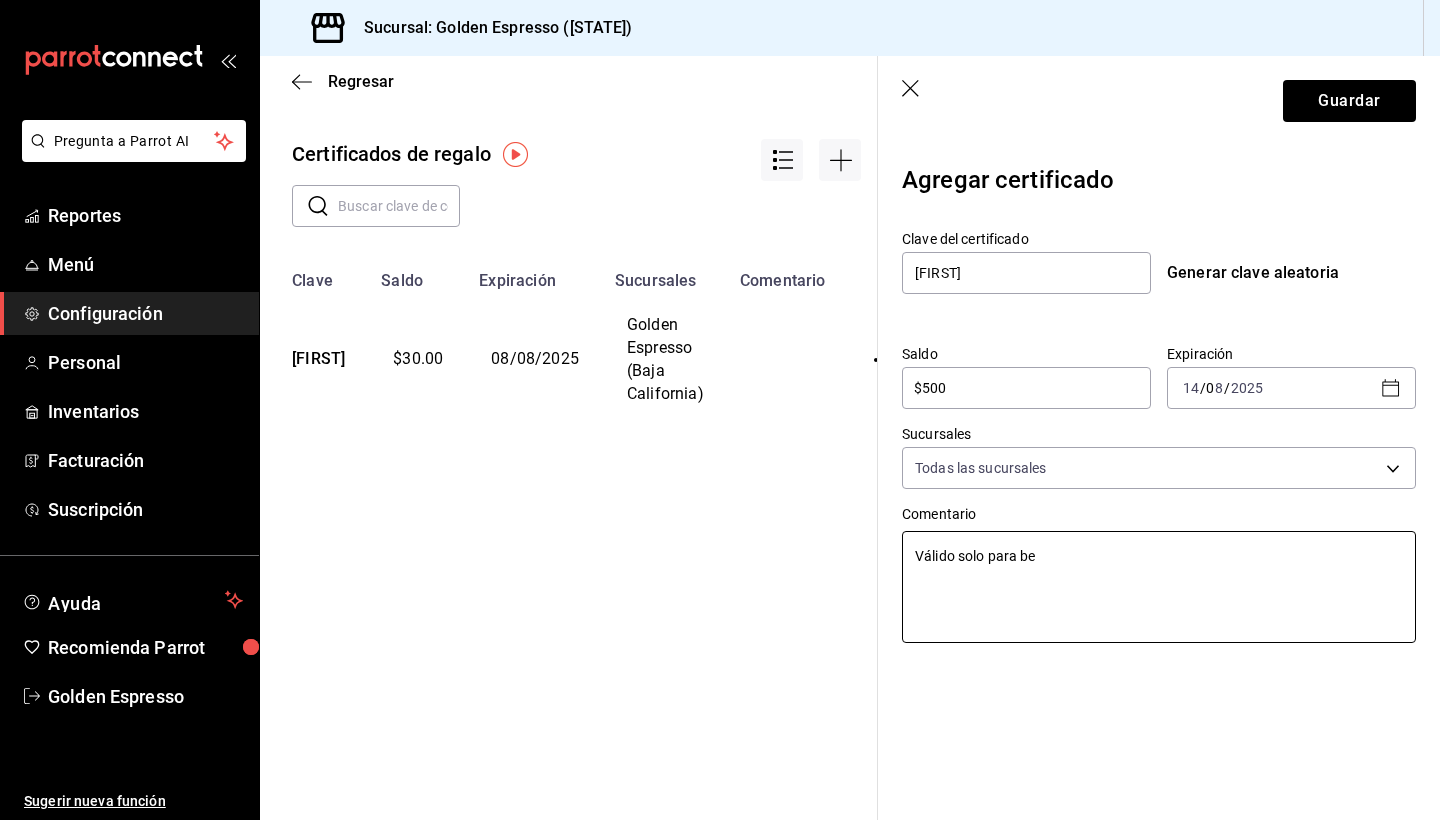 type on "x" 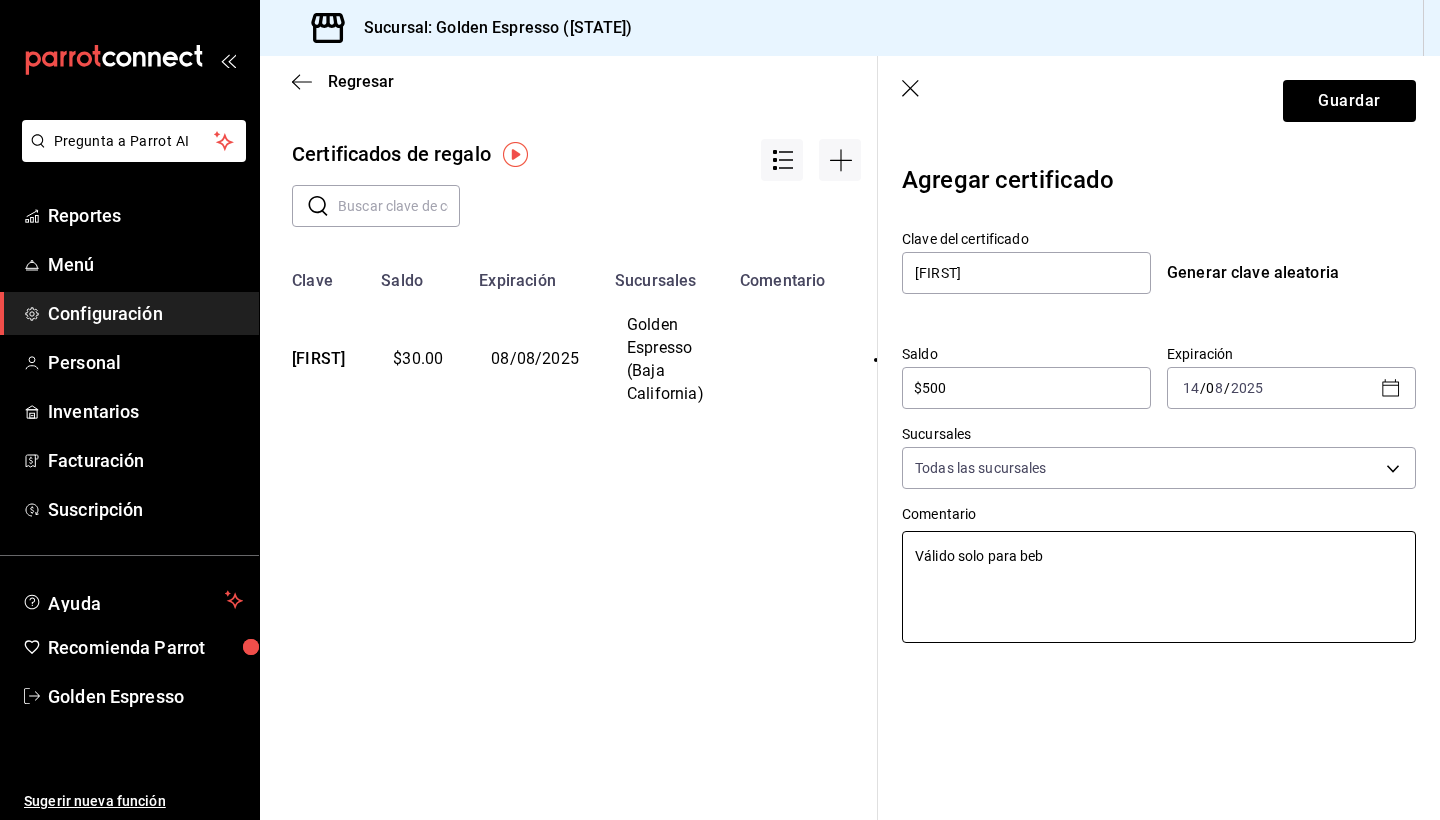 type on "x" 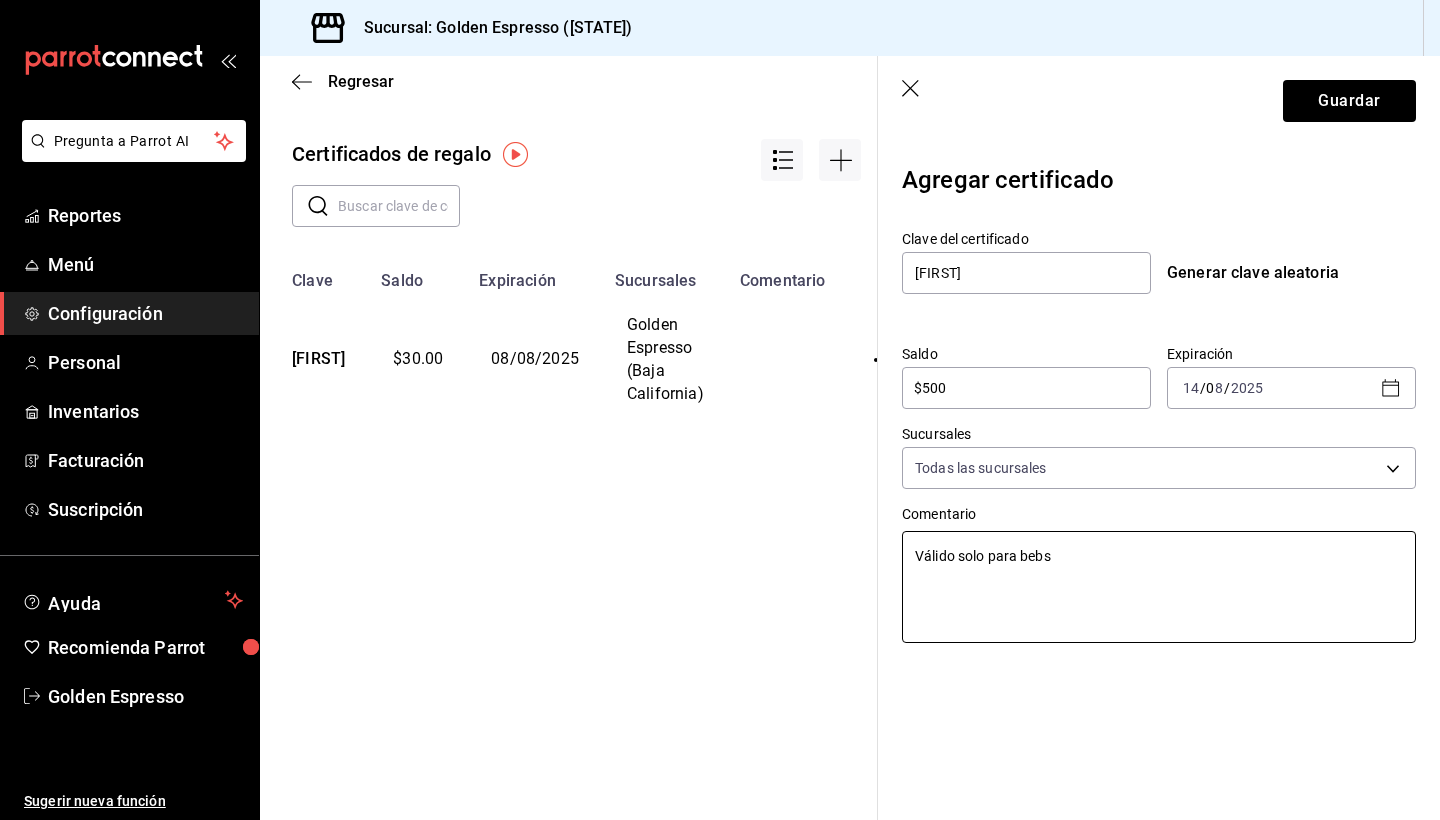 type on "x" 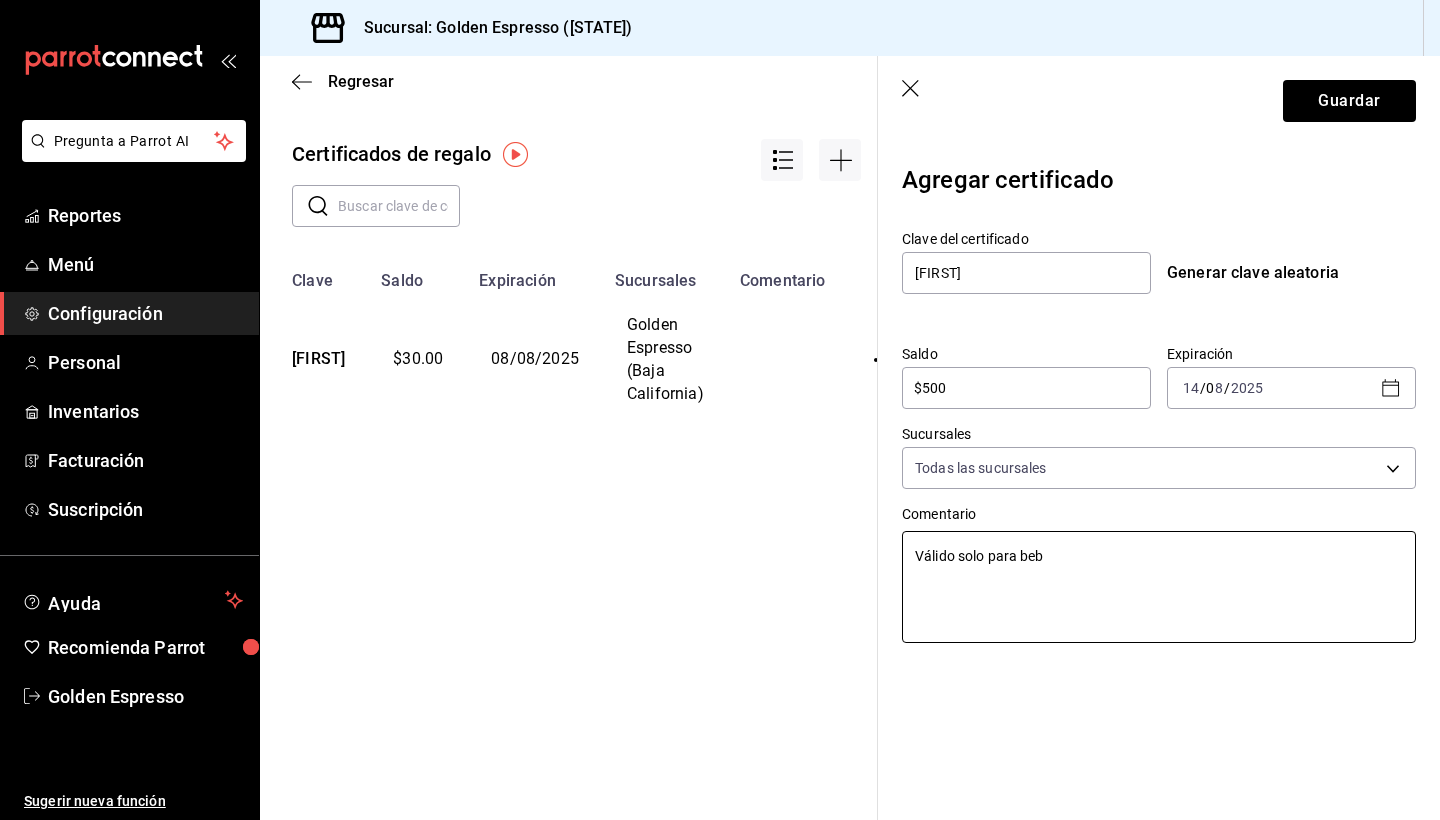 type on "x" 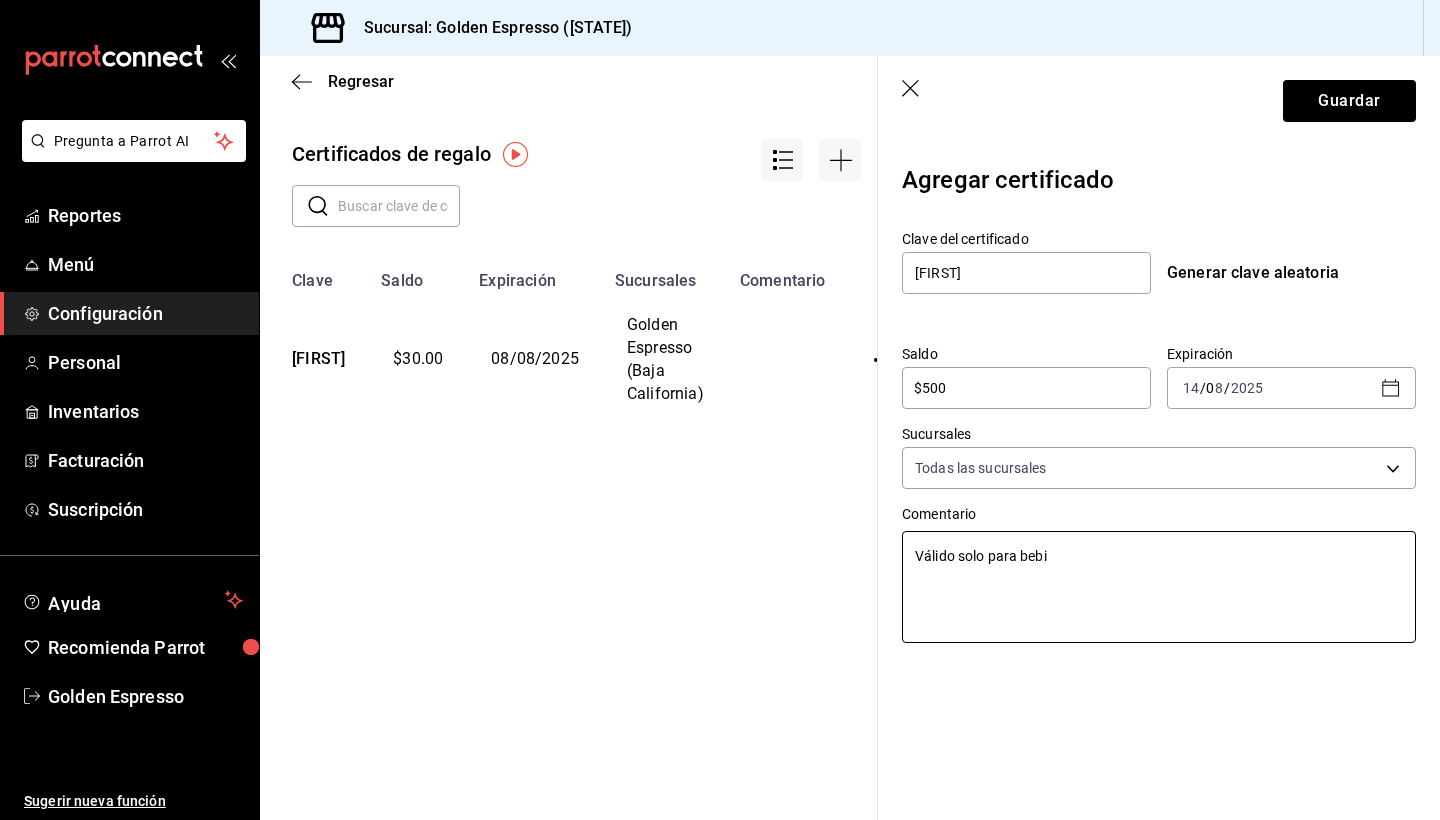 type on "x" 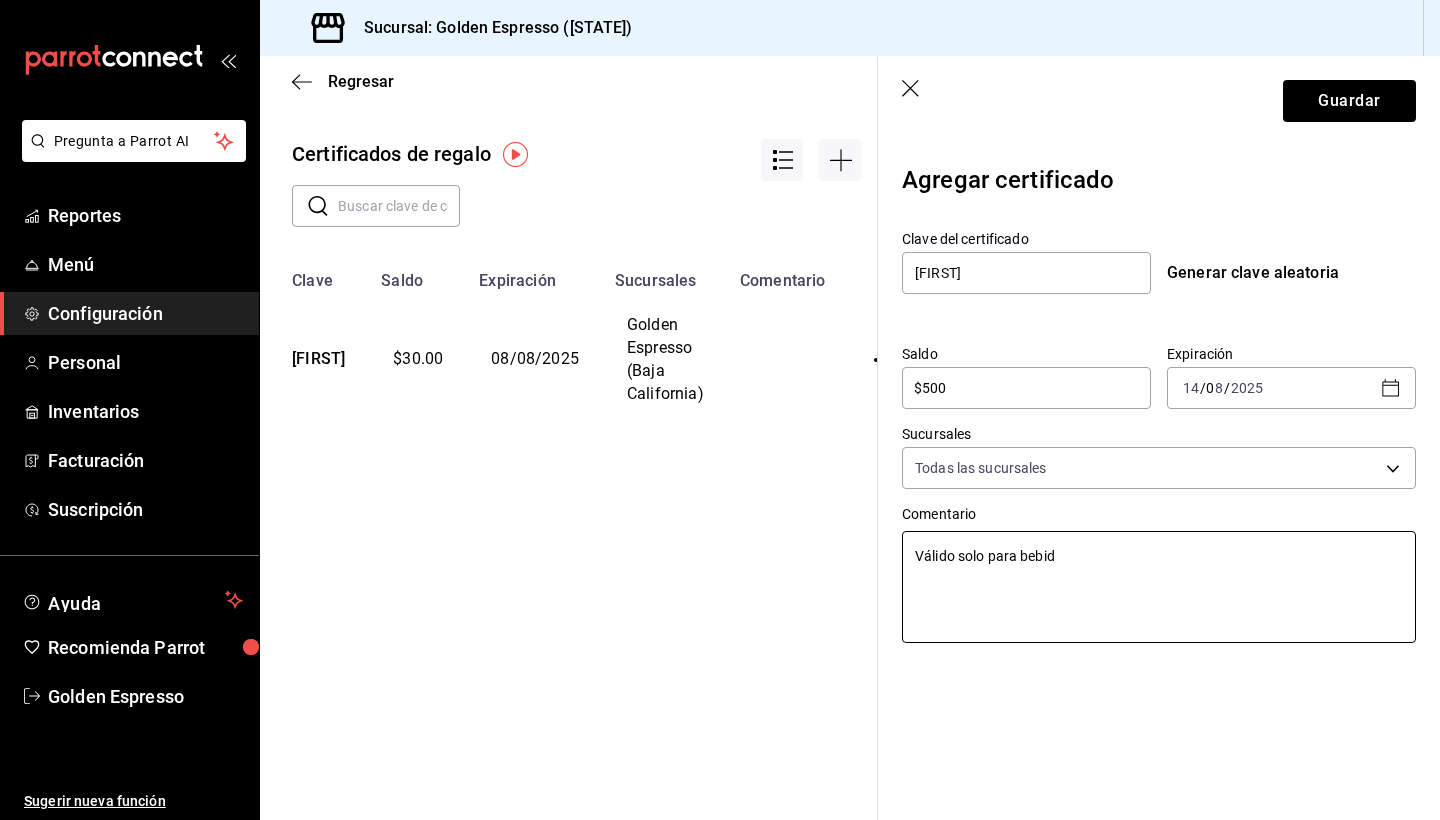 type on "x" 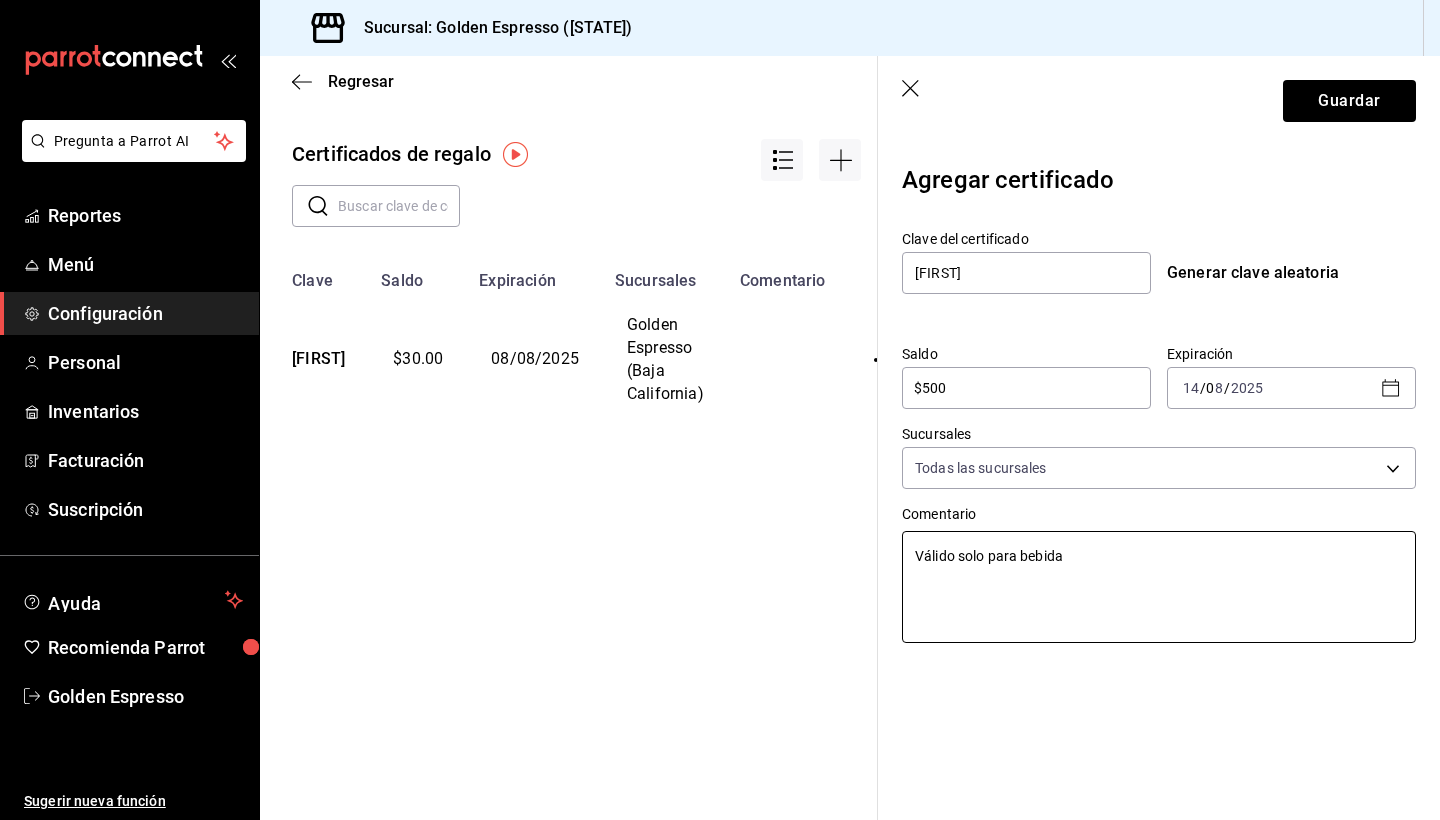 type on "Válido solo para bebidas" 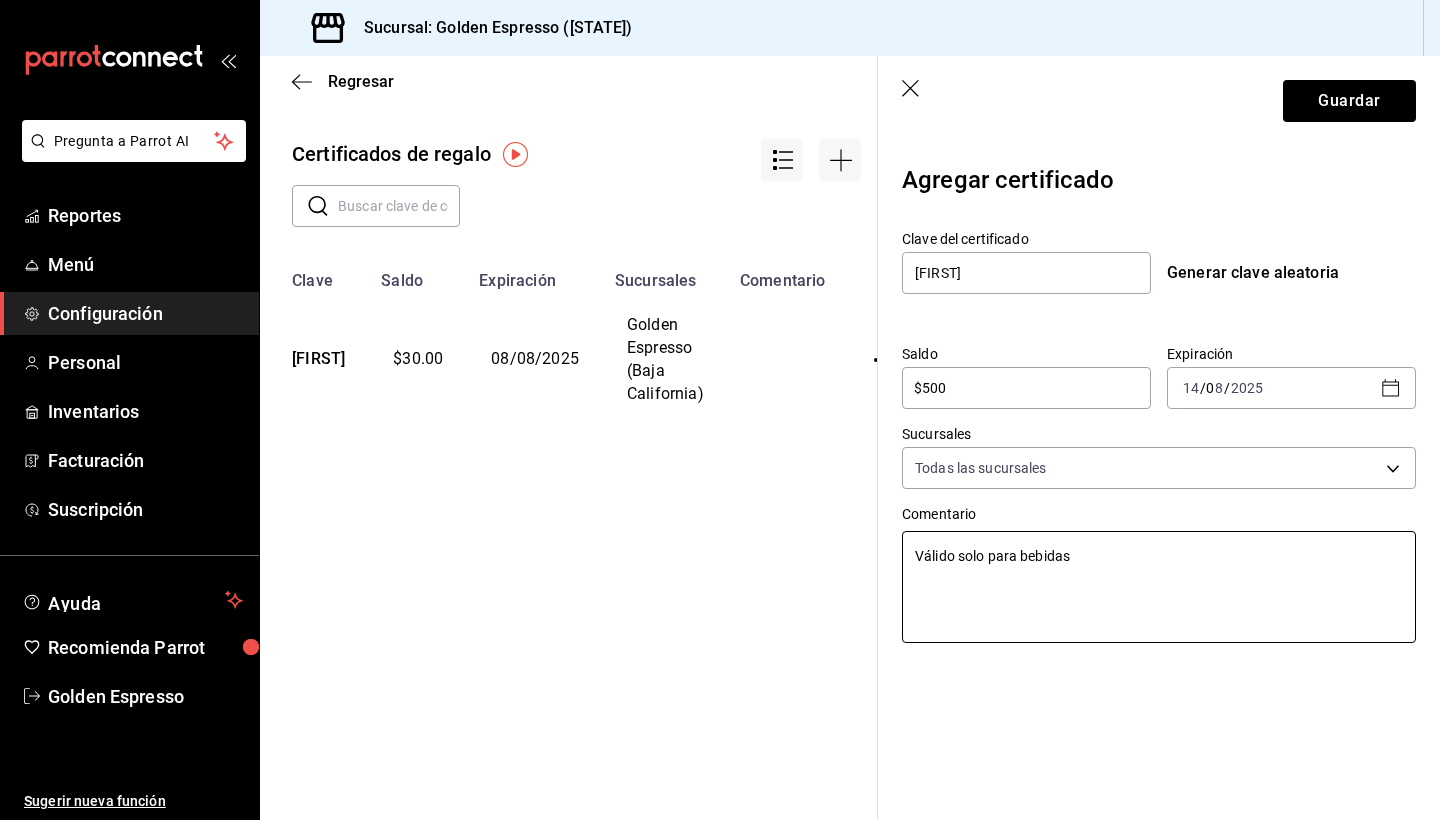 type on "x" 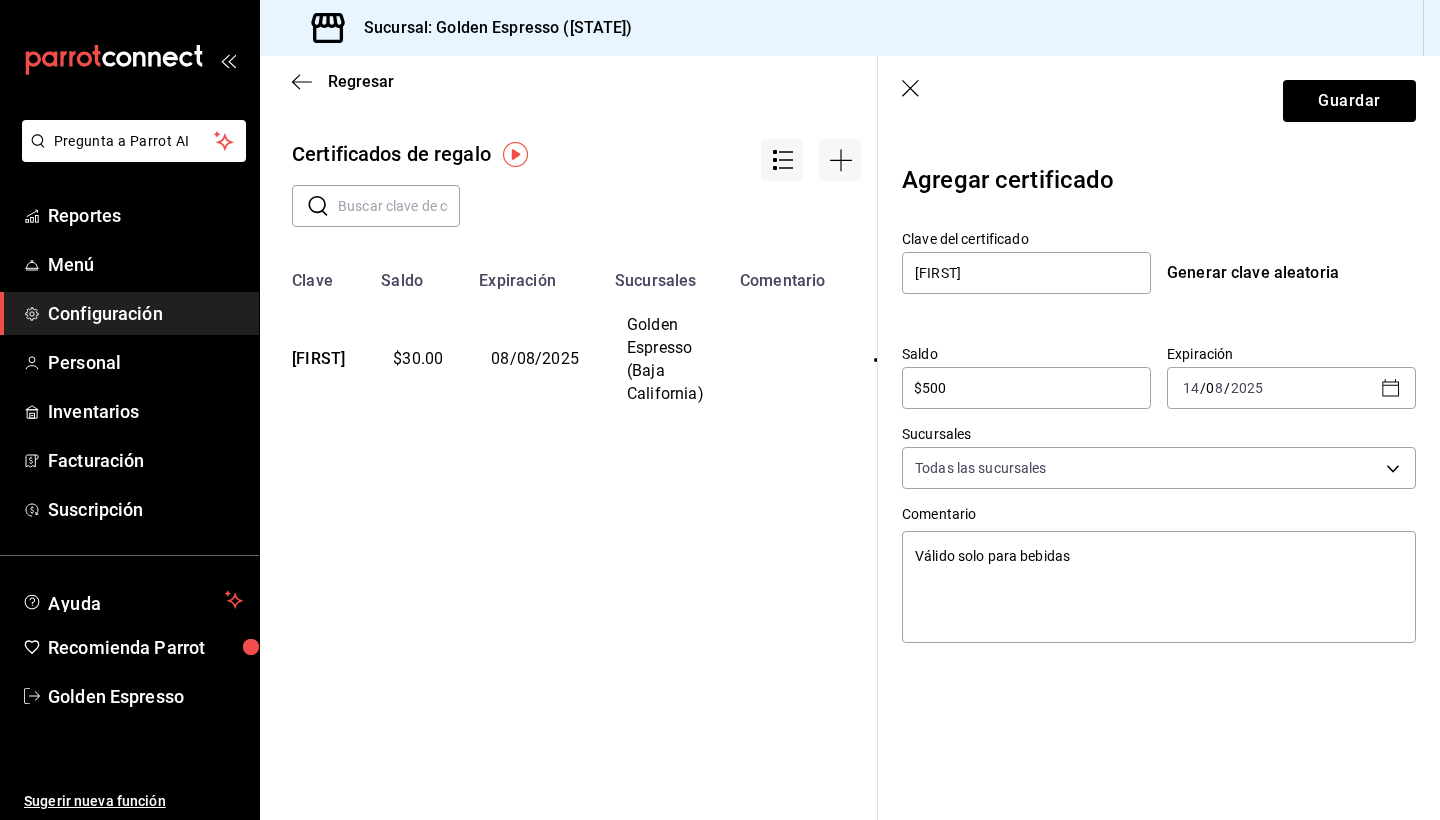click on "Agregar certificado Clave del certificado [FIRST] Generar clave aleatoria Saldo $500 ​ Expiración [DATE] [DATE] Sucursales Todas las sucursales [object Object] Comentario Válido solo para bebidas x" at bounding box center [1159, 438] 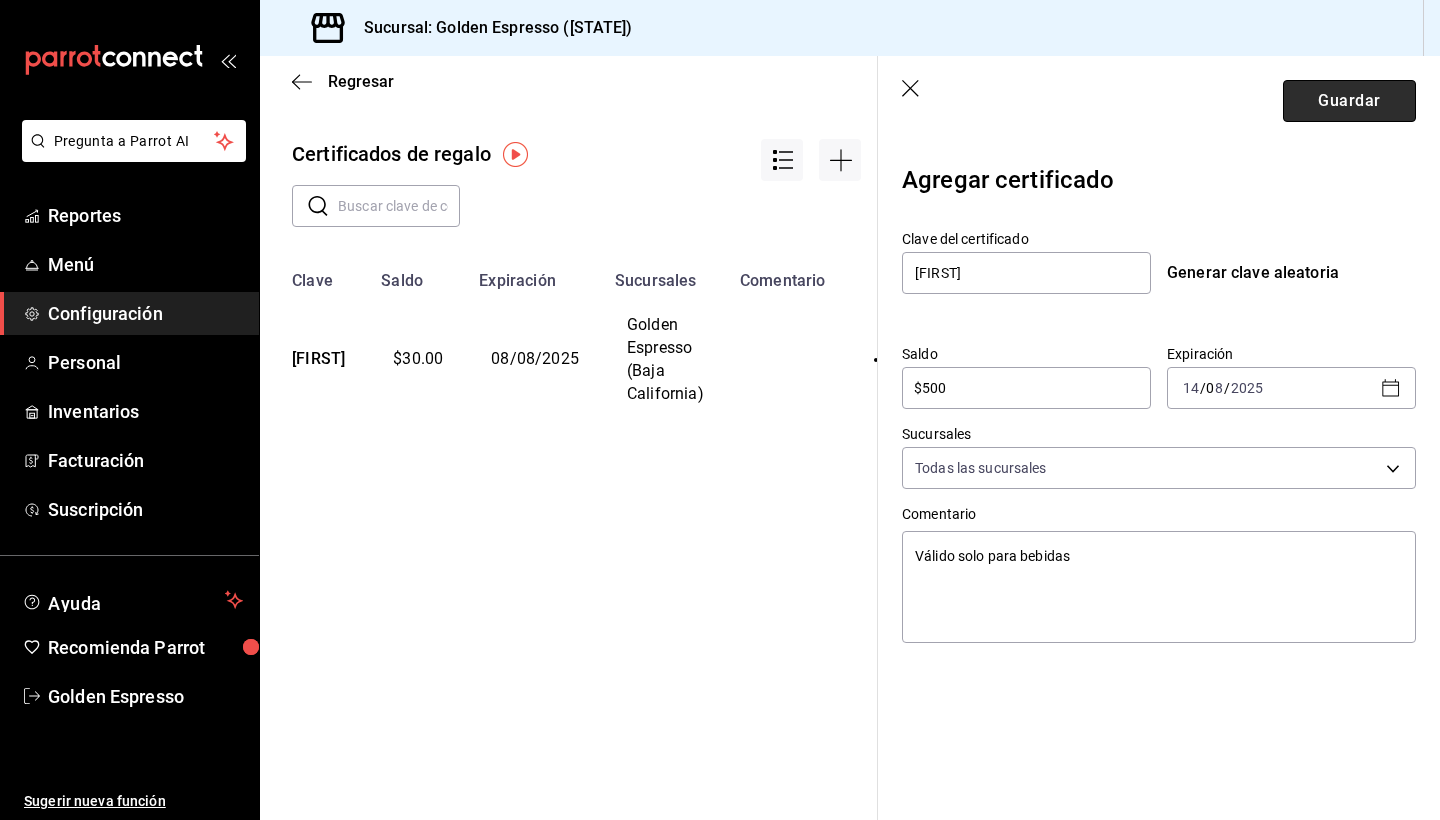 click on "Guardar" at bounding box center (1349, 101) 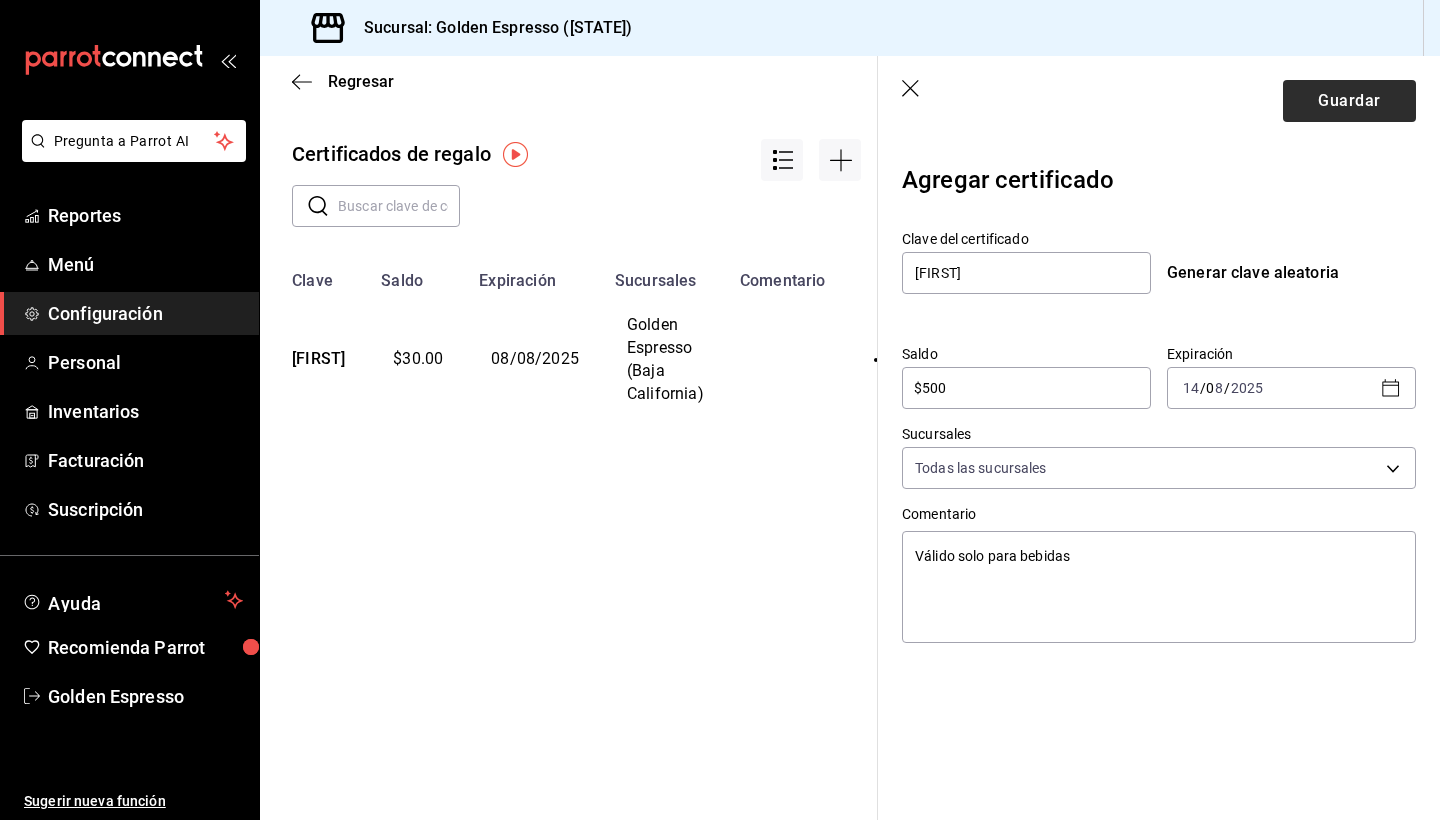type on "x" 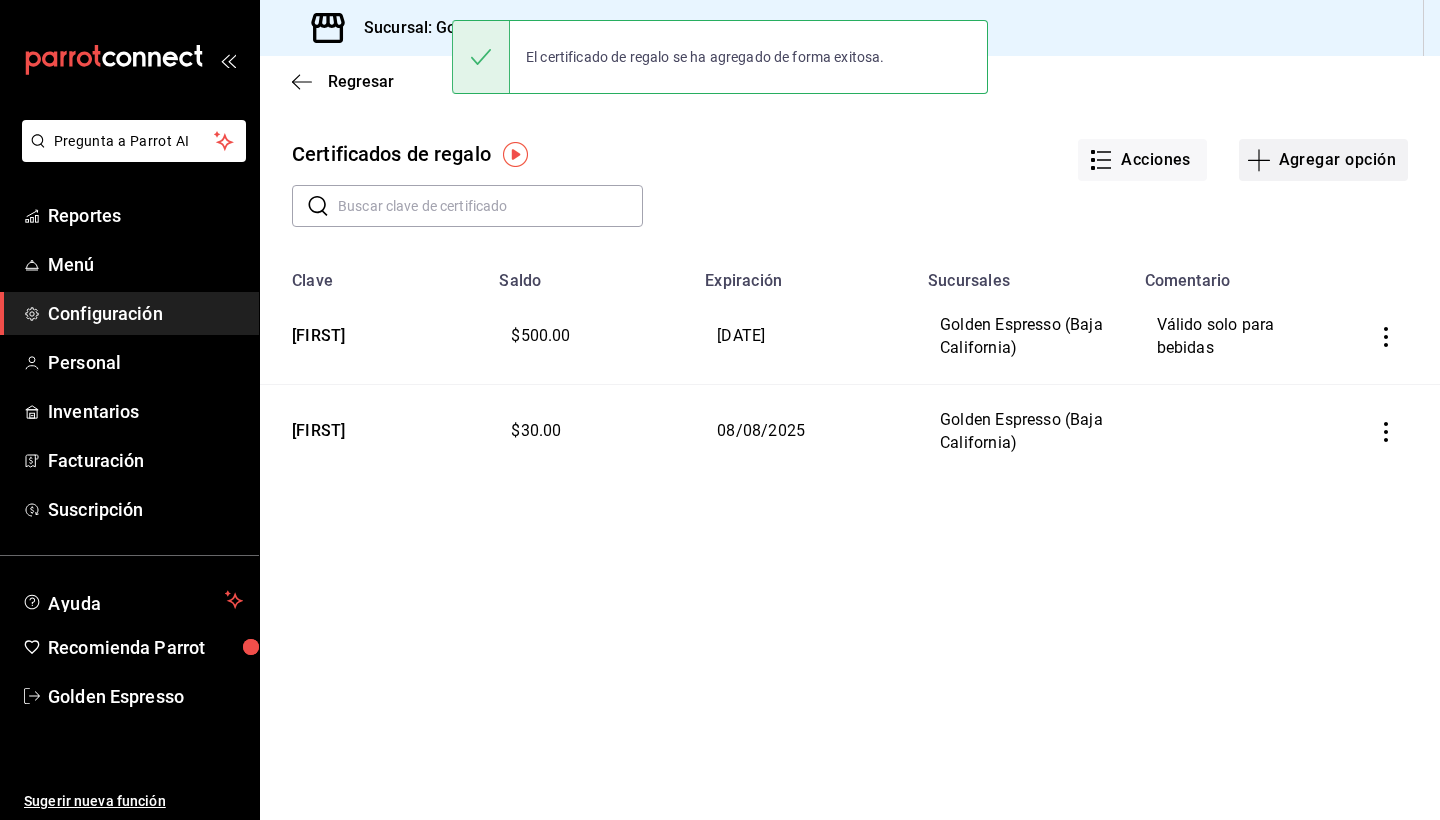 click on "Agregar opción" at bounding box center [1323, 160] 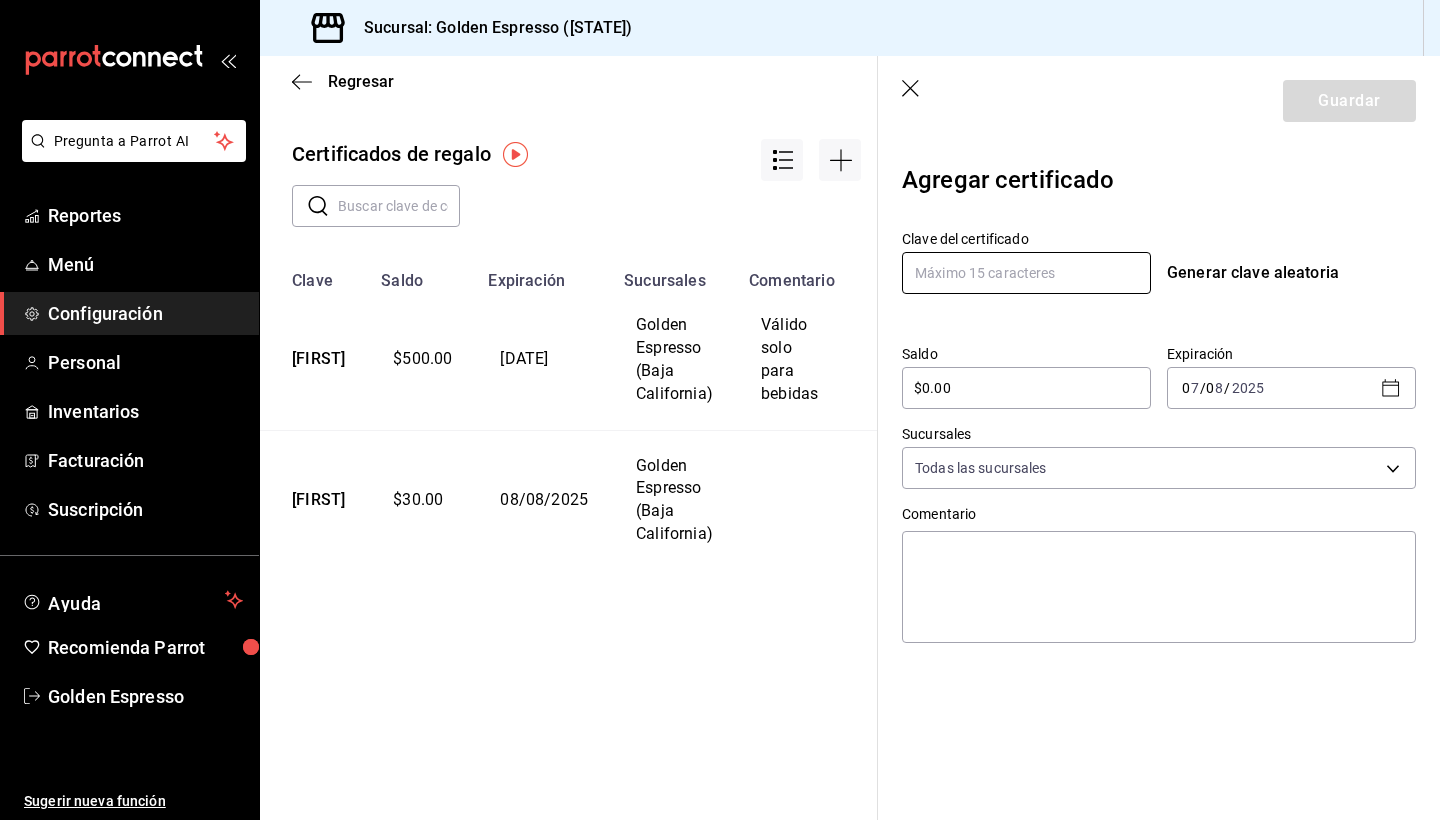 click at bounding box center [1026, 273] 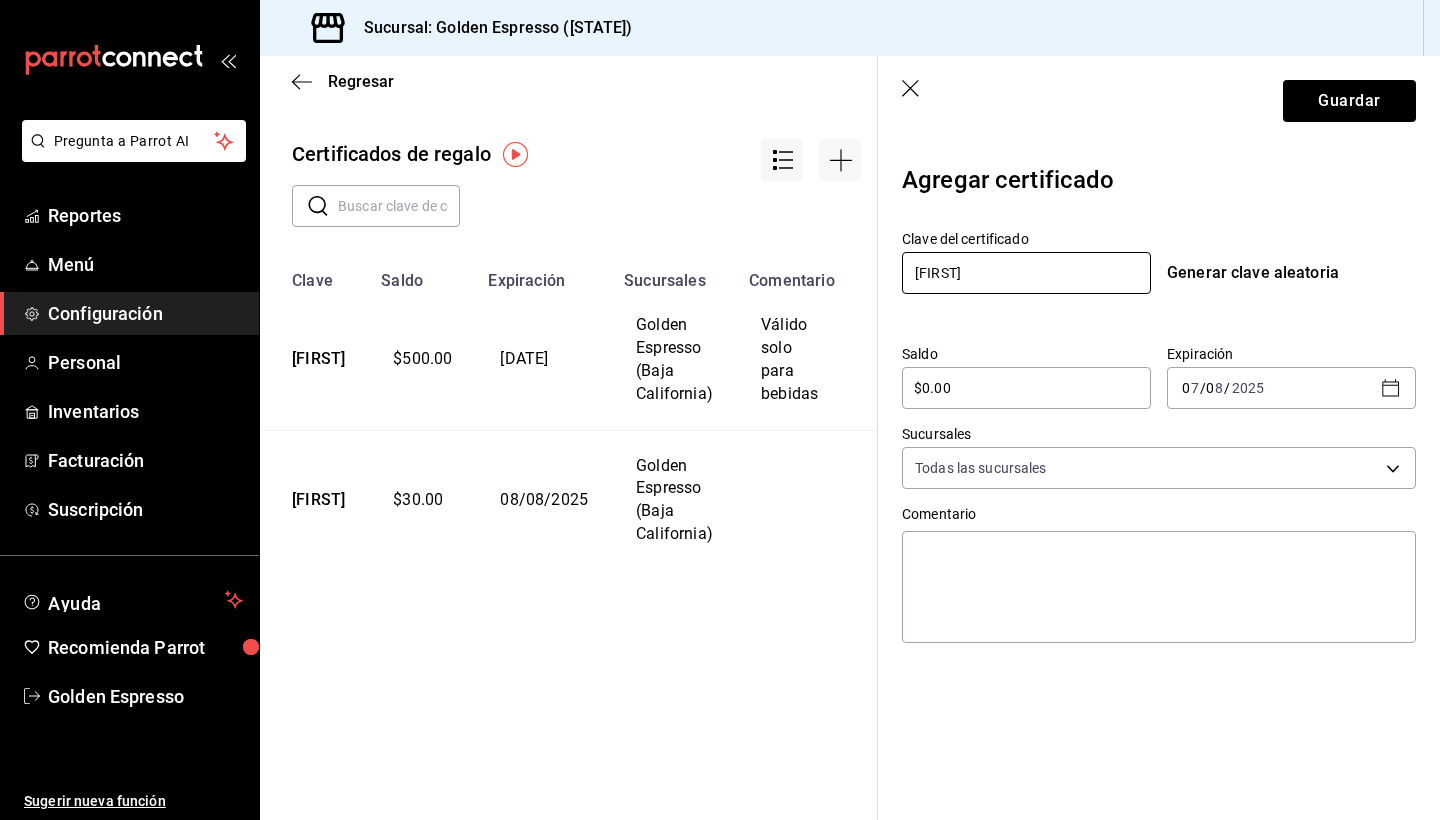 type on "[FIRST]" 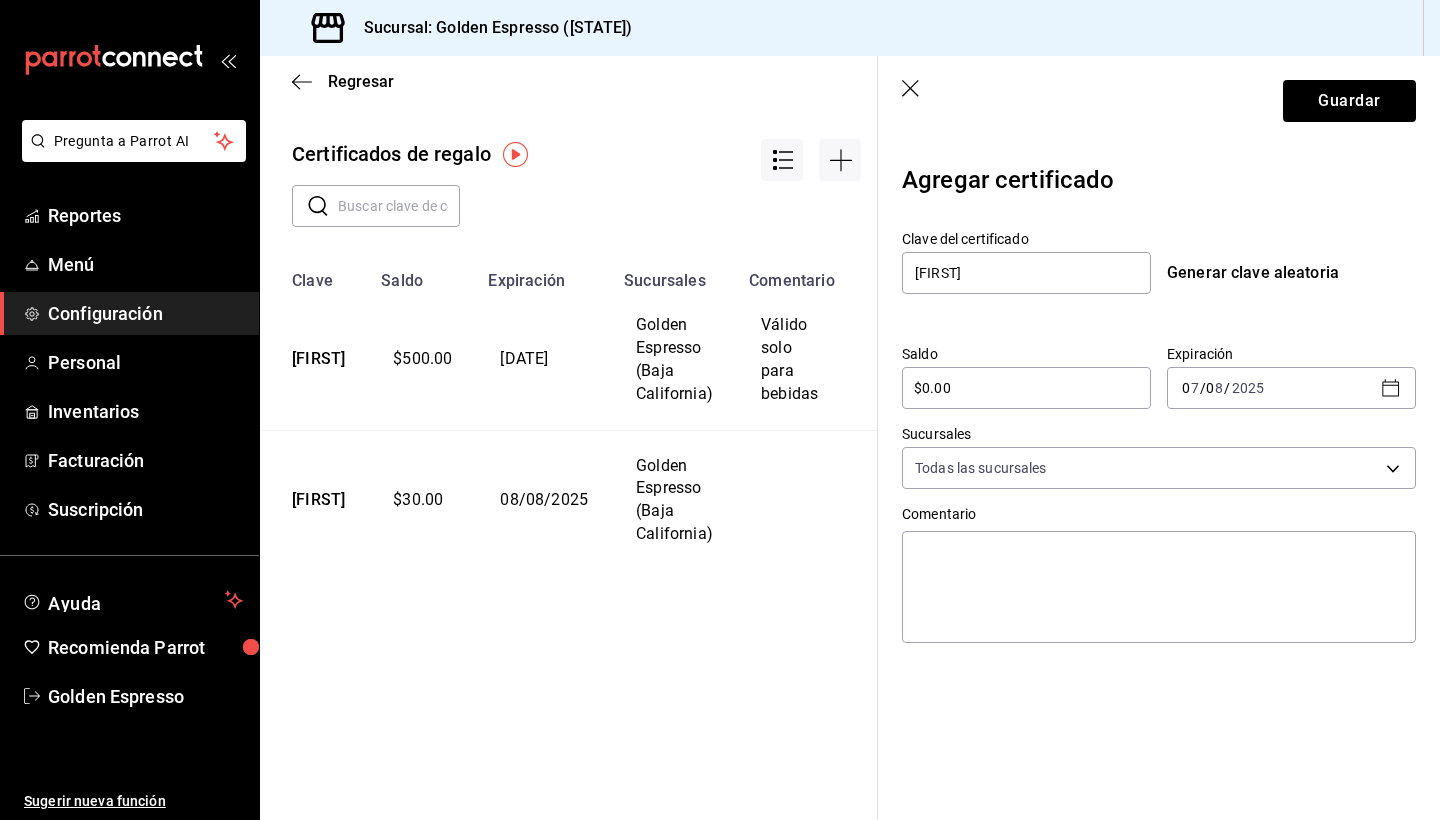 click on "$0.00" at bounding box center (1026, 388) 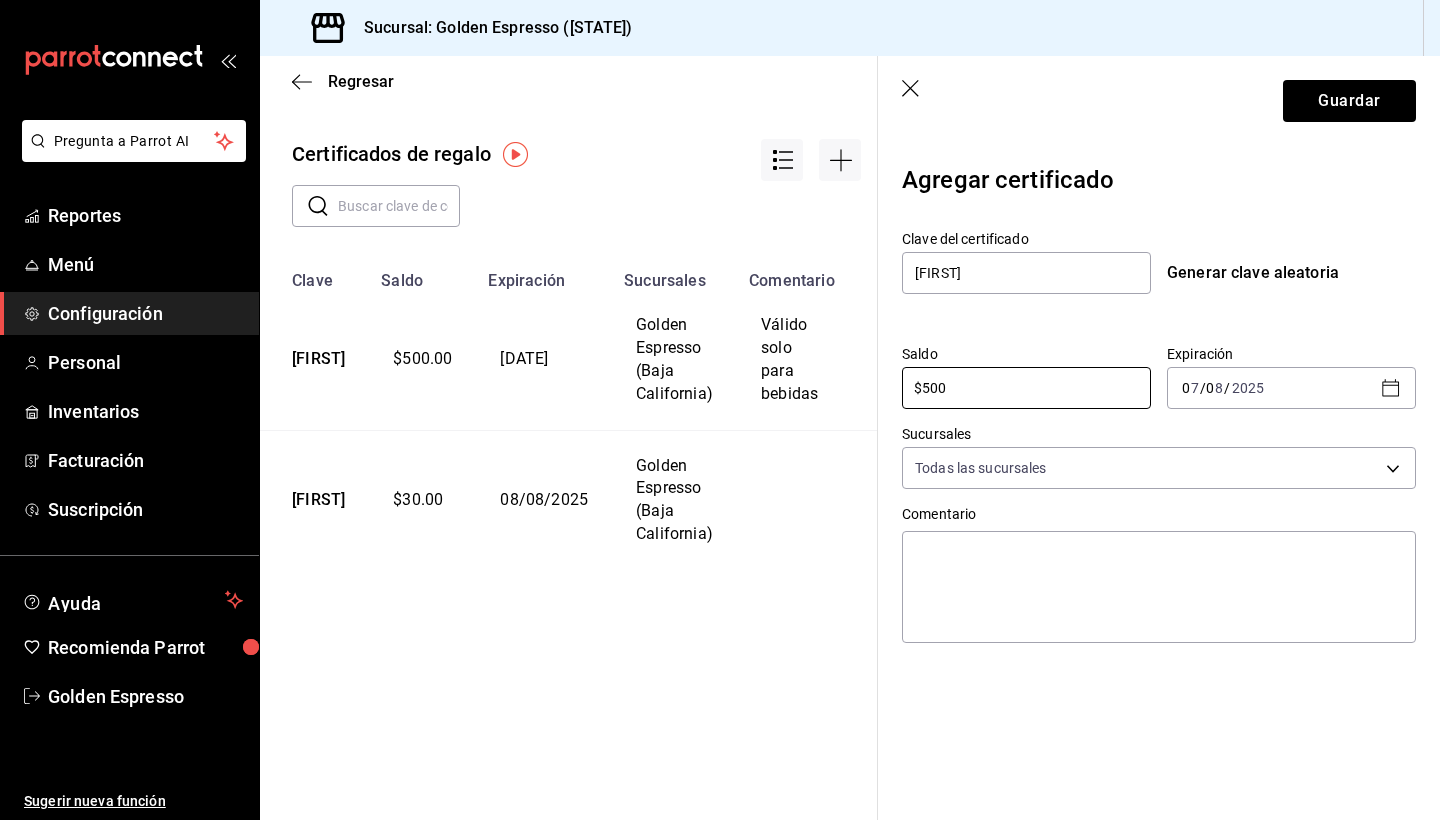 type on "$500" 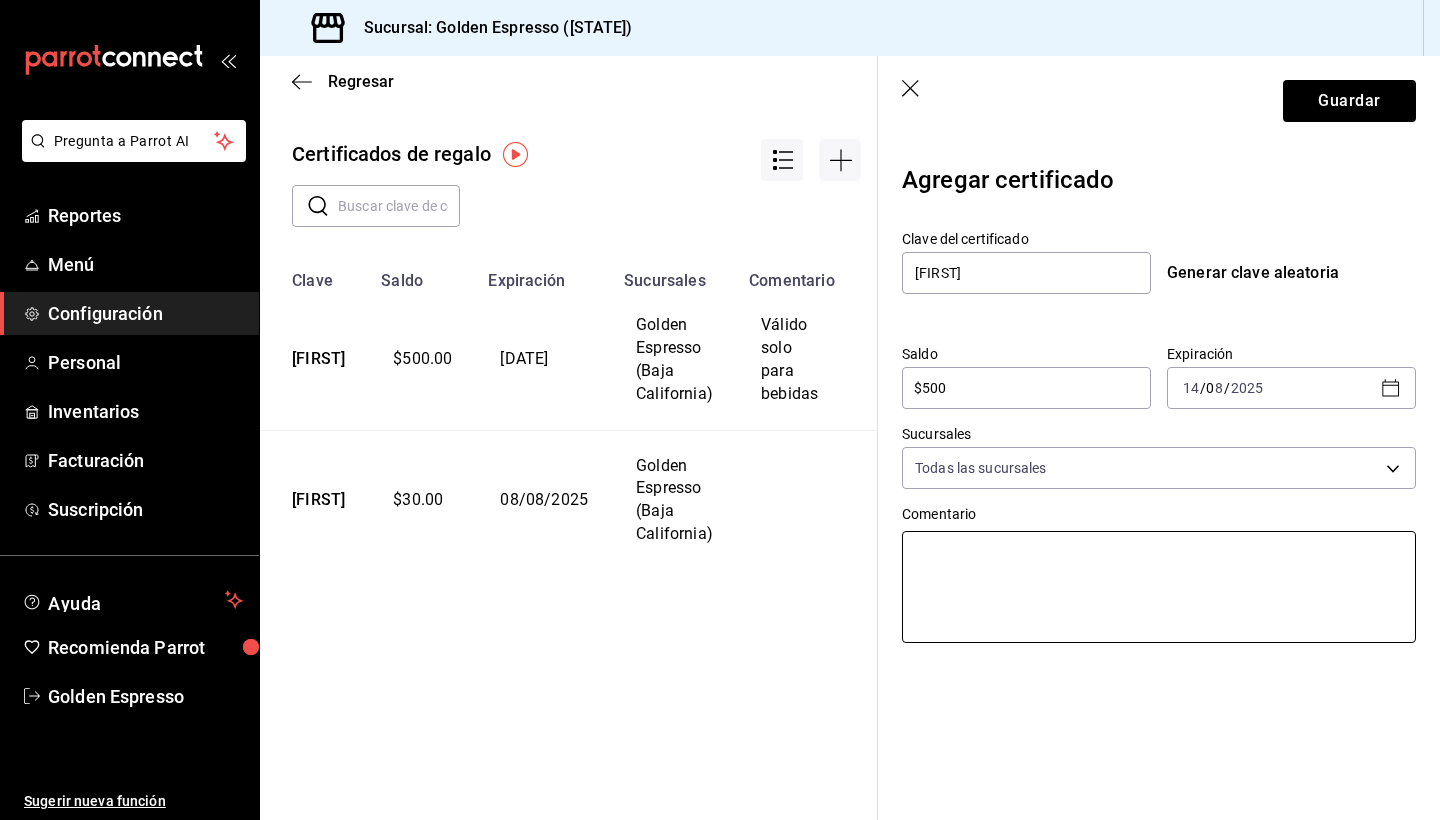 click at bounding box center (1159, 587) 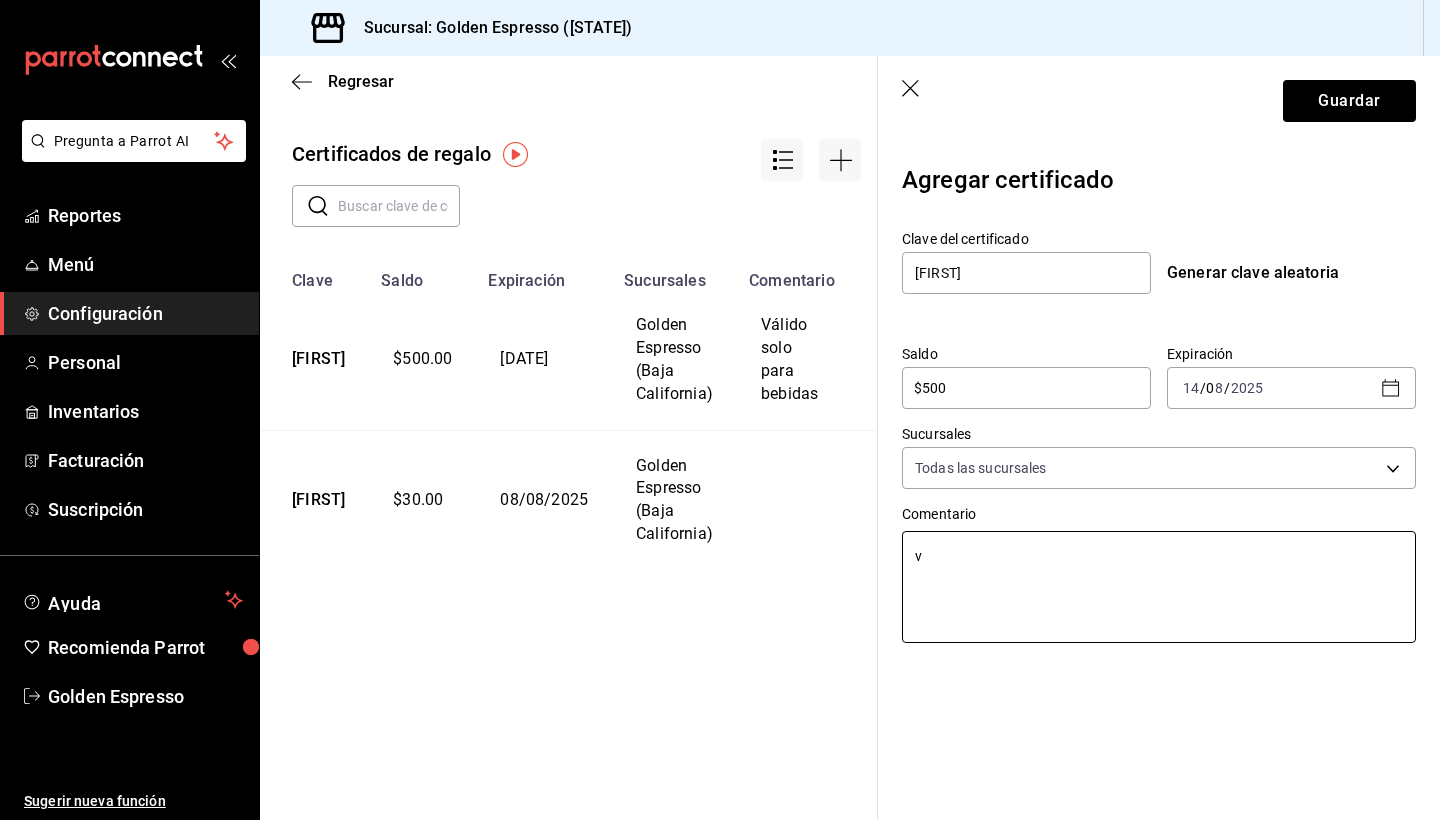 type on "x" 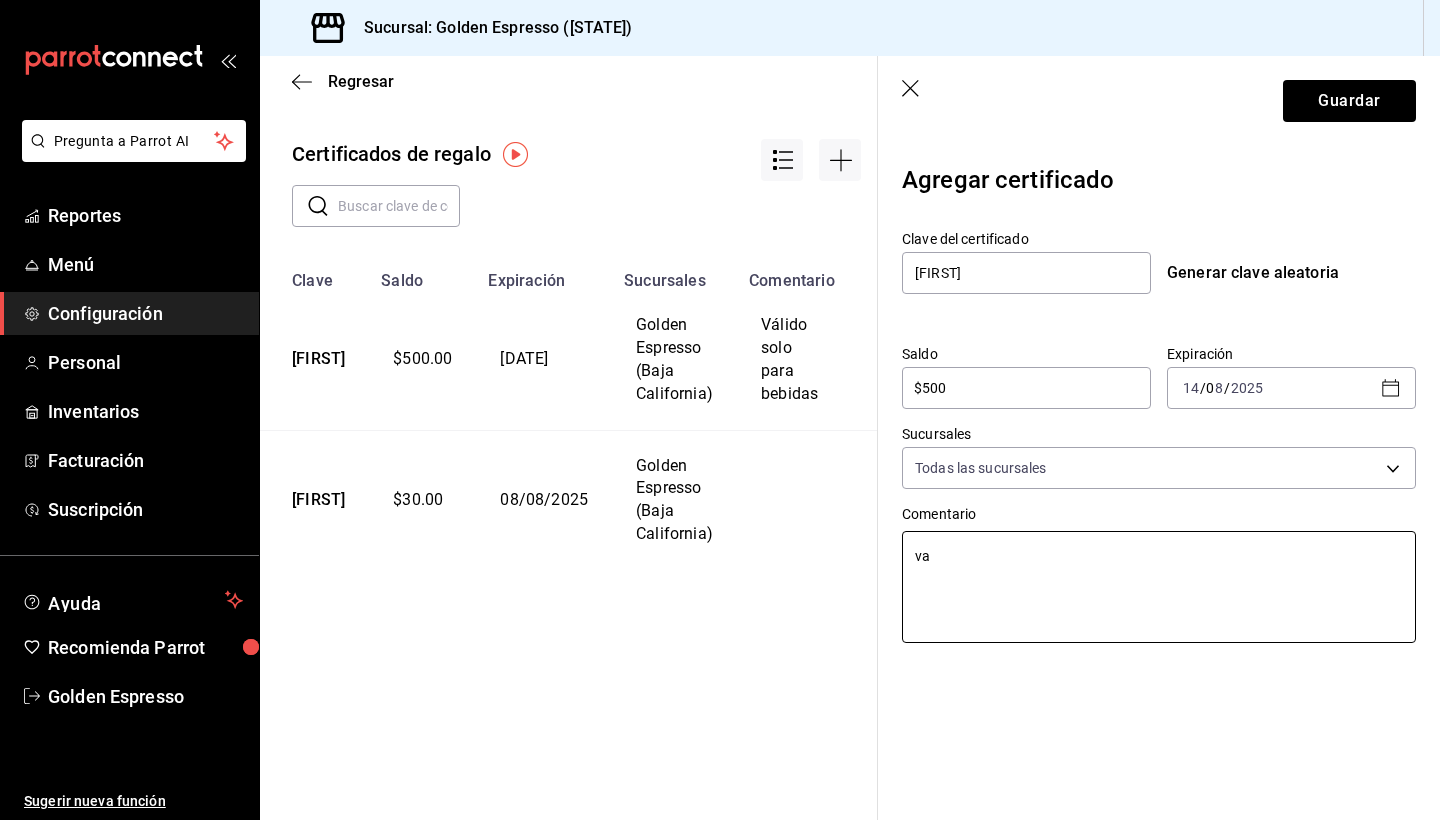 type on "x" 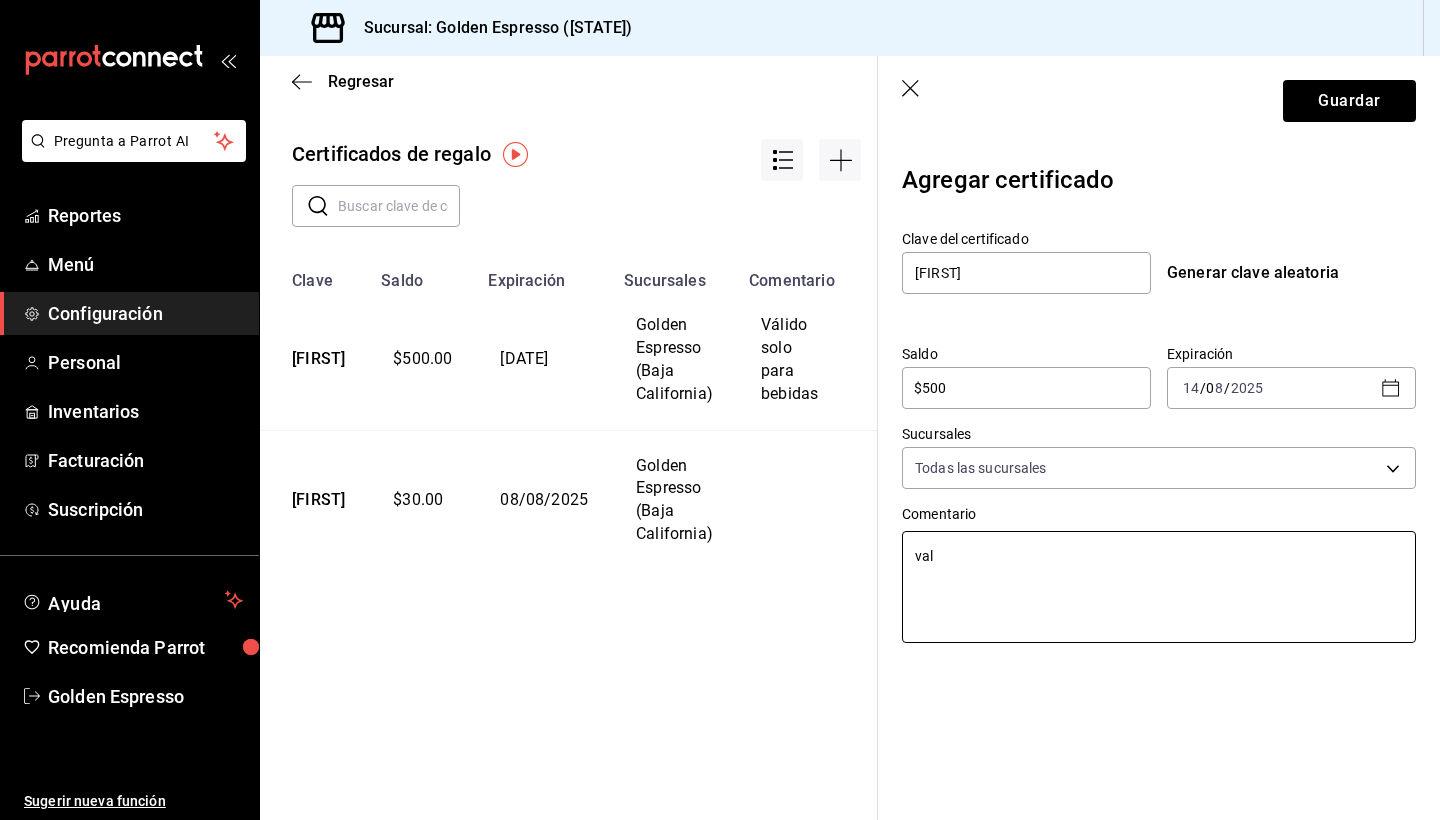 type on "x" 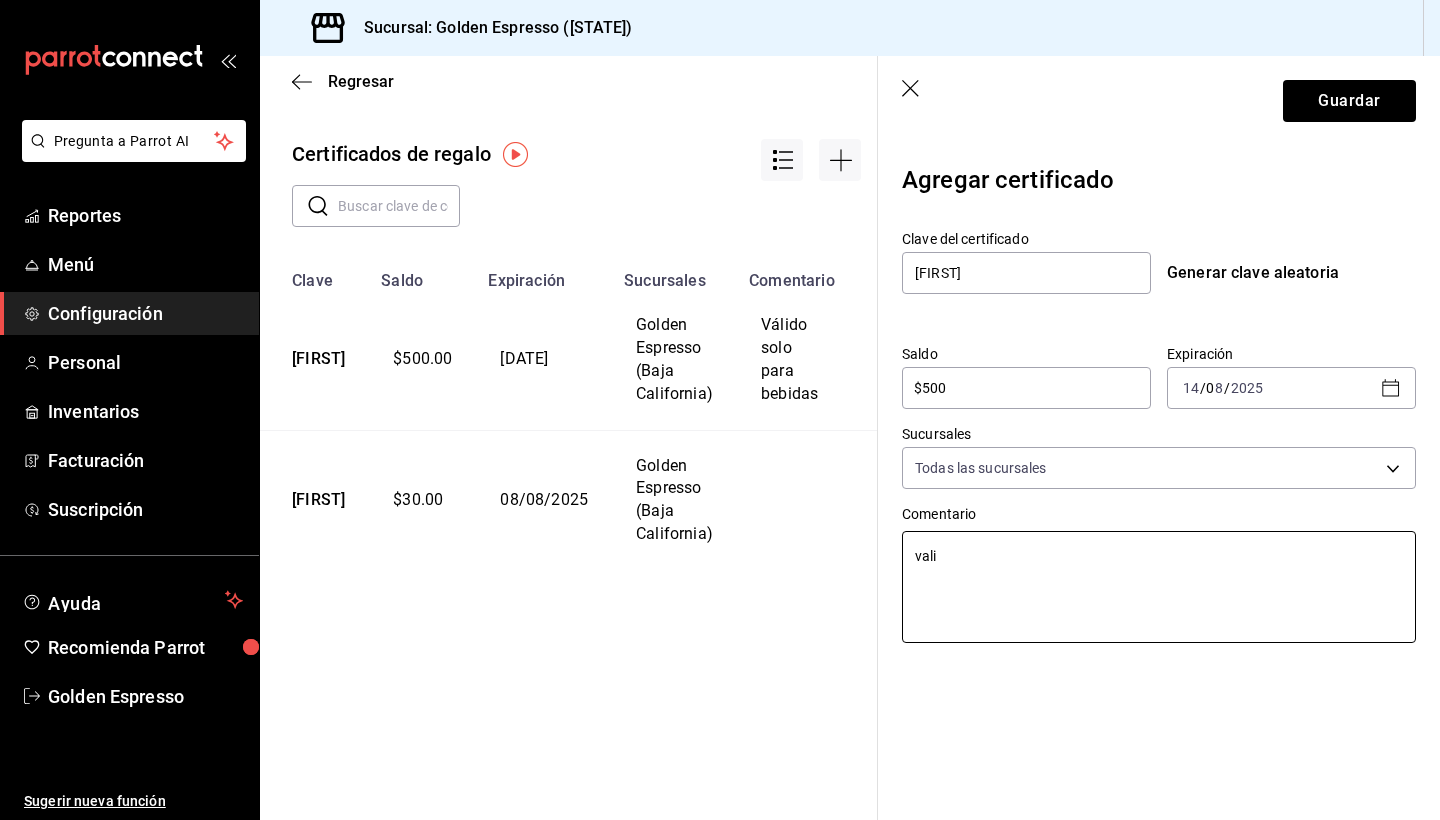 type on "x" 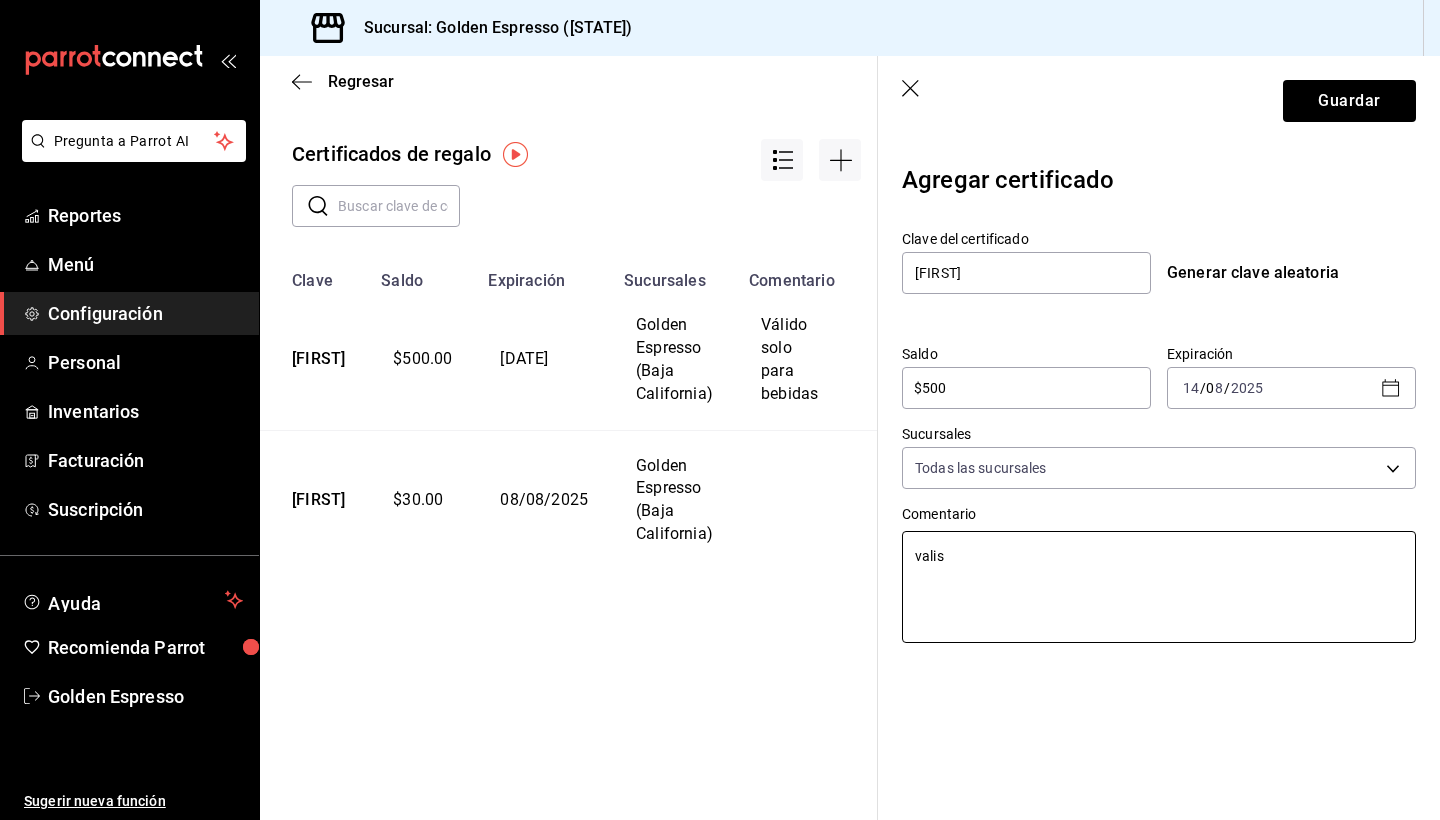 type on "valiso" 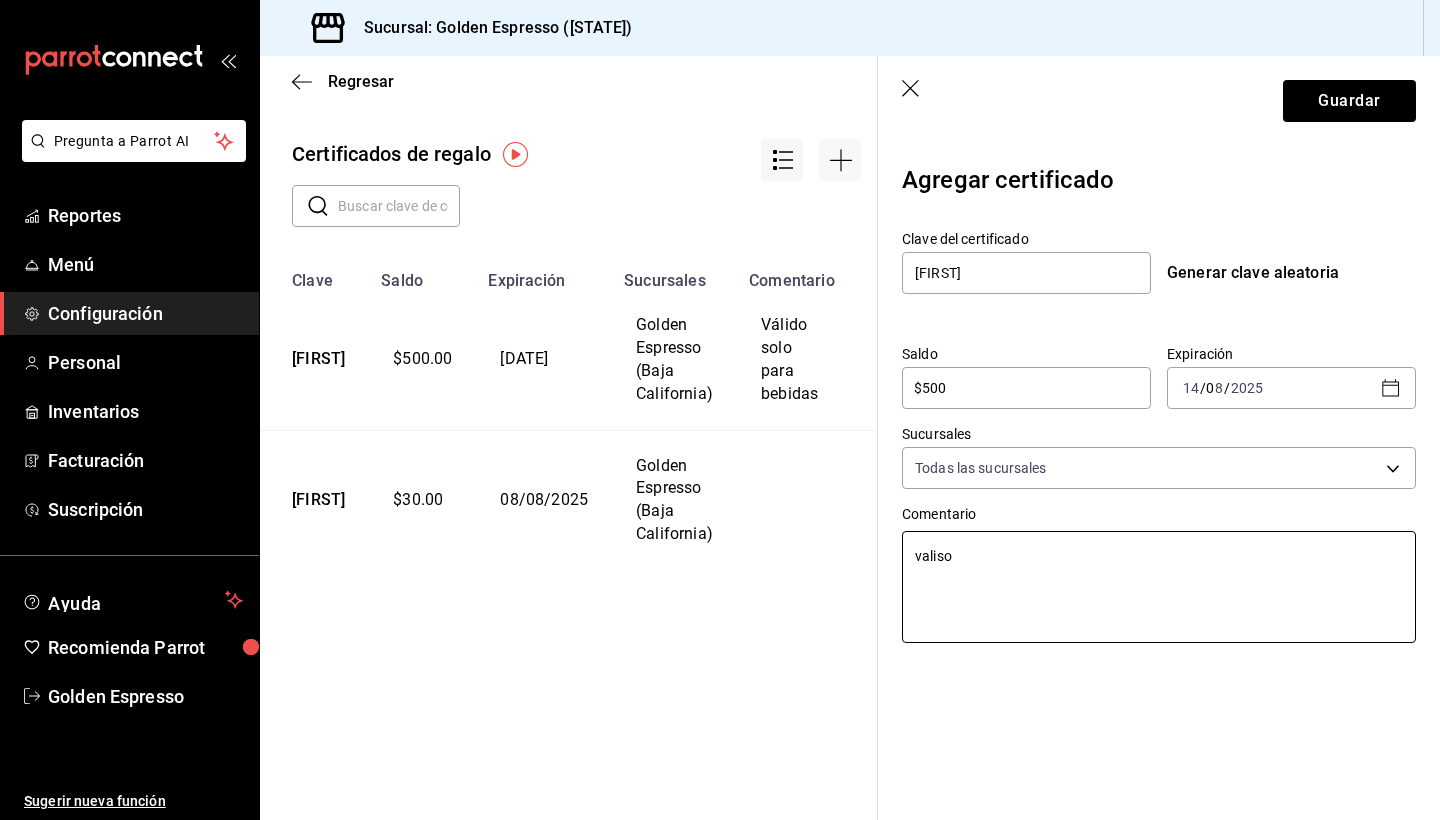 type on "x" 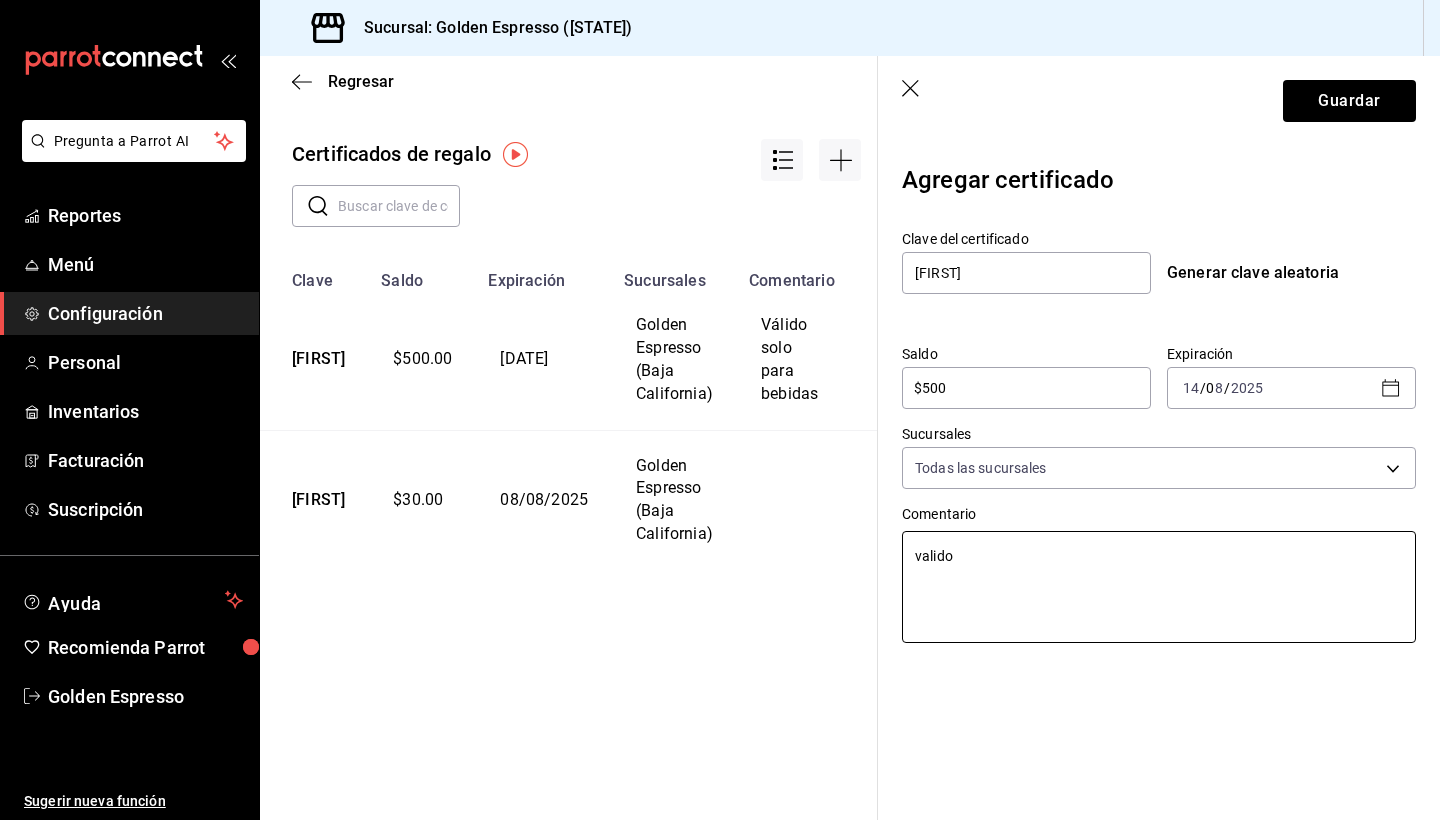 type on "x" 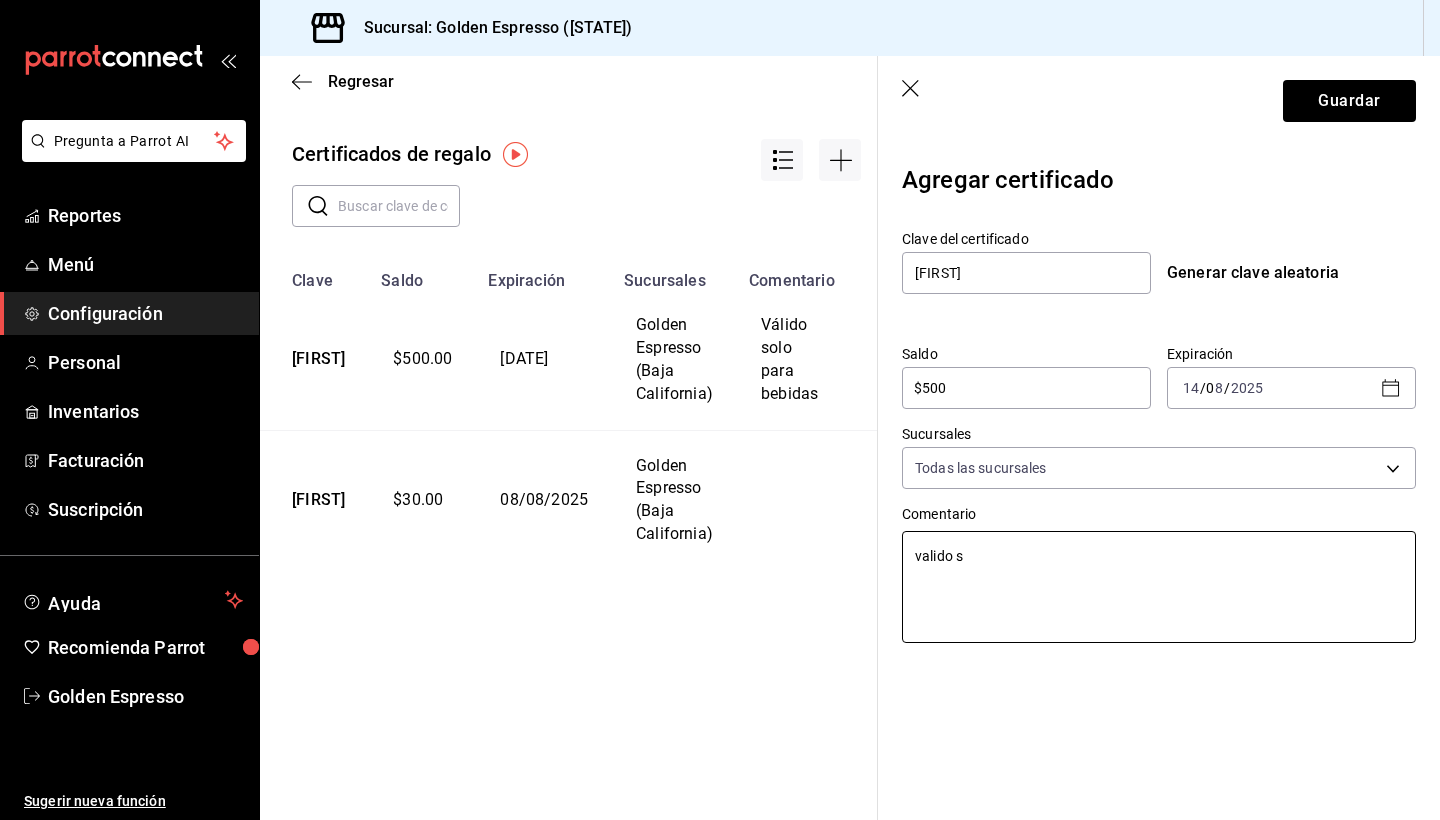 type on "valido so" 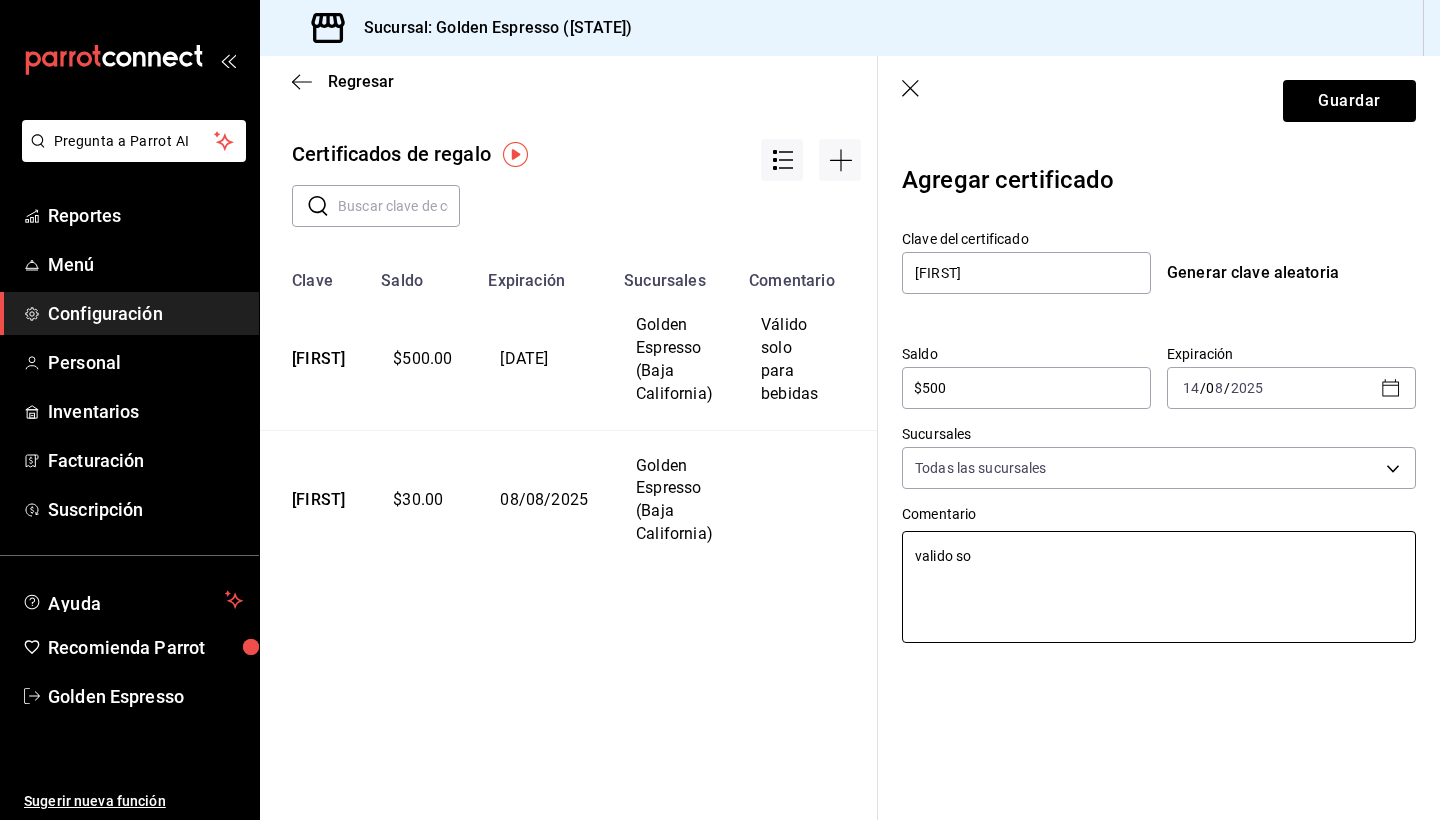type on "x" 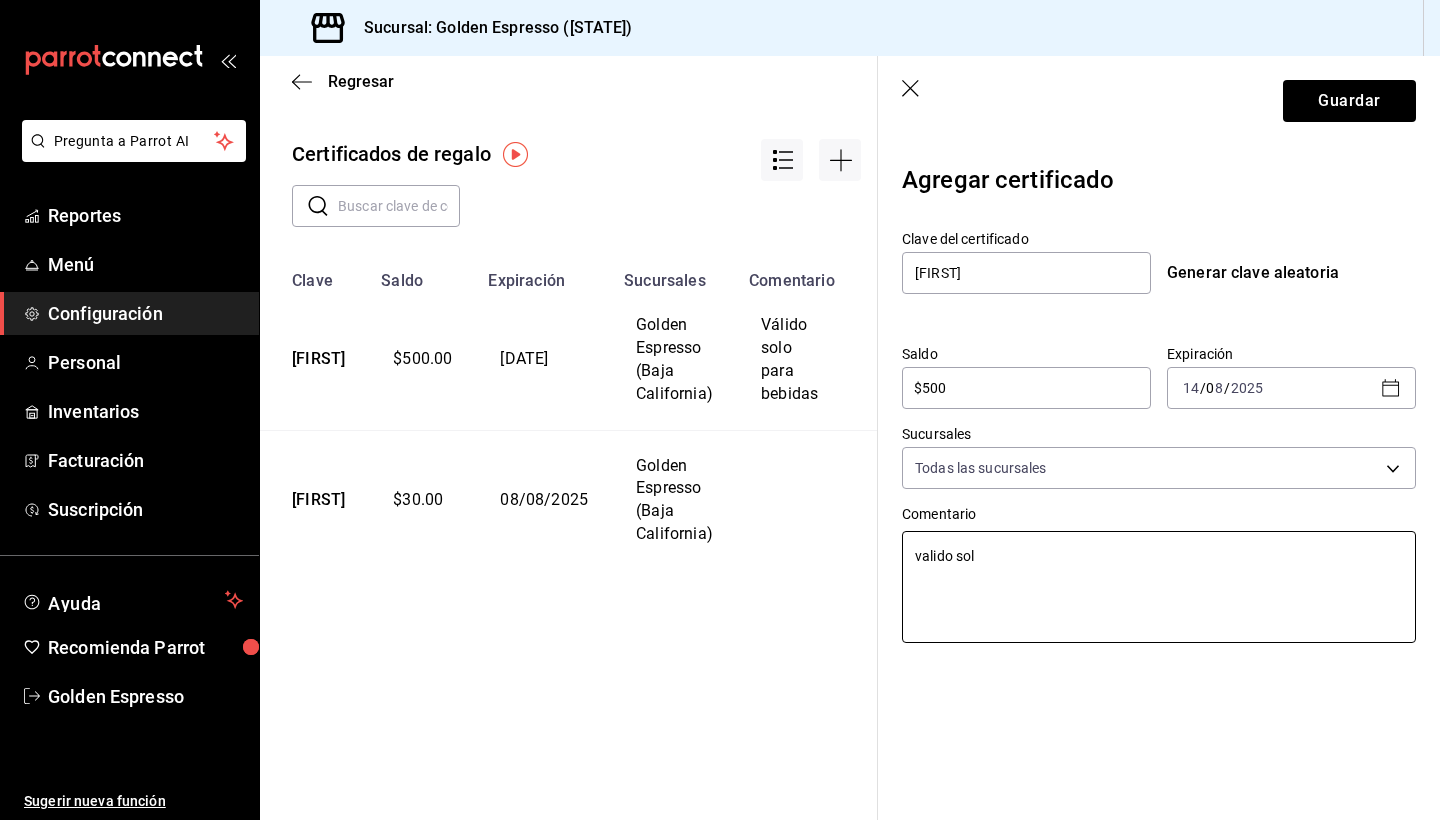 type on "x" 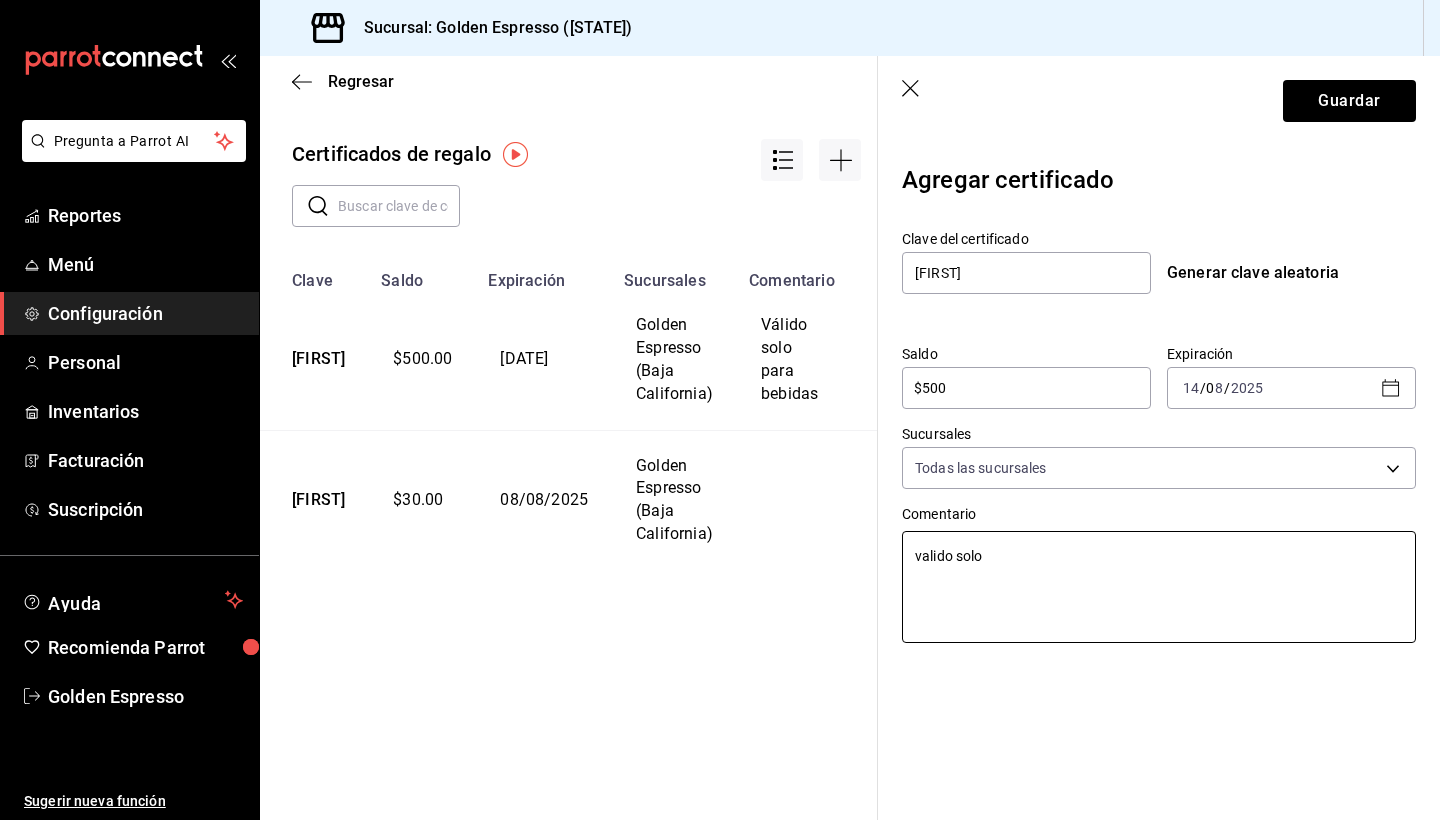 type on "x" 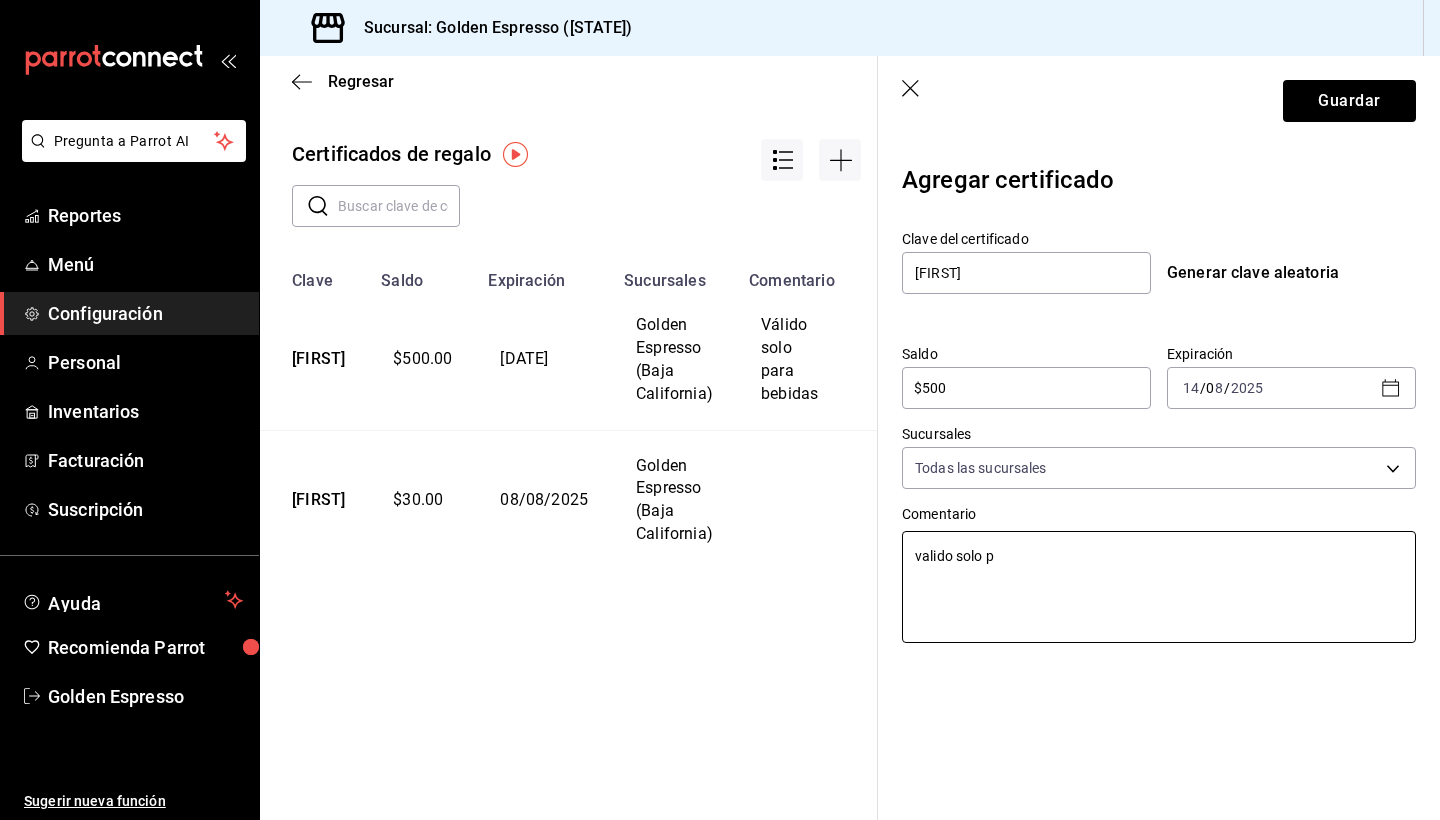 type on "valido solo pa" 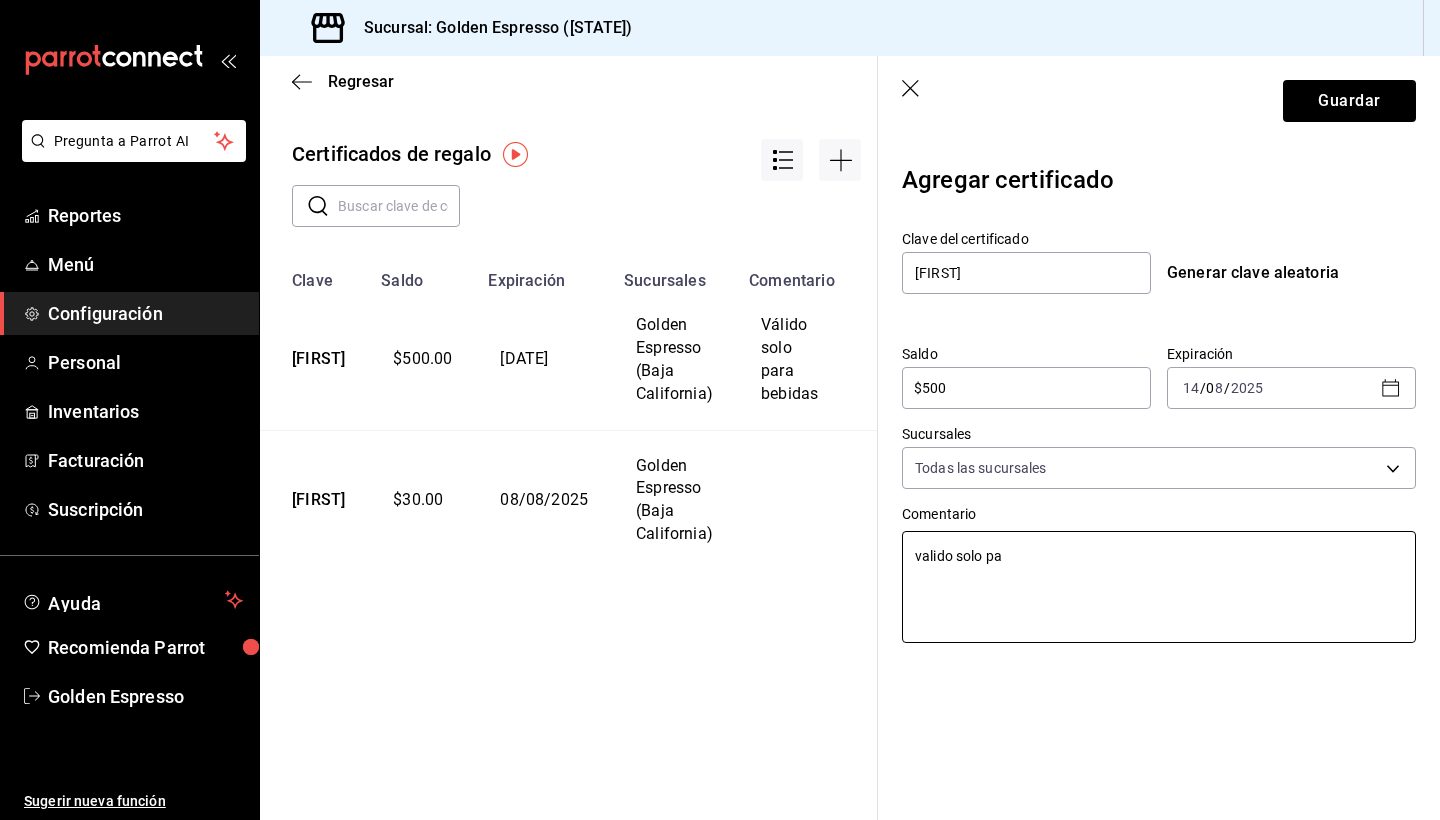 type on "x" 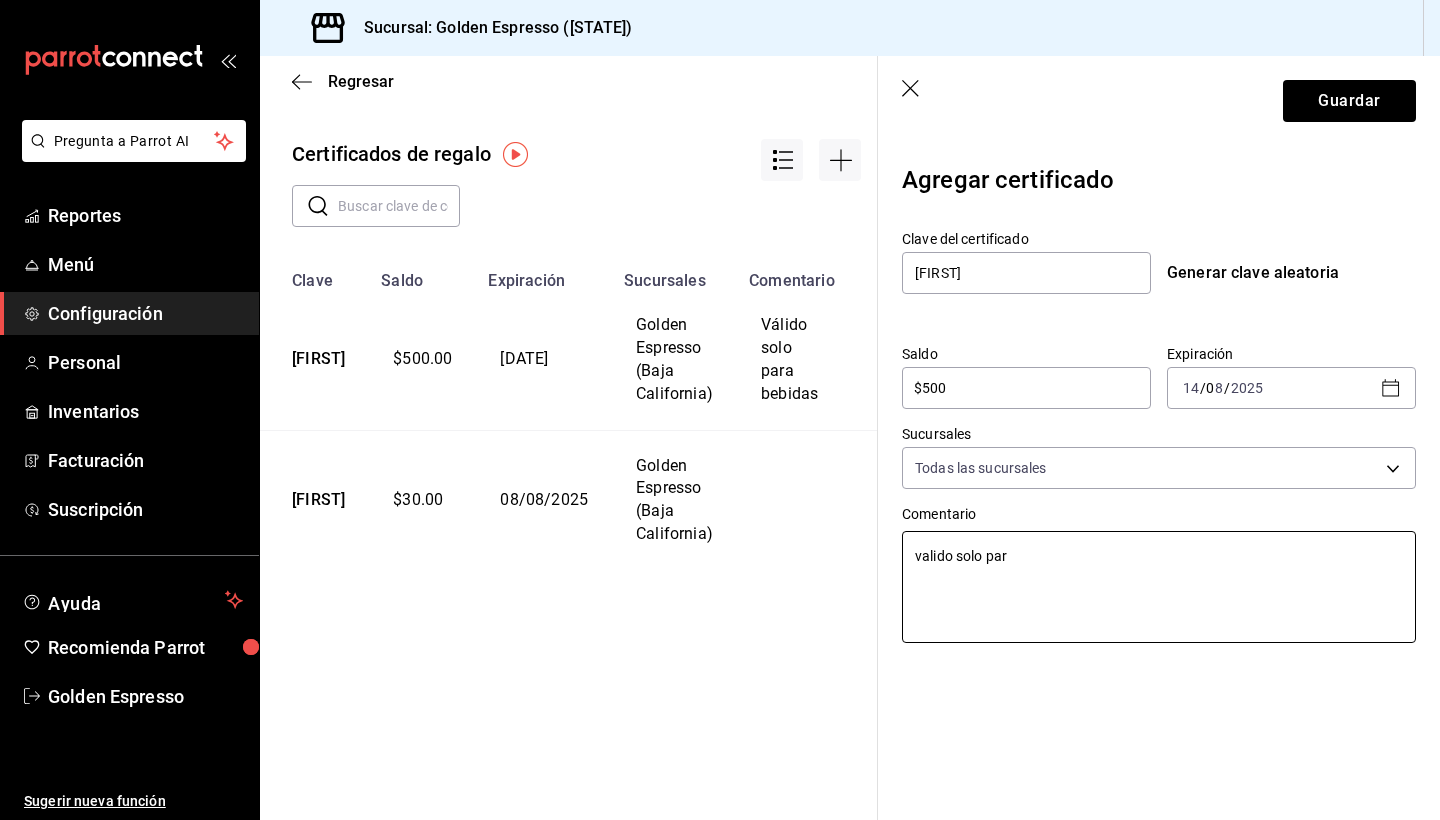 type on "x" 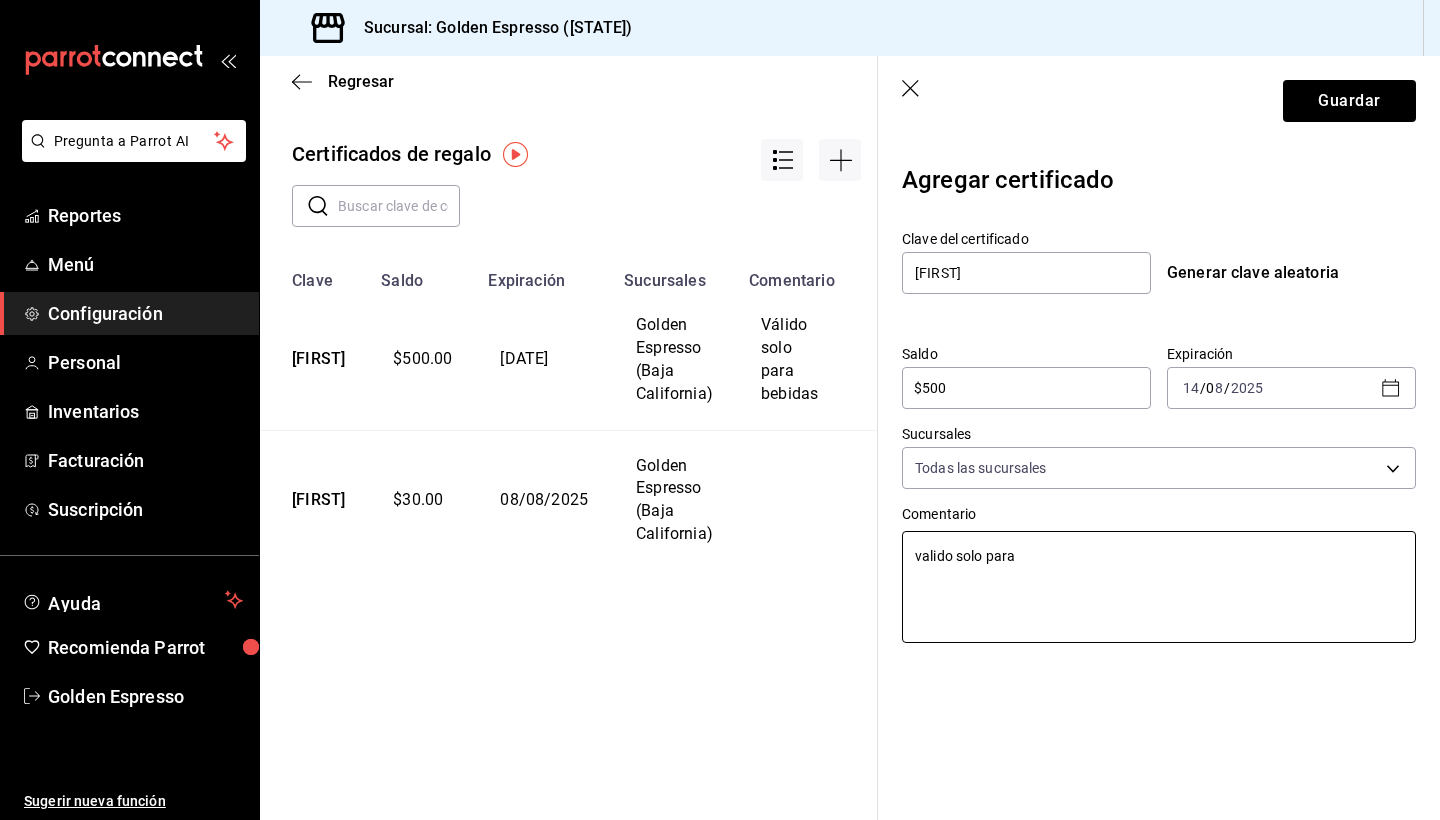 type on "x" 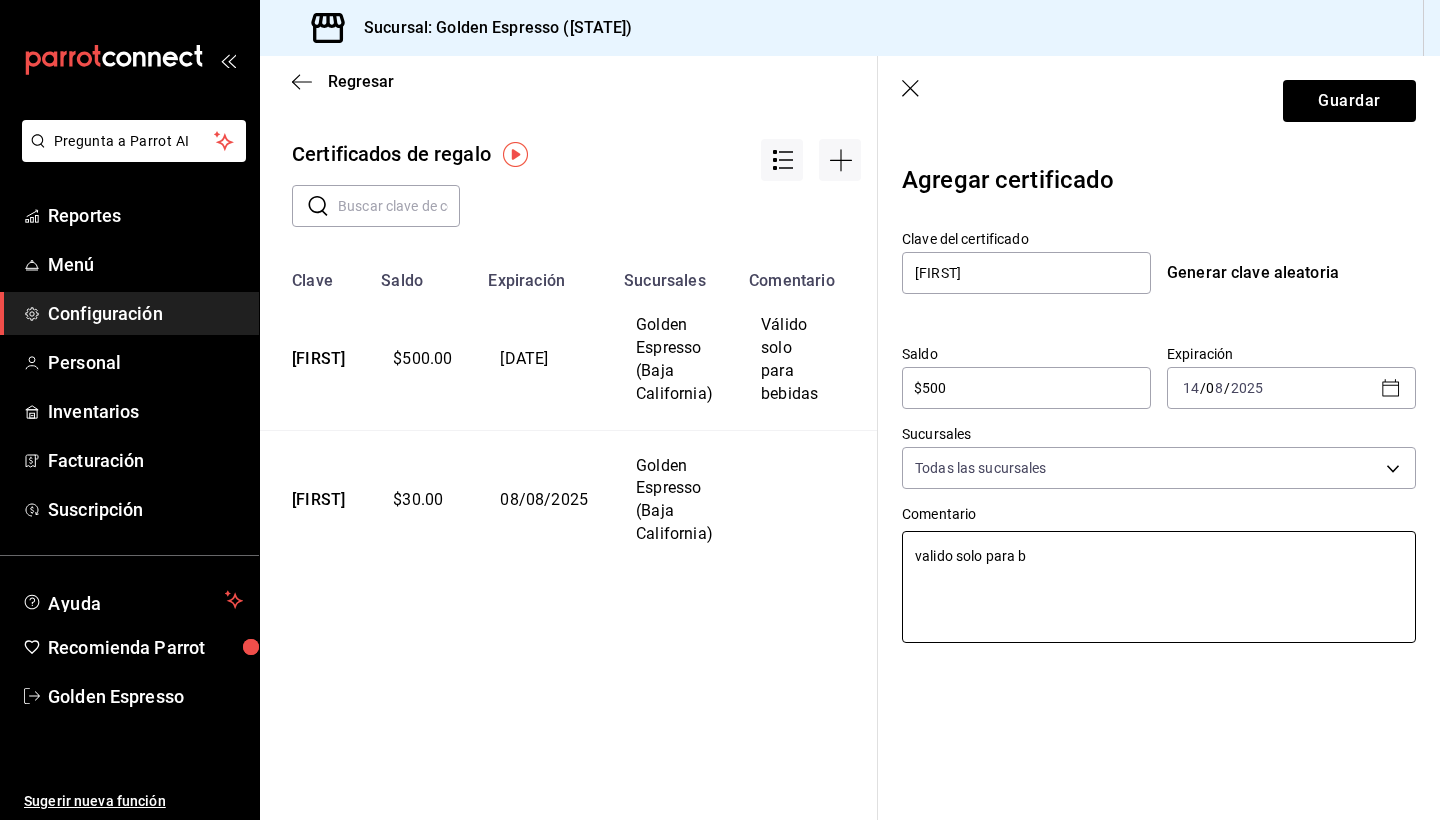 type on "valido solo para be" 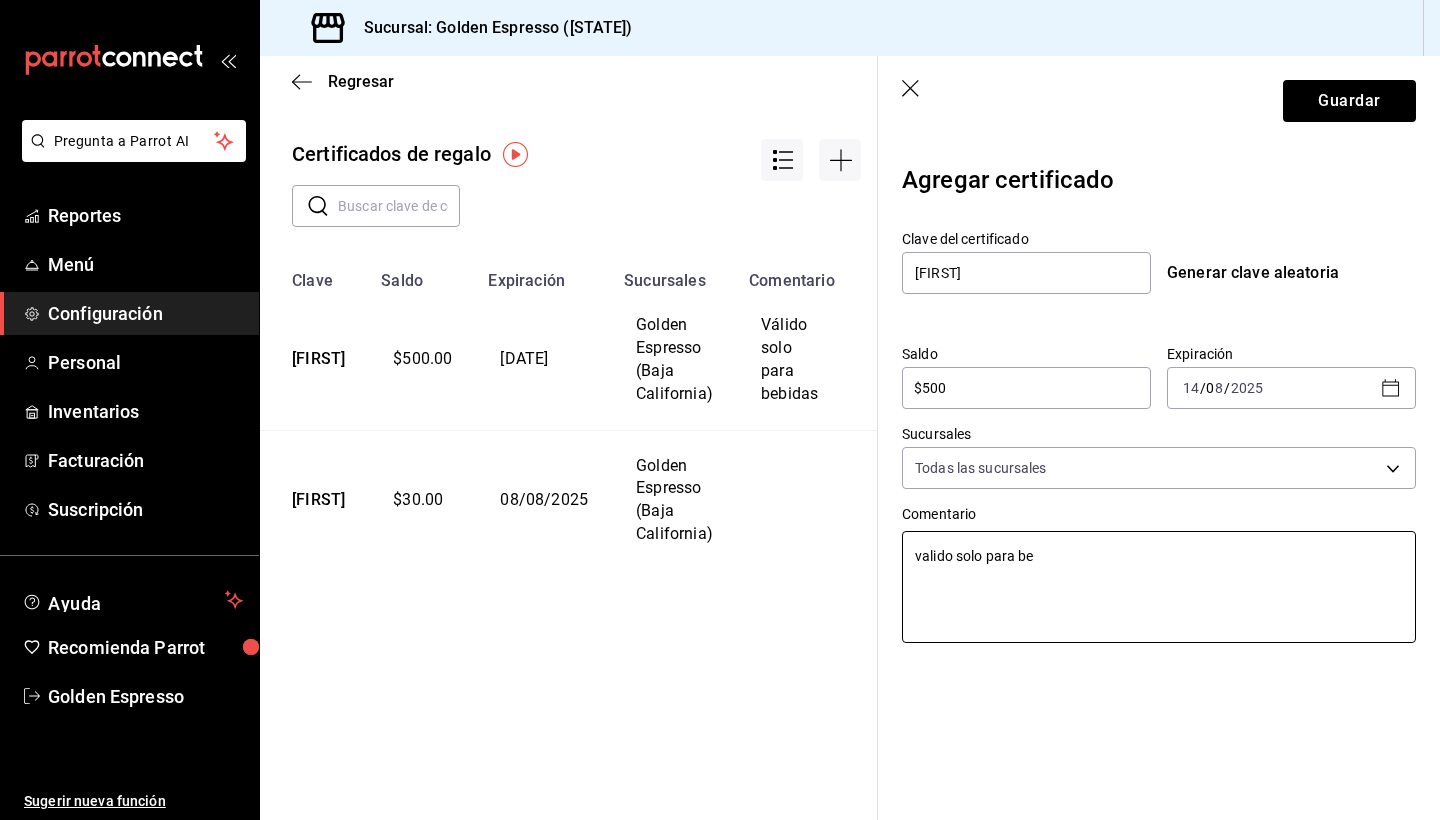 type on "x" 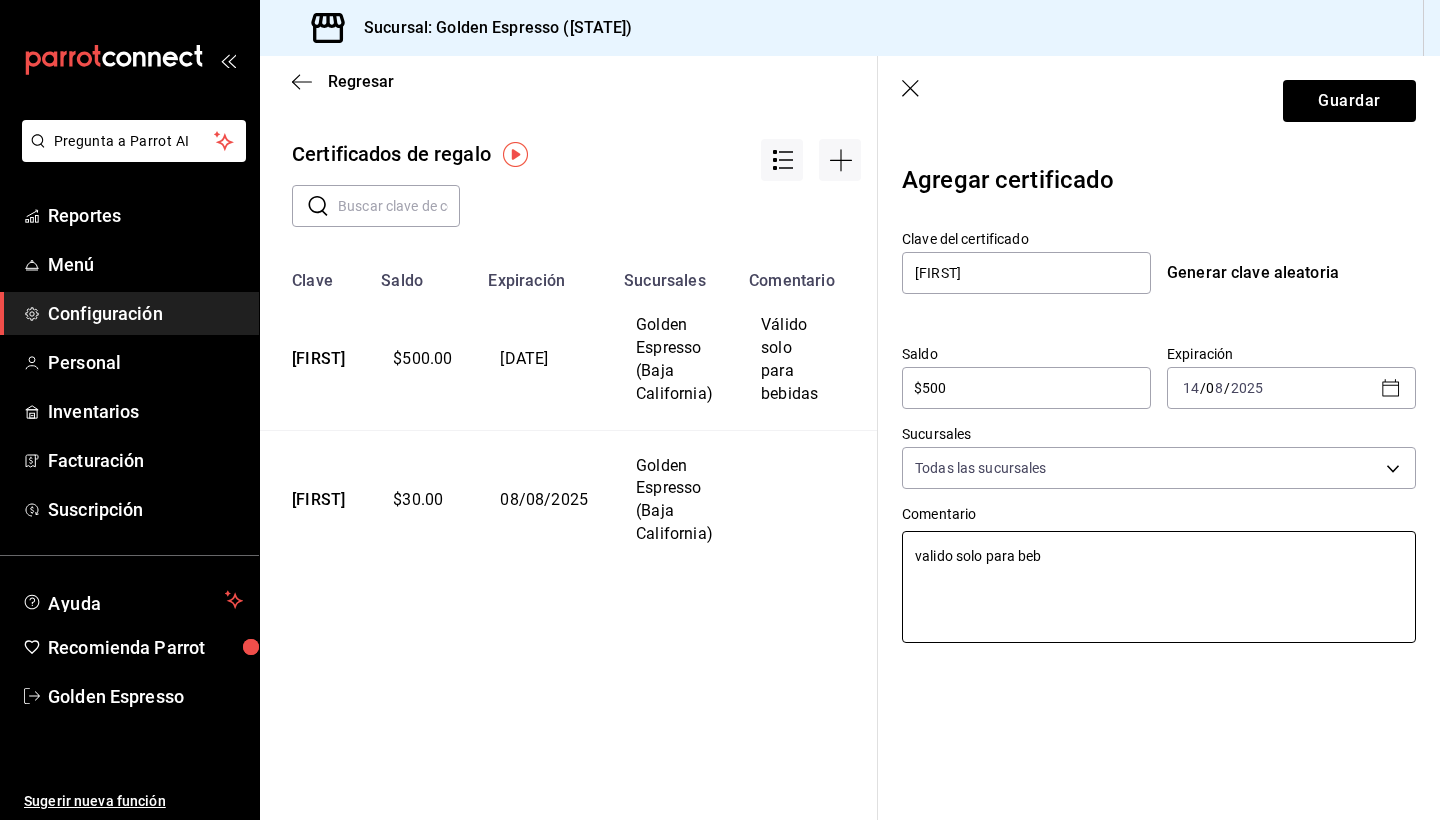 type on "x" 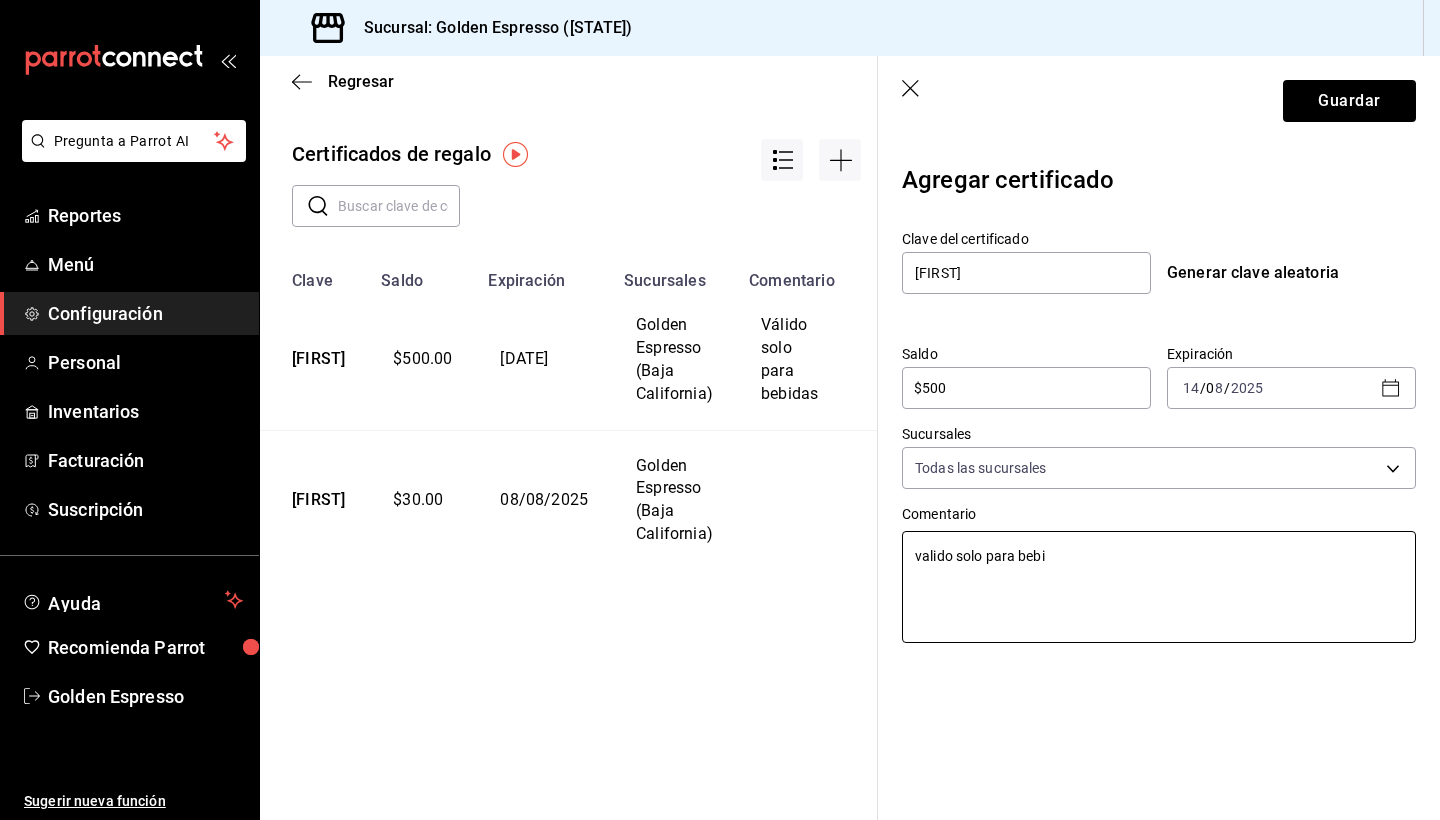 type on "x" 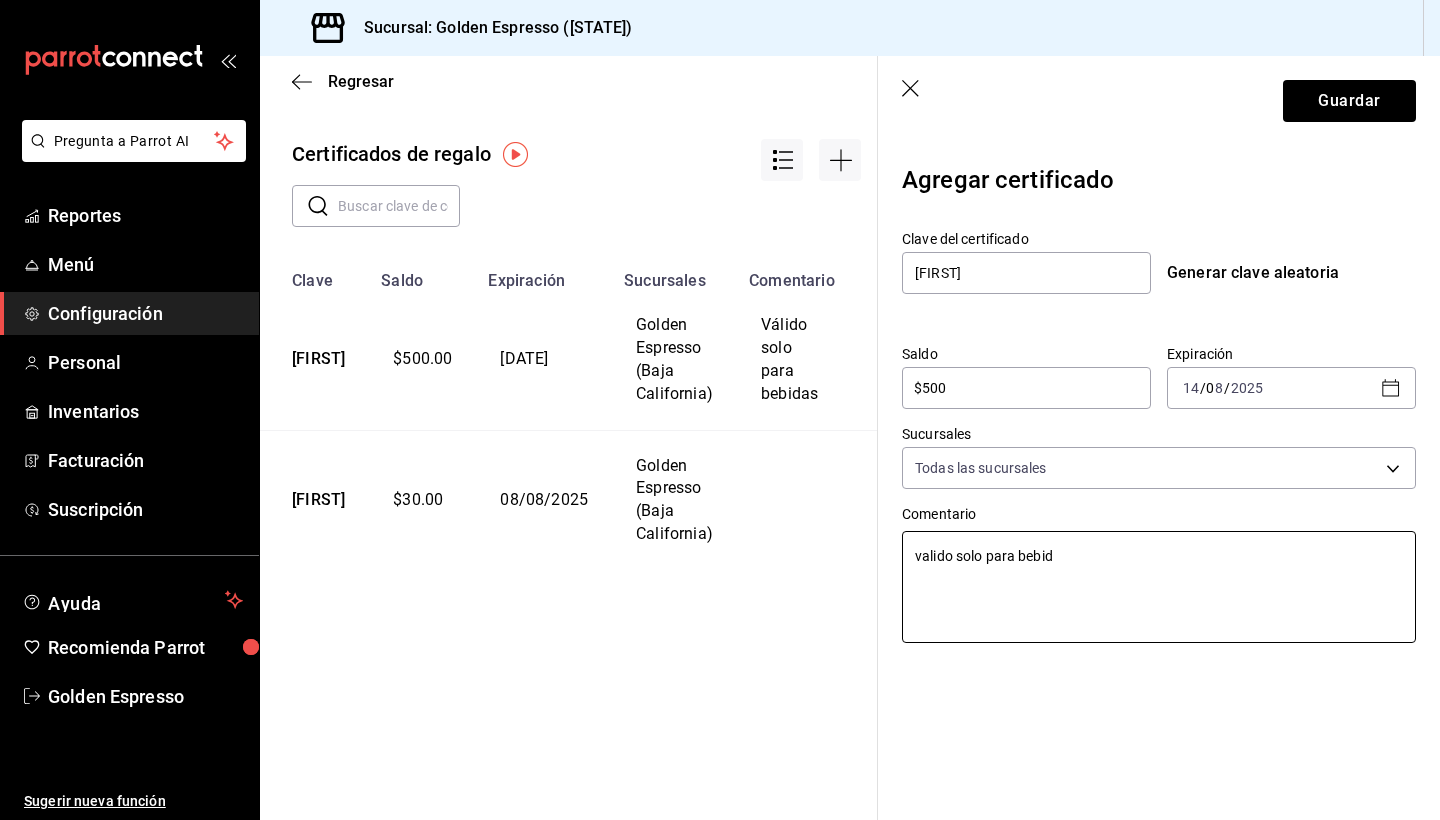 type on "x" 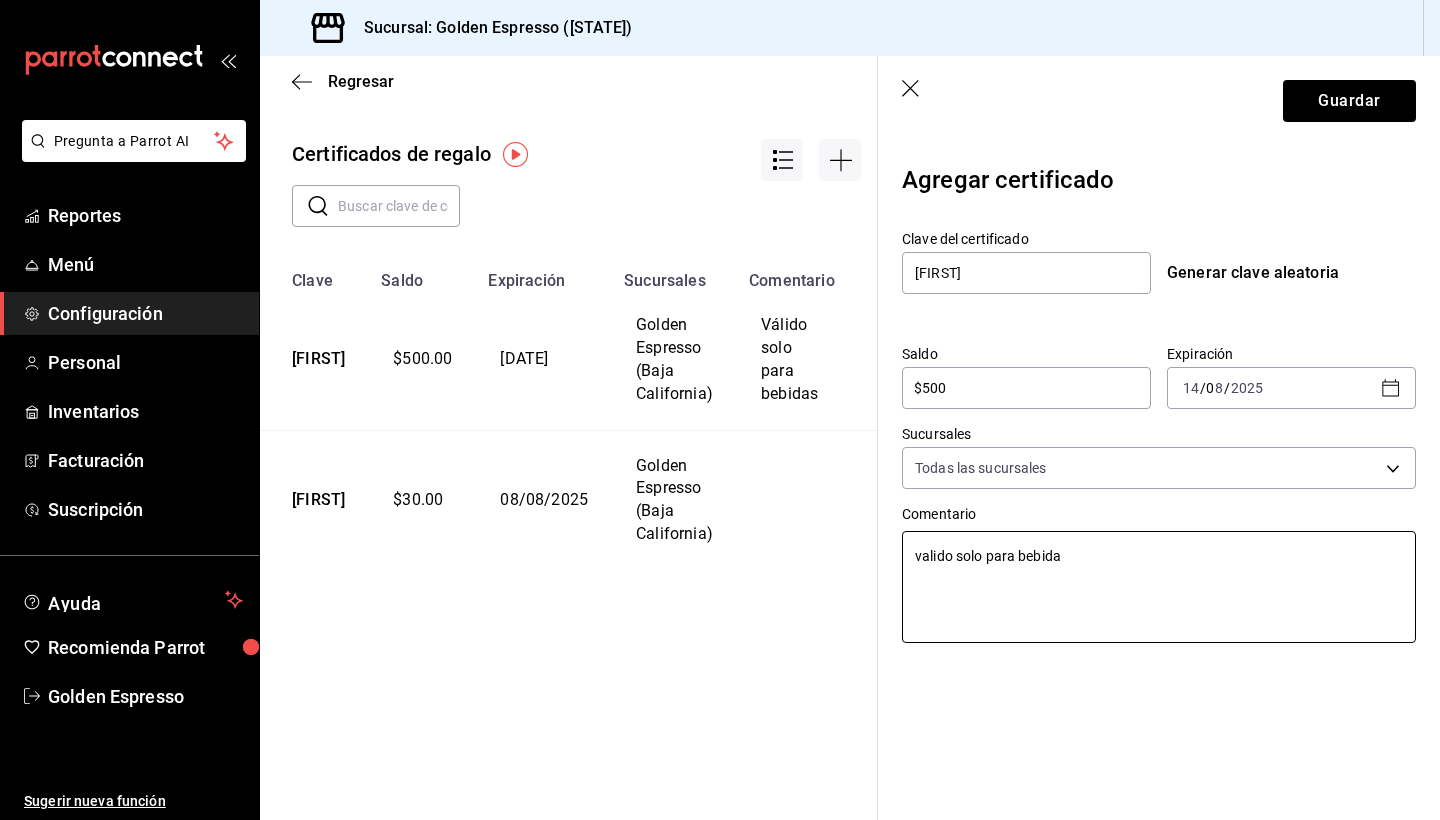 type on "valido solo para bebidas" 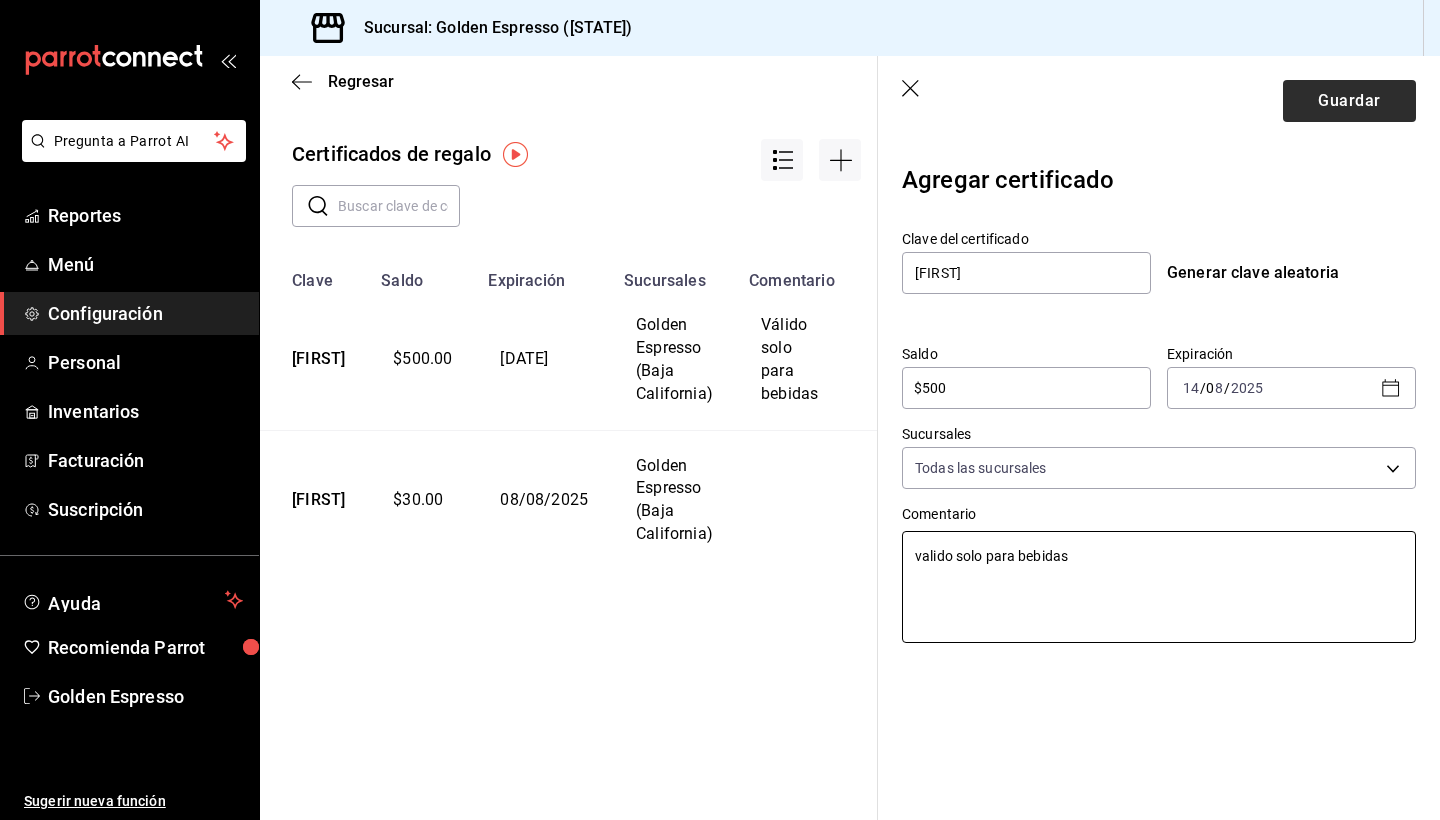 type on "x" 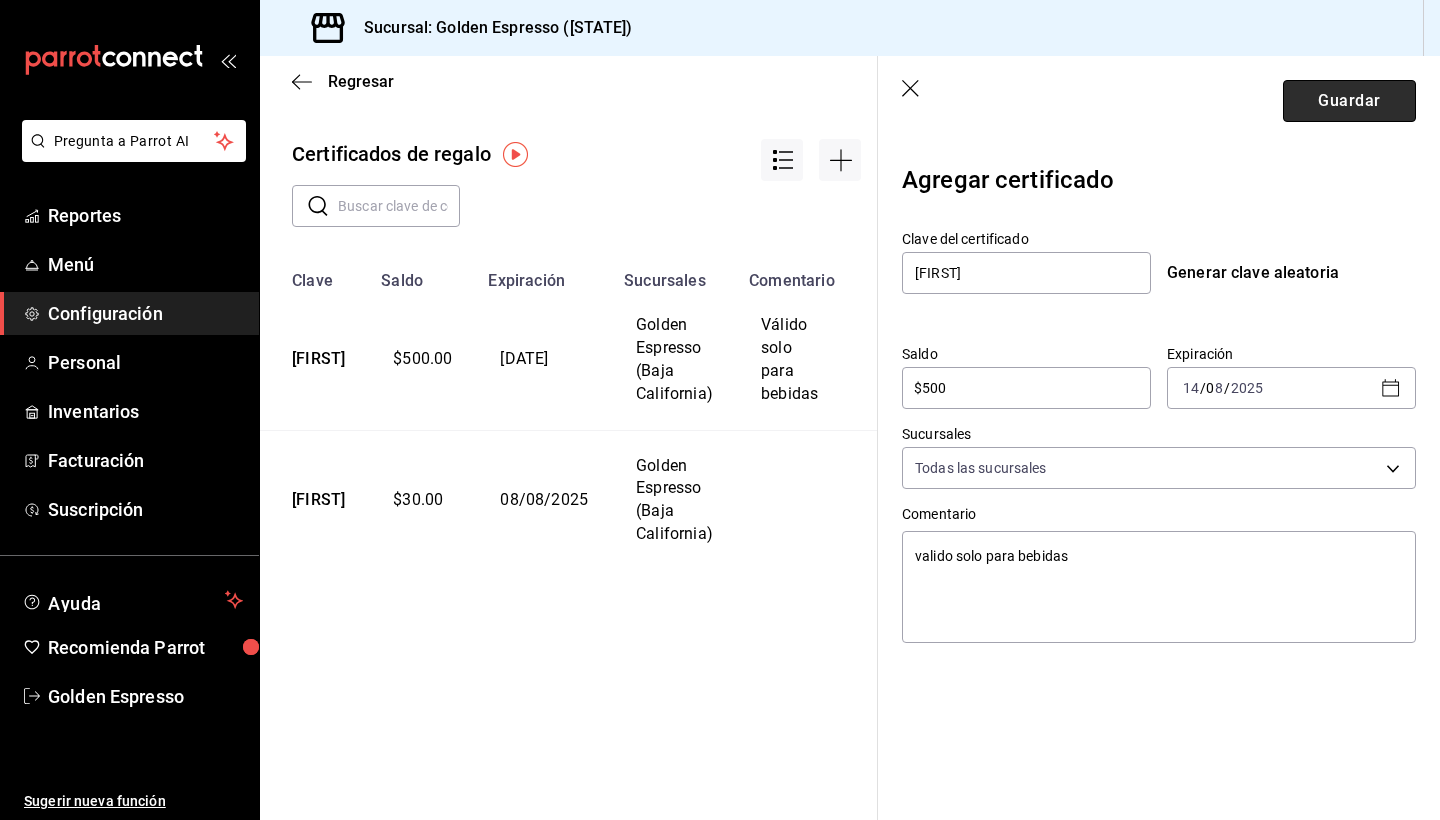 click on "Guardar" at bounding box center (1349, 101) 